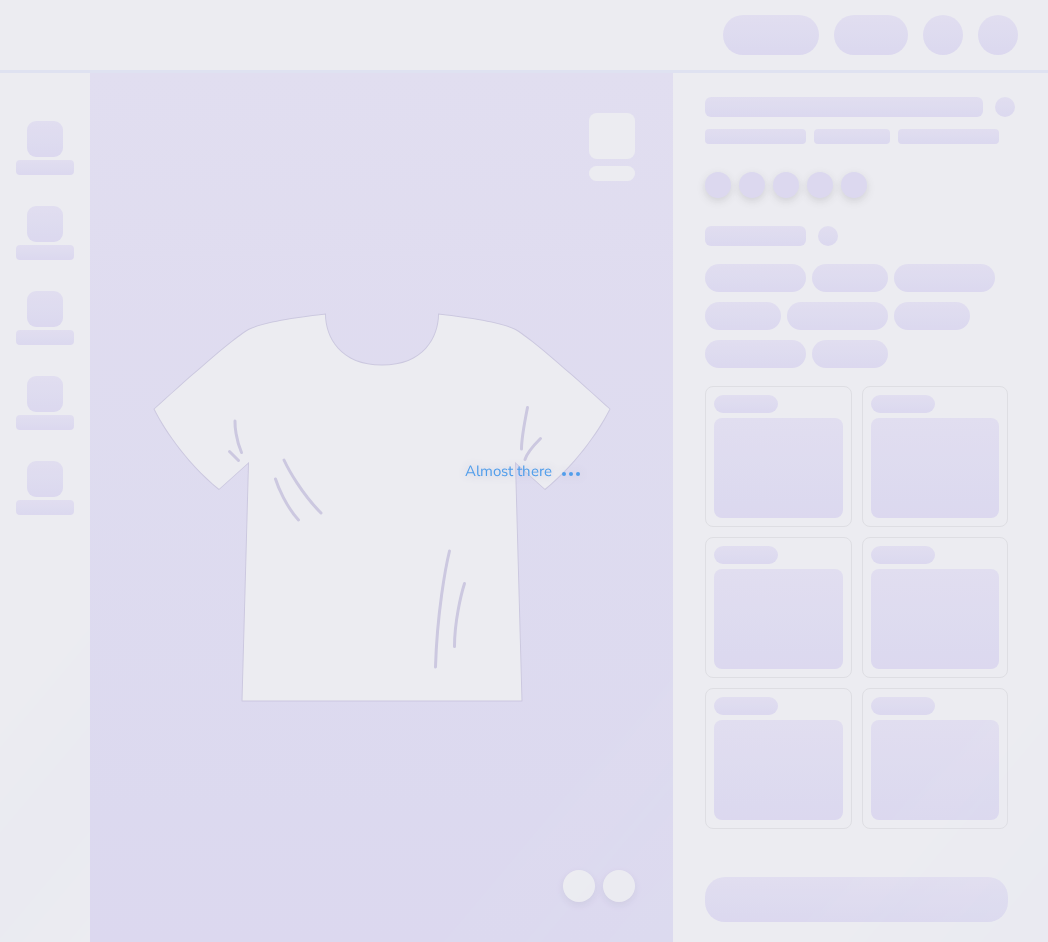 scroll, scrollTop: 0, scrollLeft: 0, axis: both 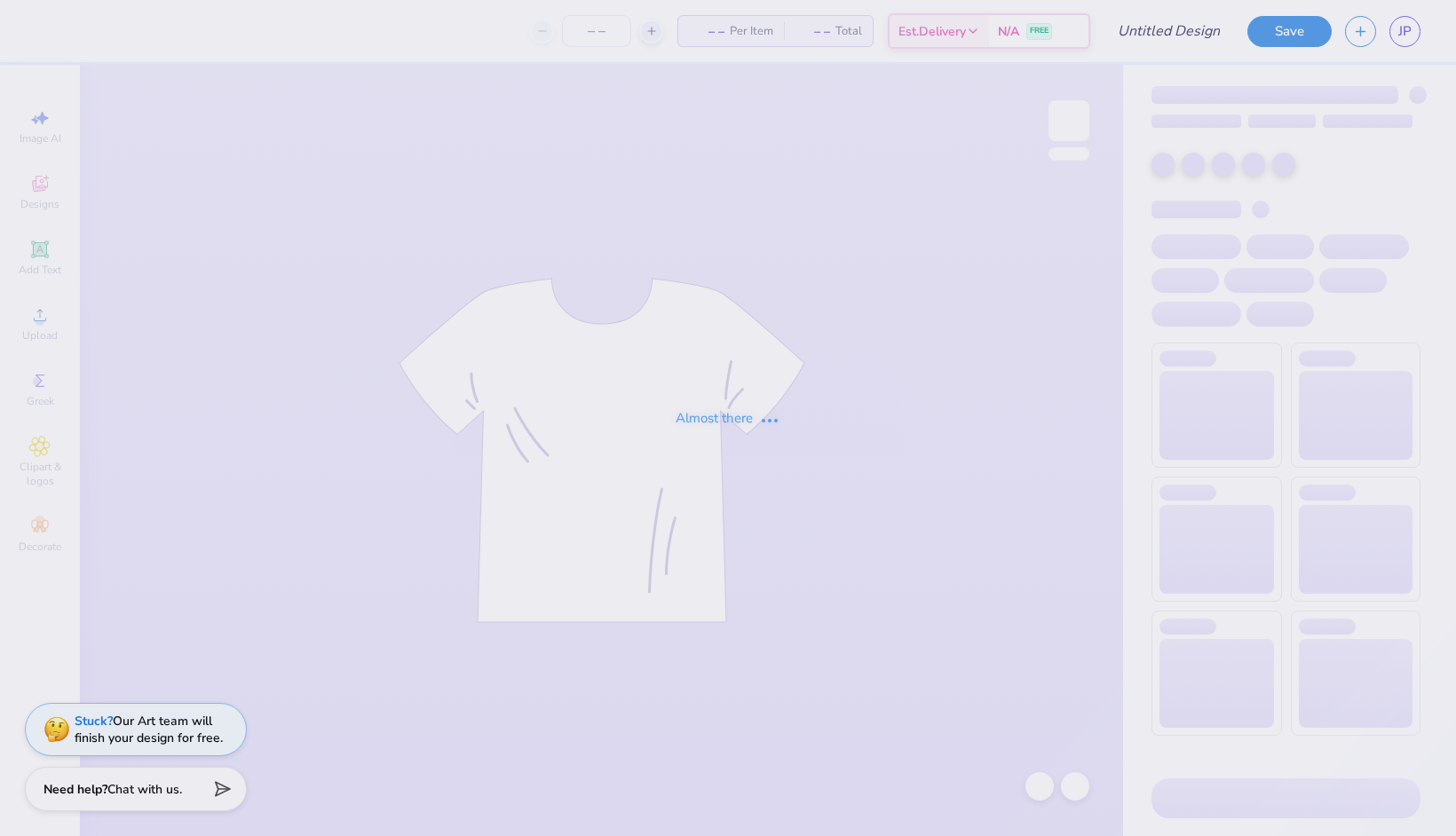 type on "[EVENT] [CLASS] themed" 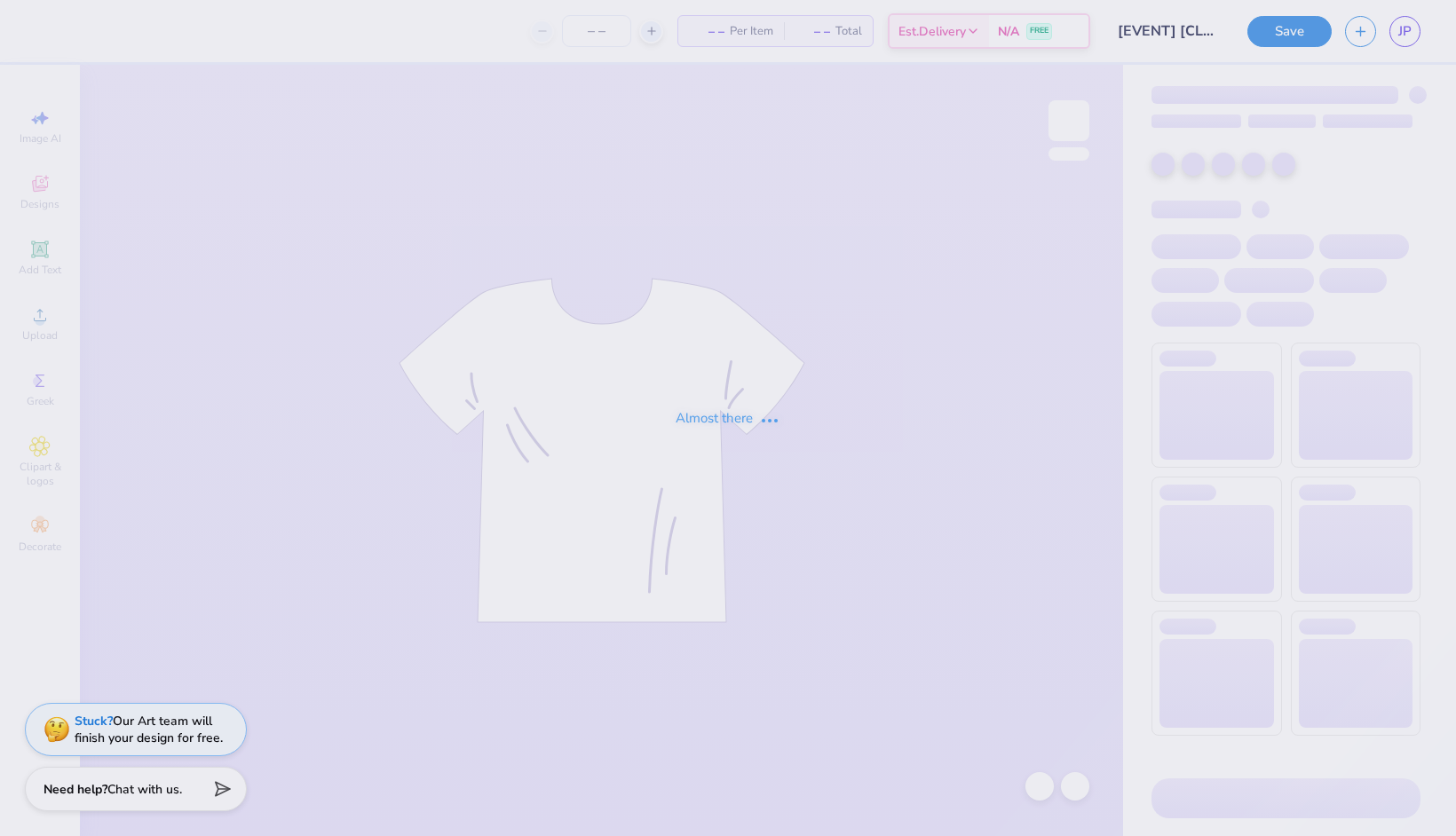 scroll, scrollTop: 0, scrollLeft: 0, axis: both 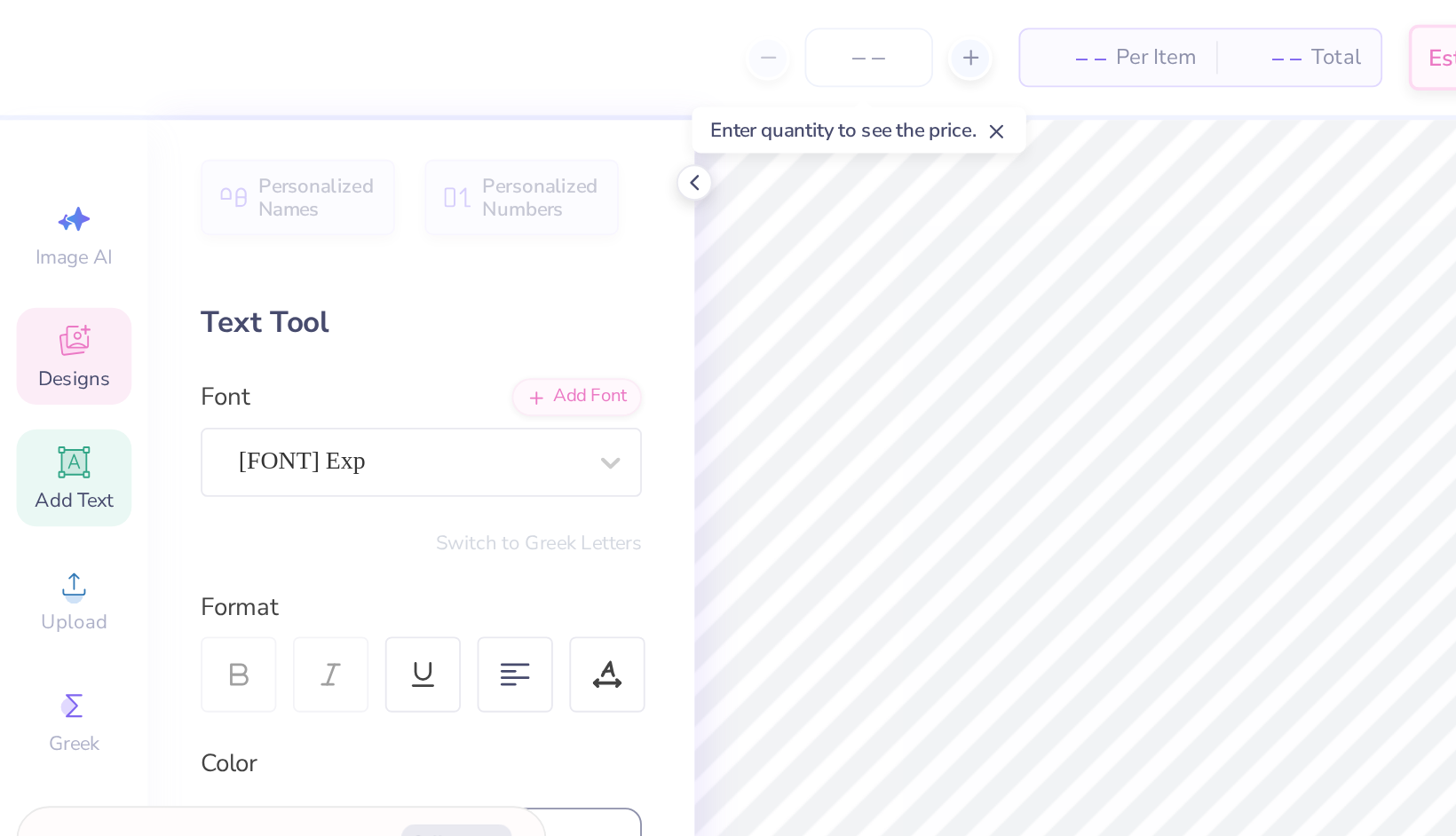 type on "x" 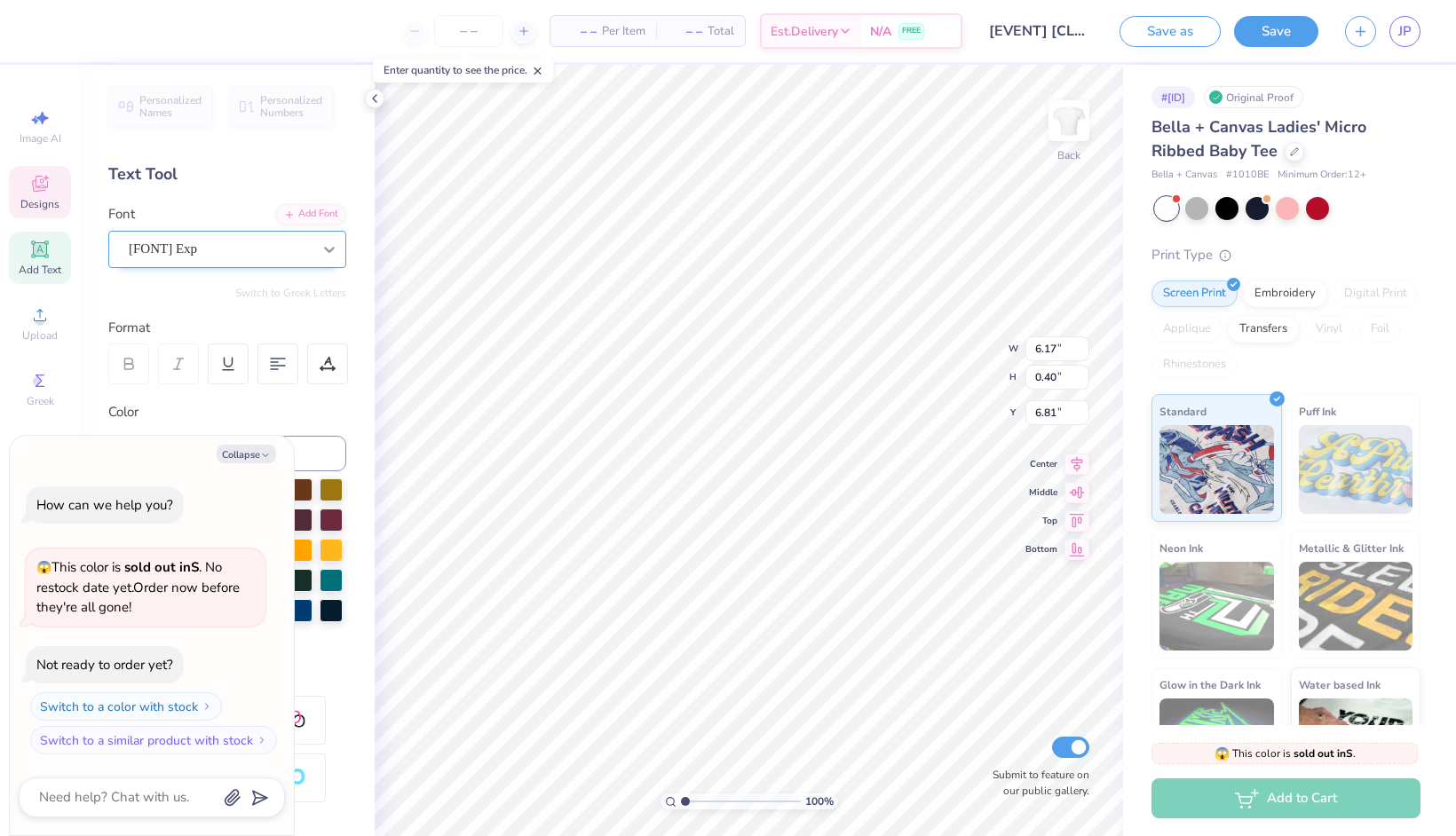 type on "x" 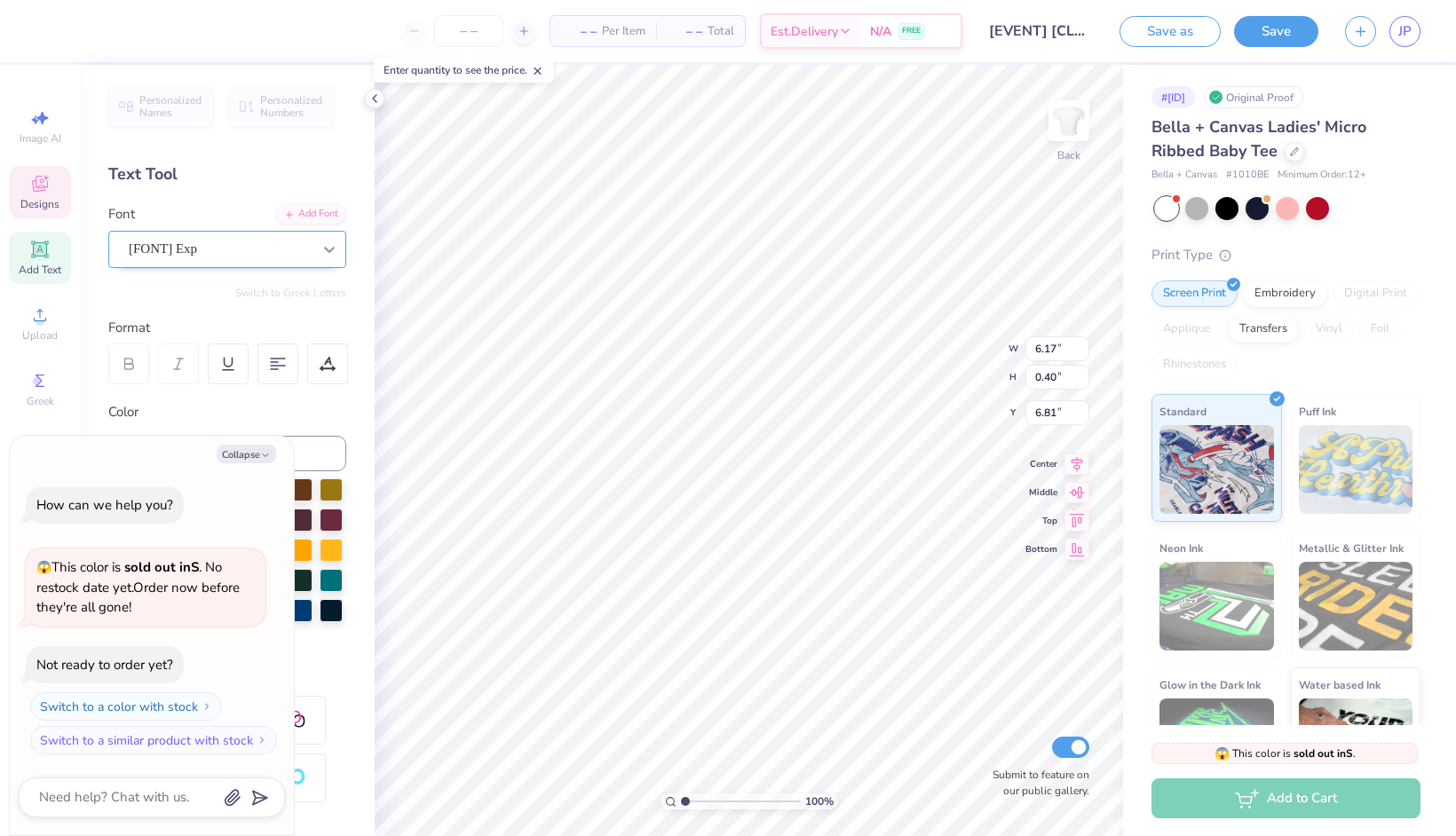 type on "1.44" 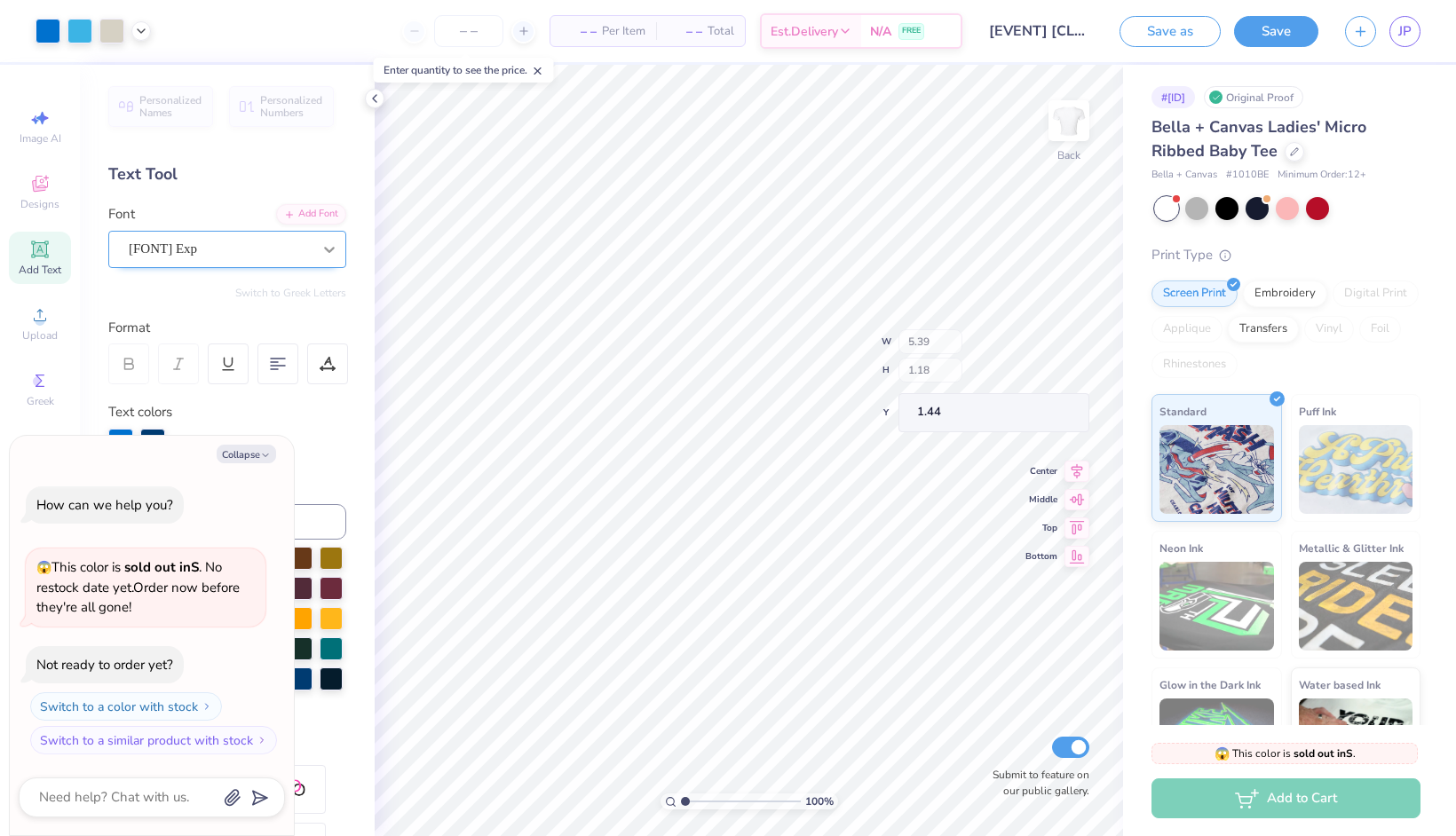 click 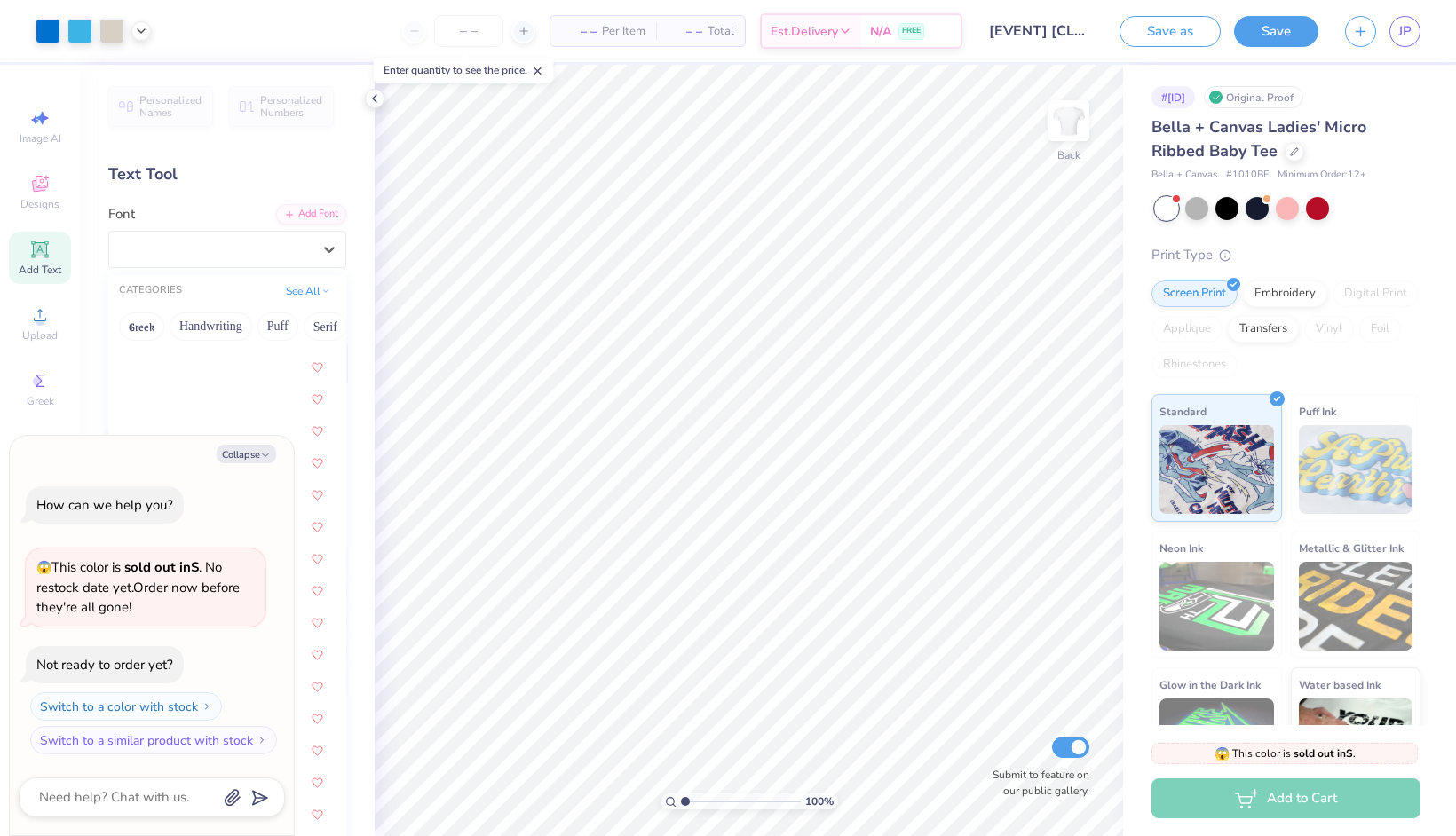 scroll, scrollTop: 112, scrollLeft: 0, axis: vertical 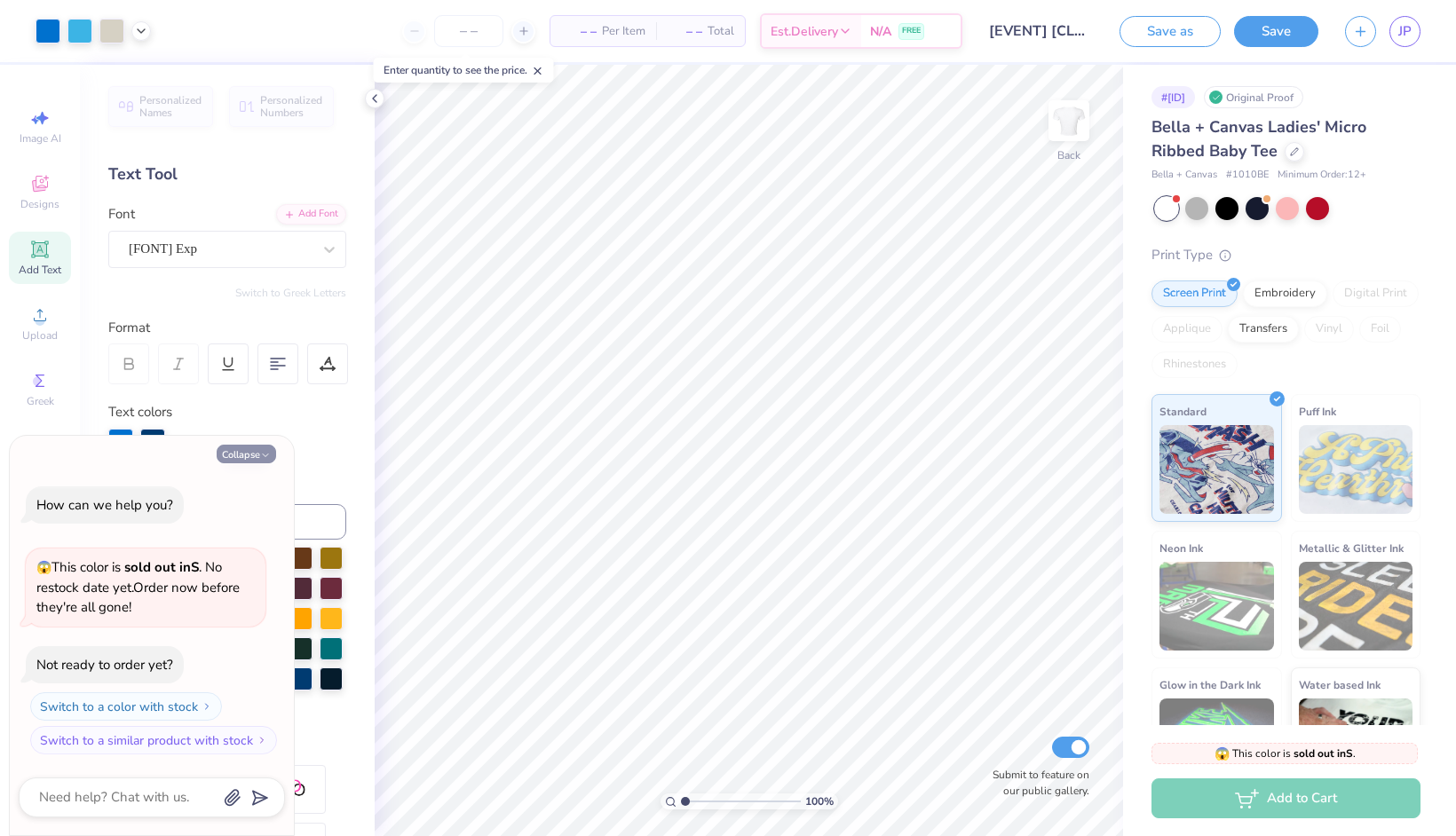 click 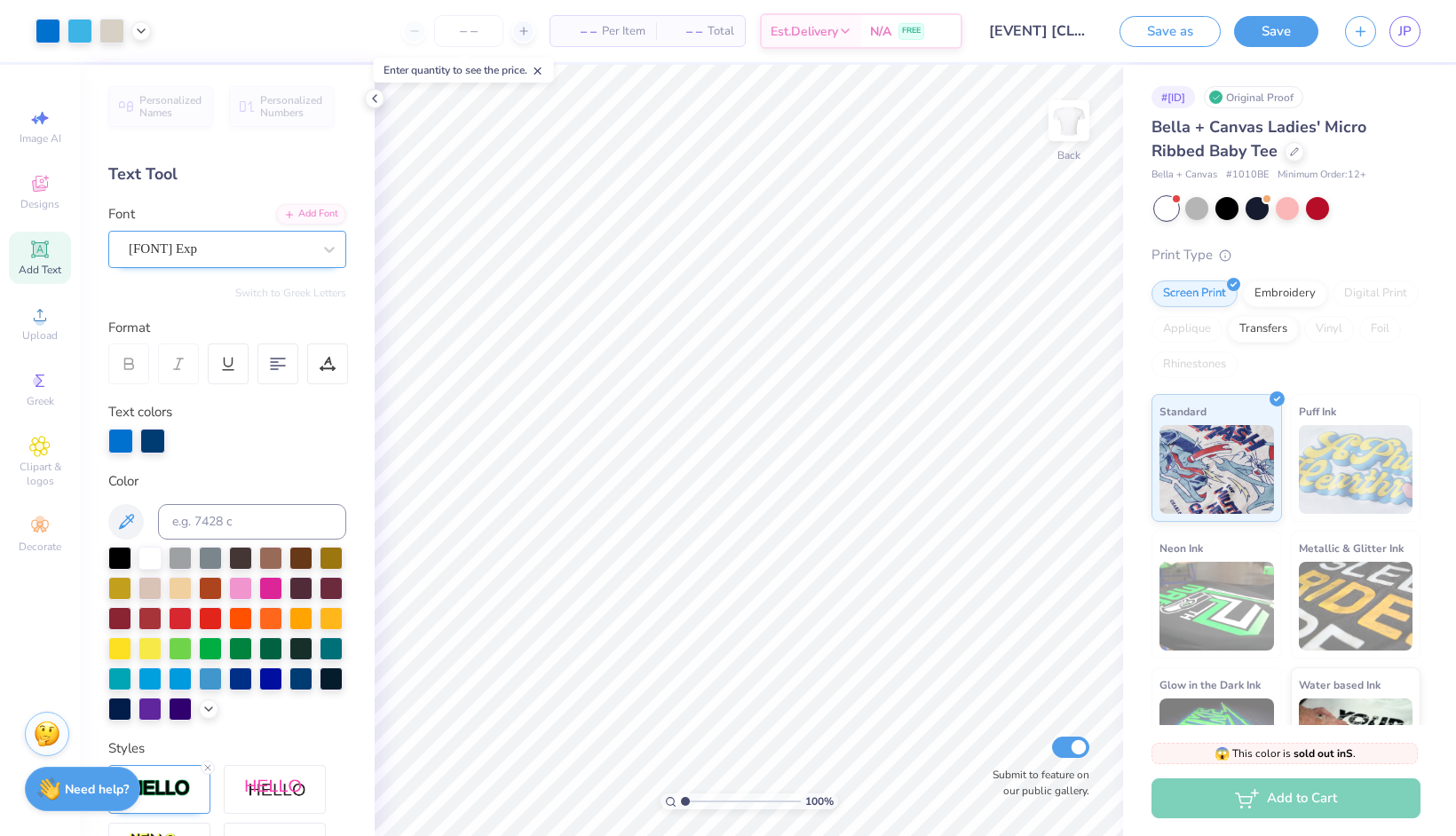 click on "[FONT] Exp" at bounding box center (220, 248) 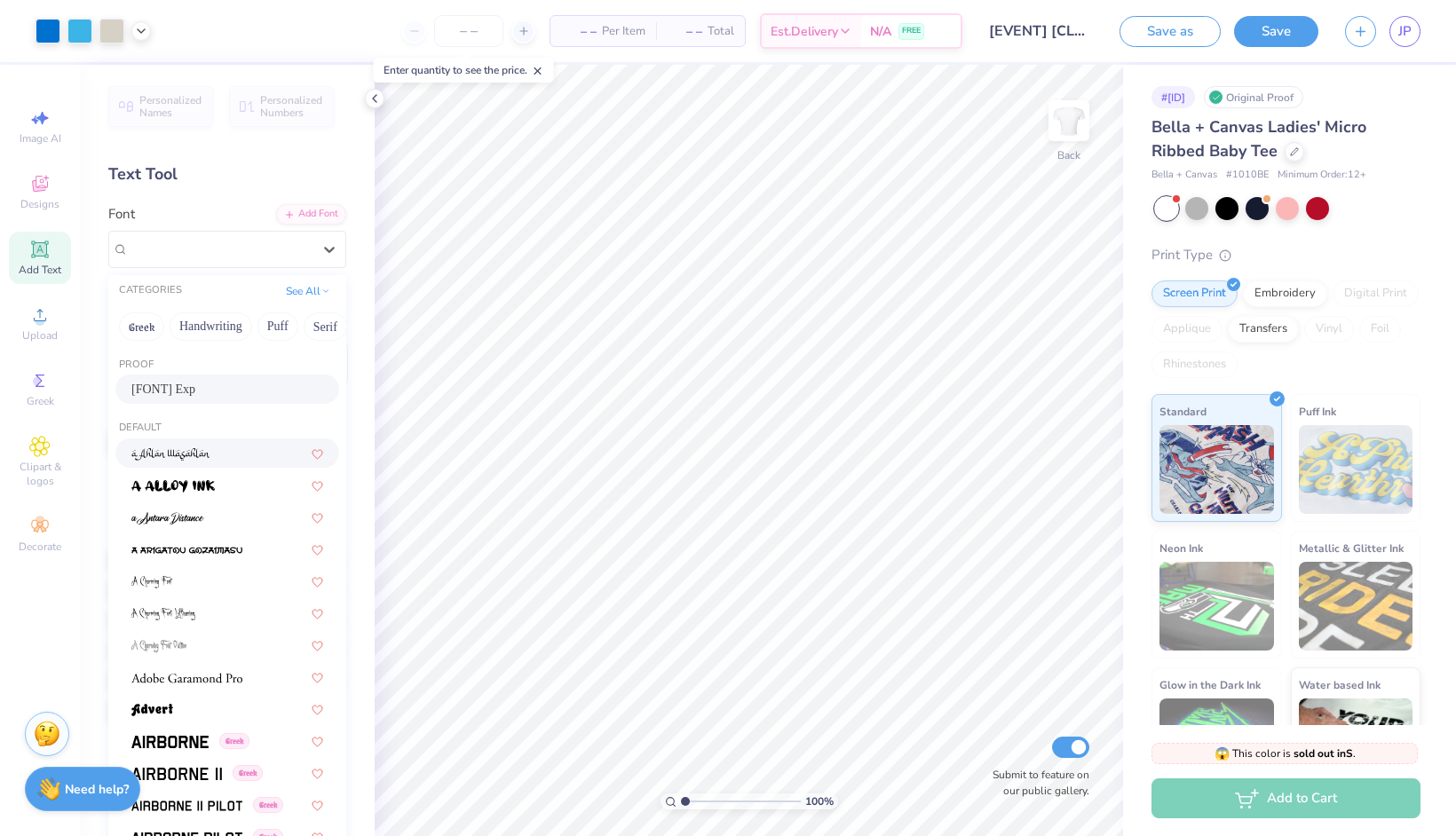 click at bounding box center [227, 453] 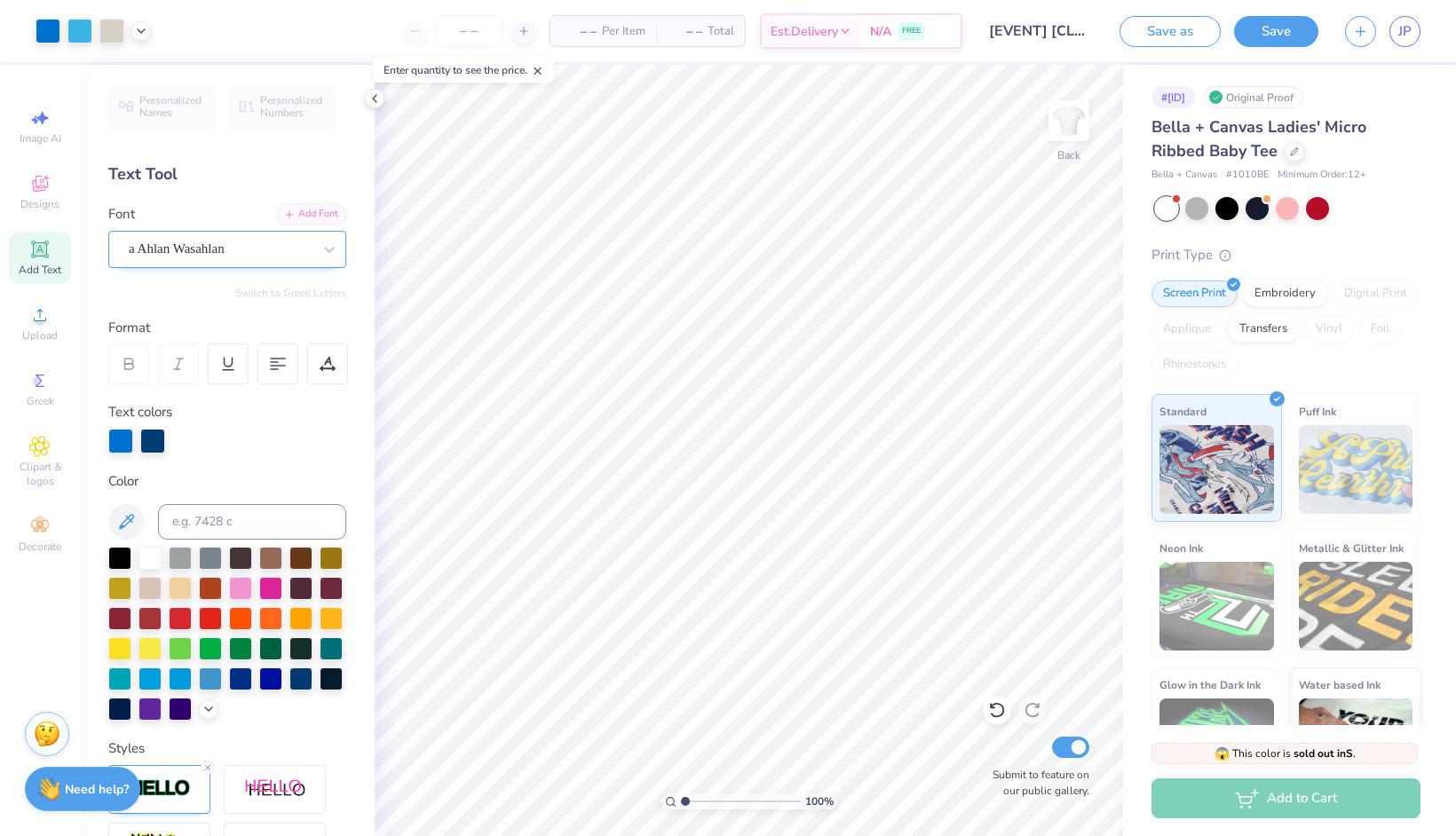 click on "a Ahlan Wasahlan" at bounding box center [220, 248] 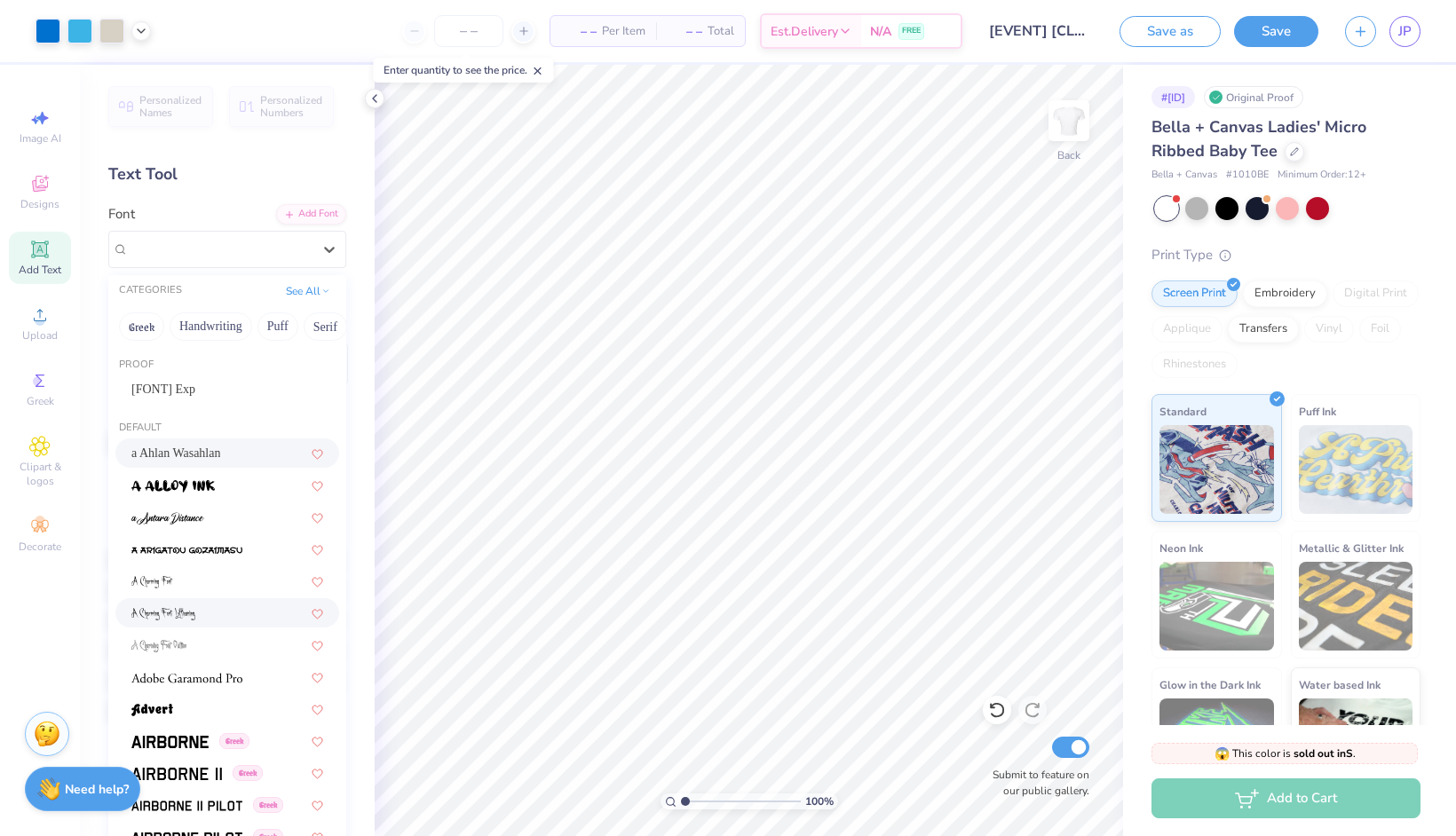 scroll, scrollTop: 74, scrollLeft: 0, axis: vertical 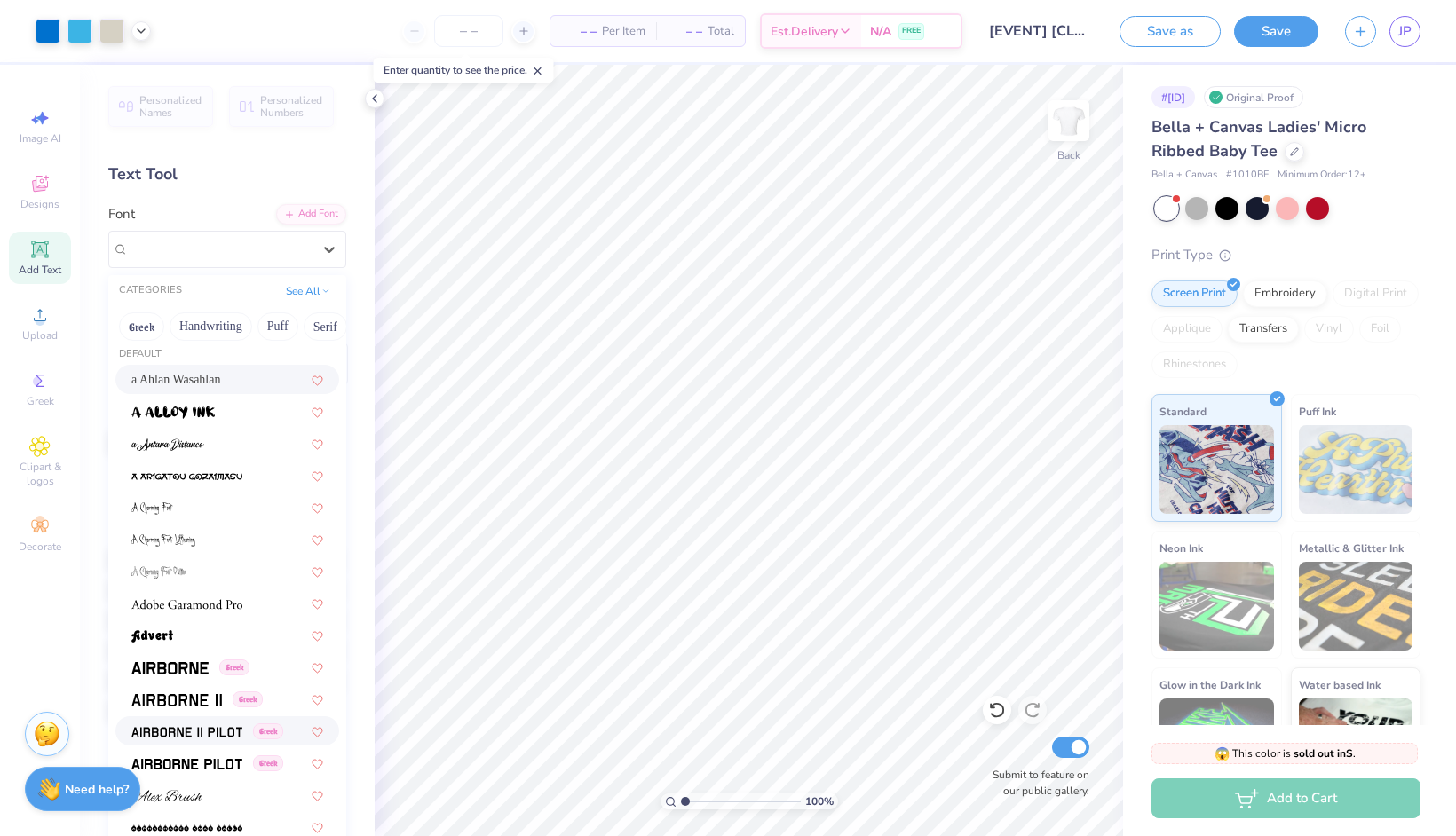 click at bounding box center (186, 730) 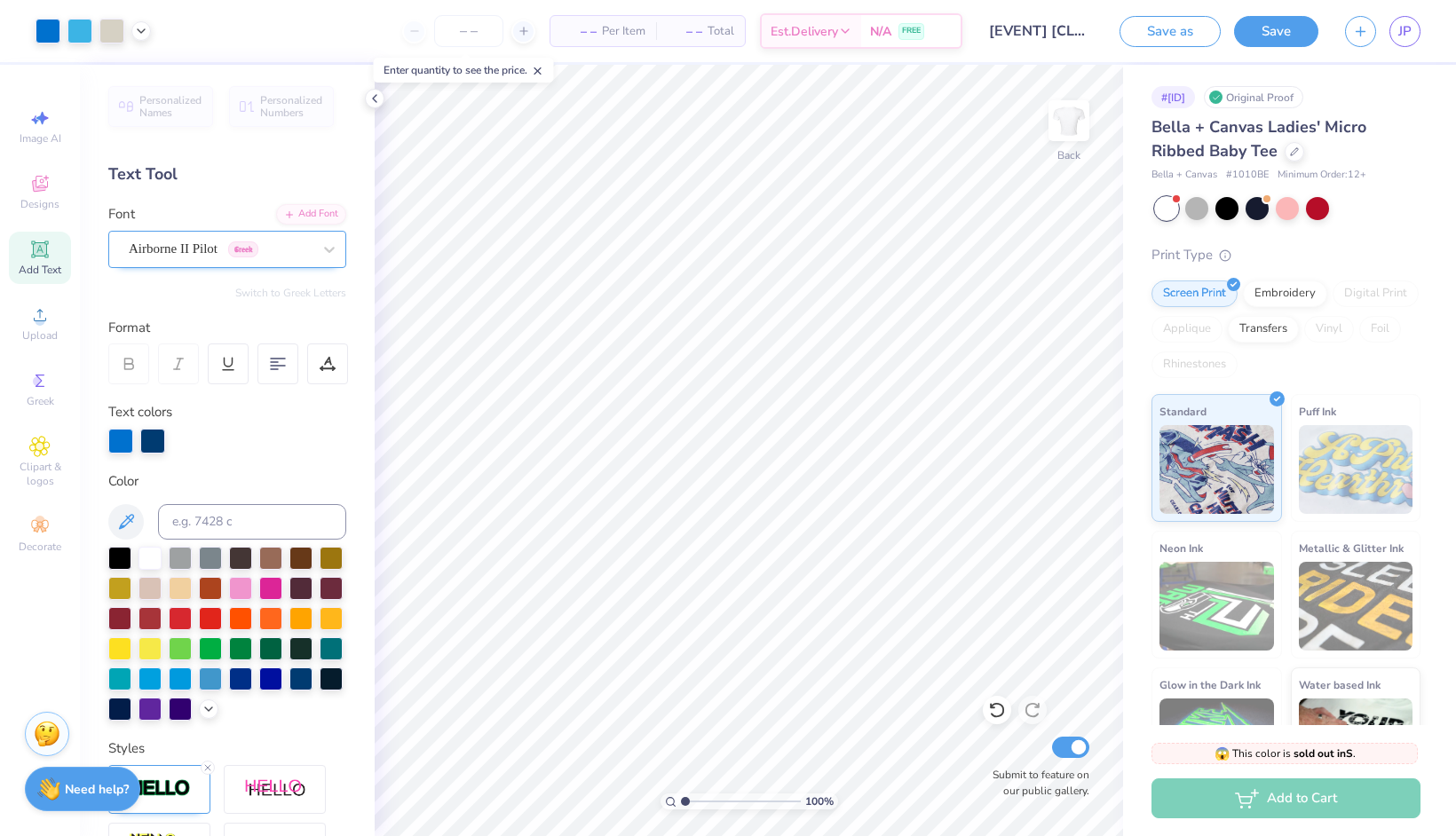 click on "Airborne II Pilot Greek" at bounding box center [220, 248] 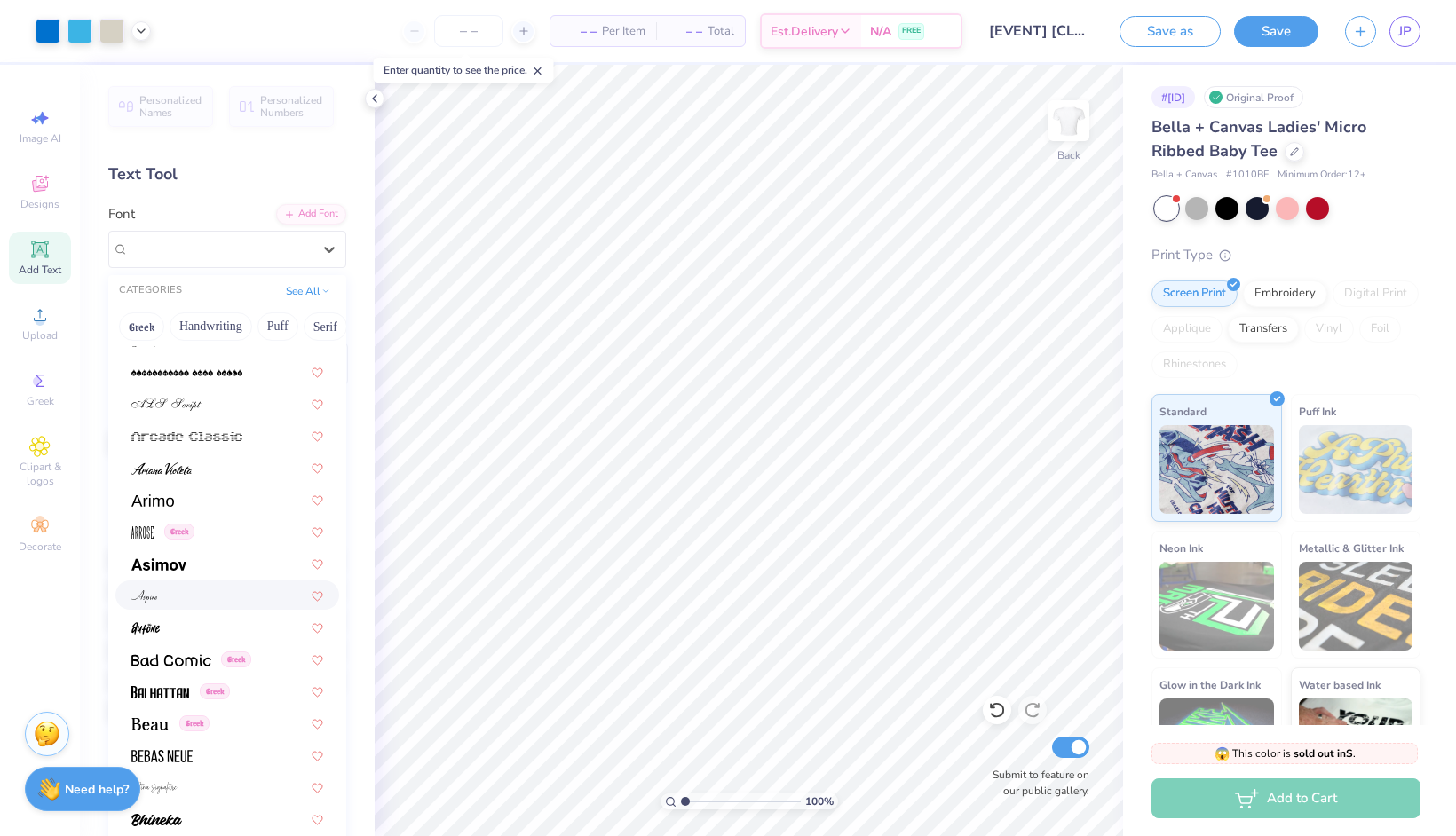 scroll, scrollTop: 531, scrollLeft: 0, axis: vertical 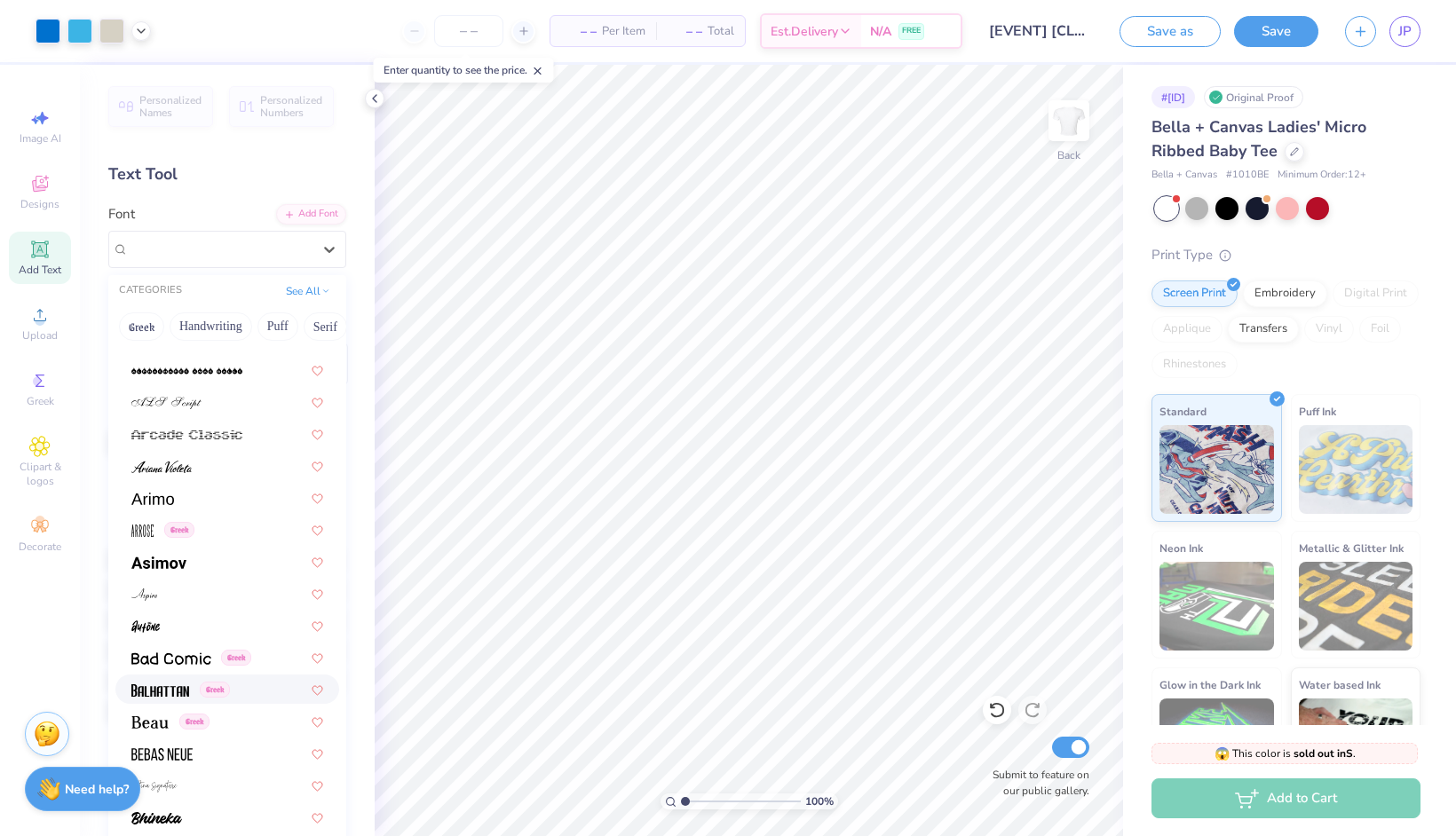 click on "Greek" at bounding box center [227, 689] 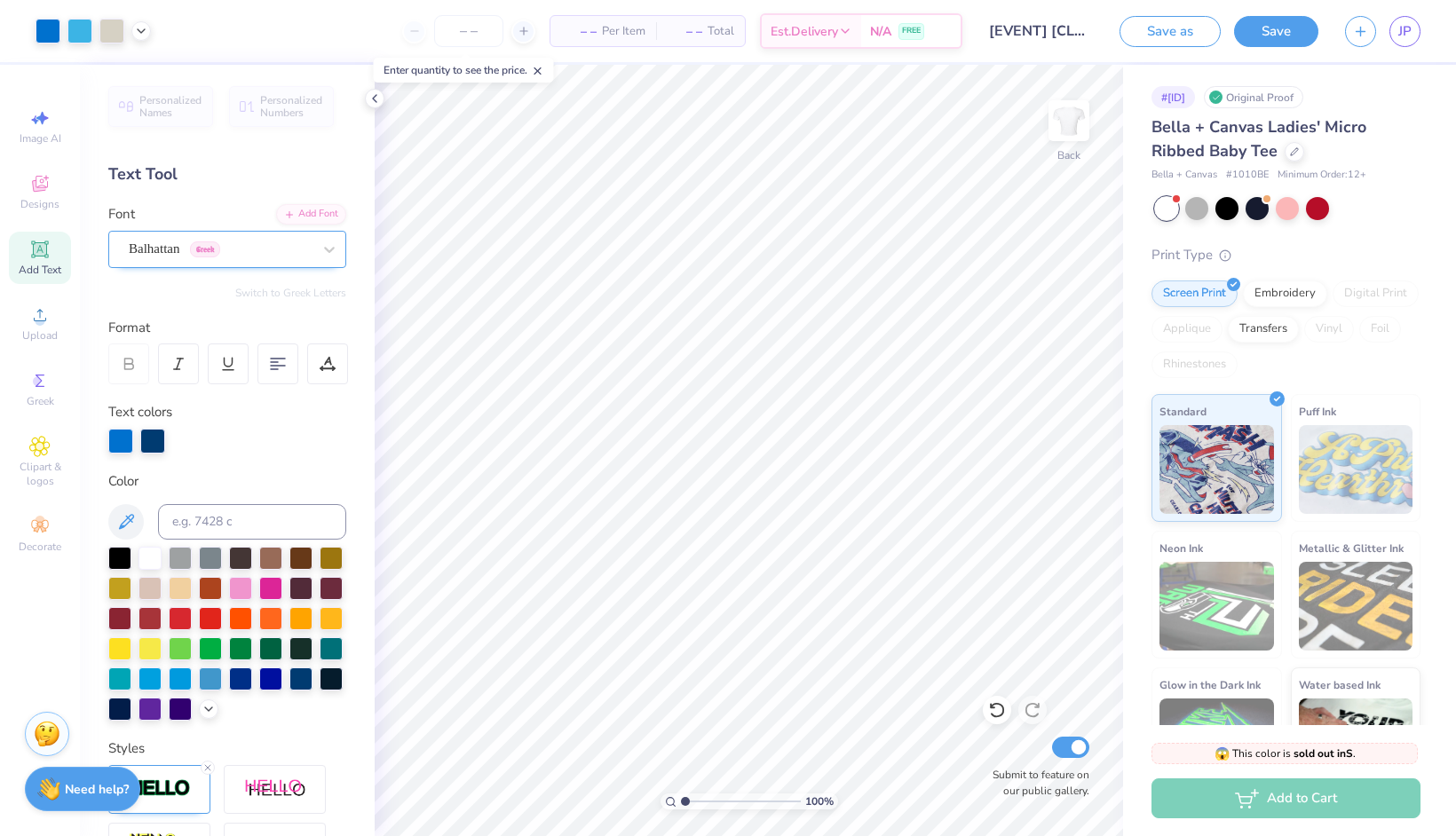 click on "Balhattan Greek" at bounding box center [220, 248] 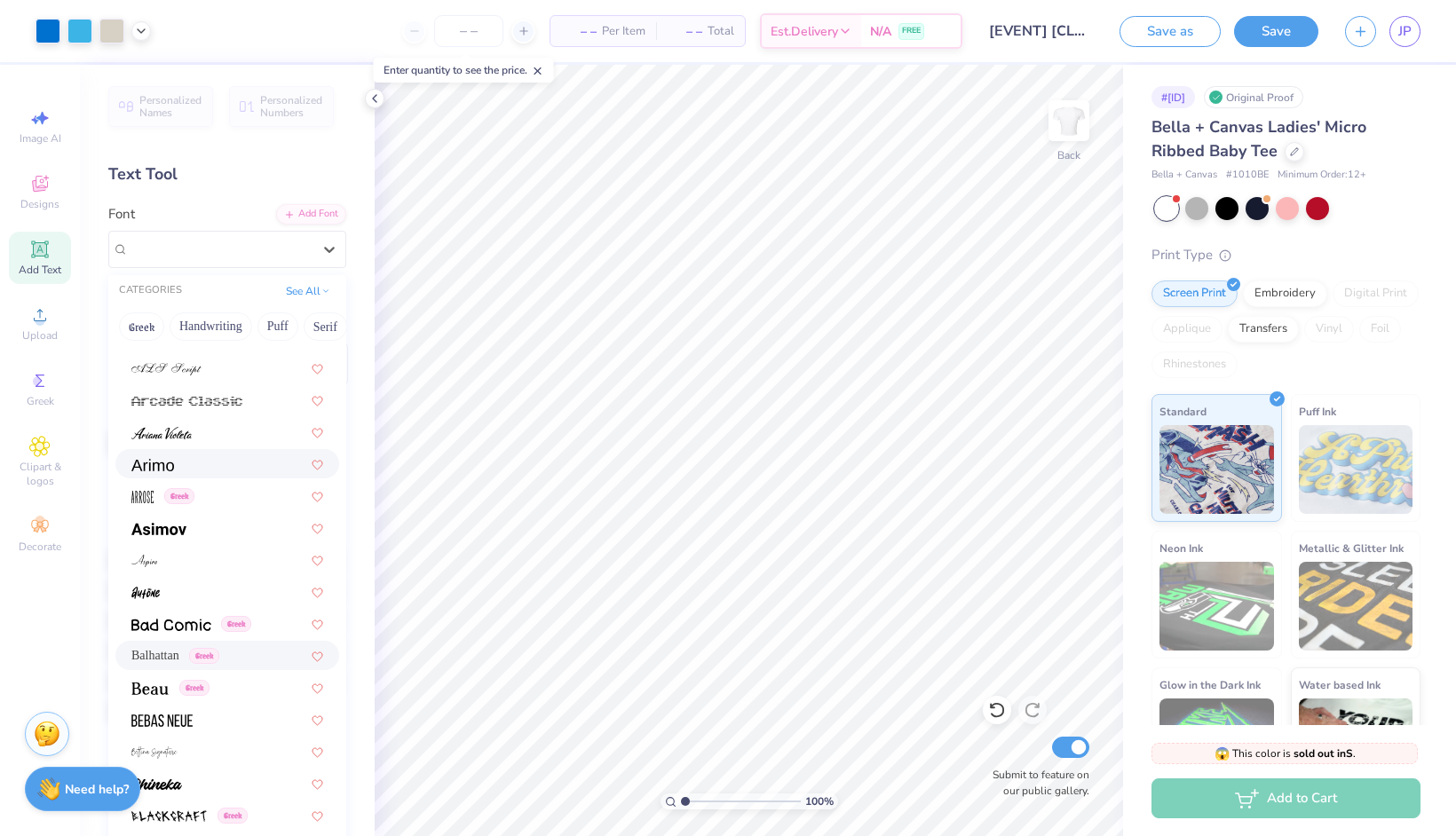 scroll, scrollTop: 643, scrollLeft: 0, axis: vertical 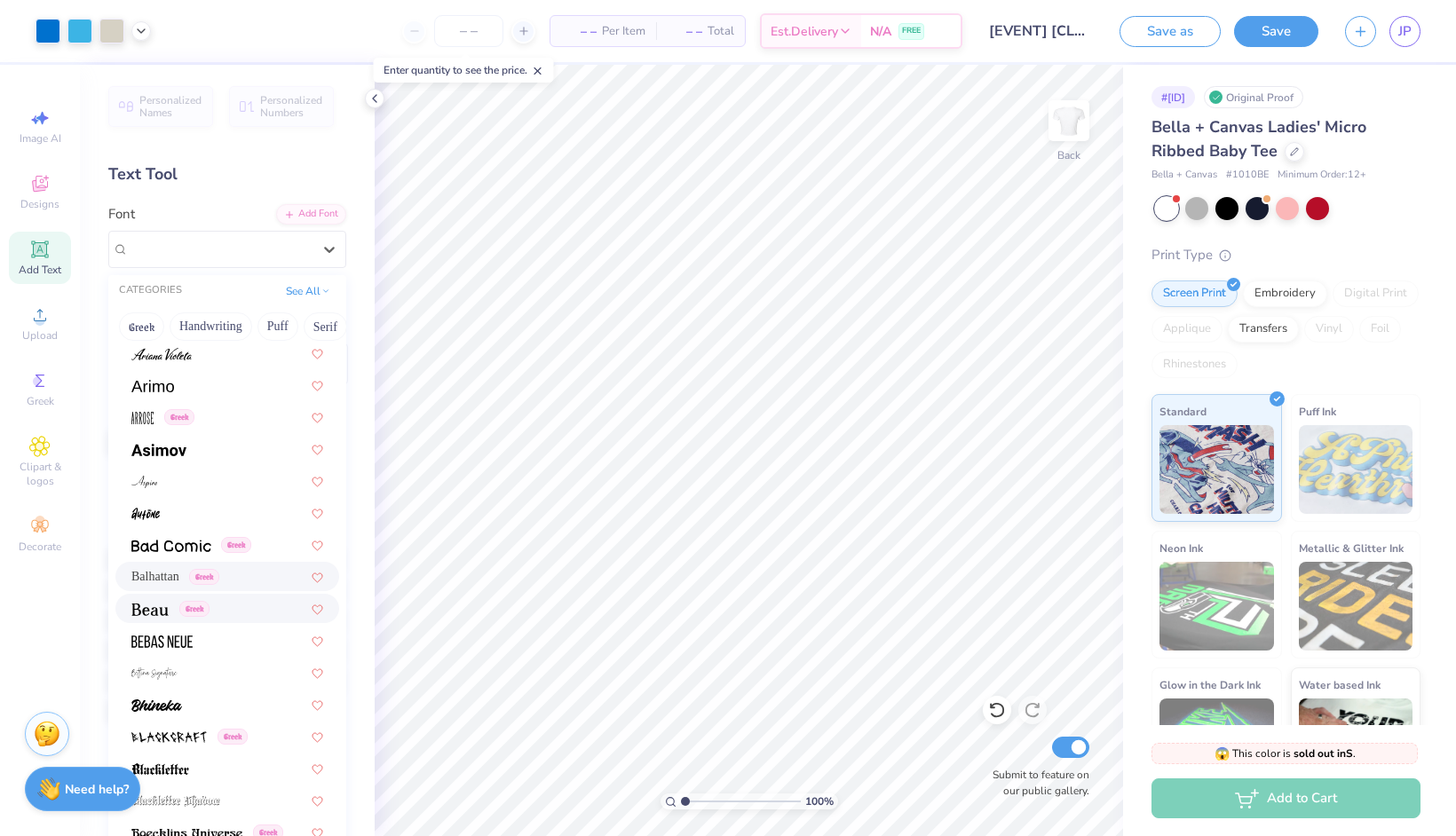 click on "Greek" at bounding box center [227, 608] 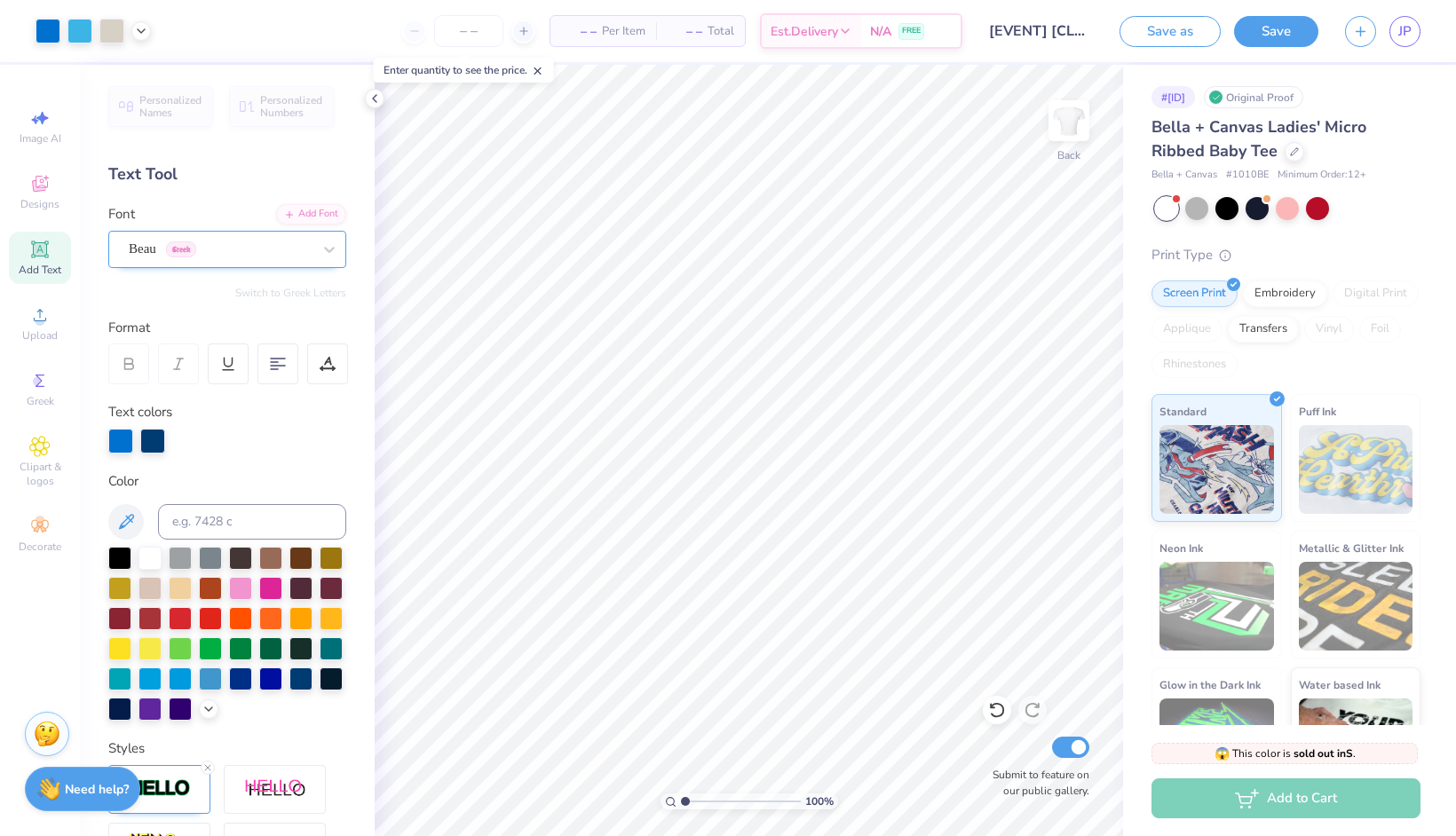 click on "Beau Greek" at bounding box center [220, 248] 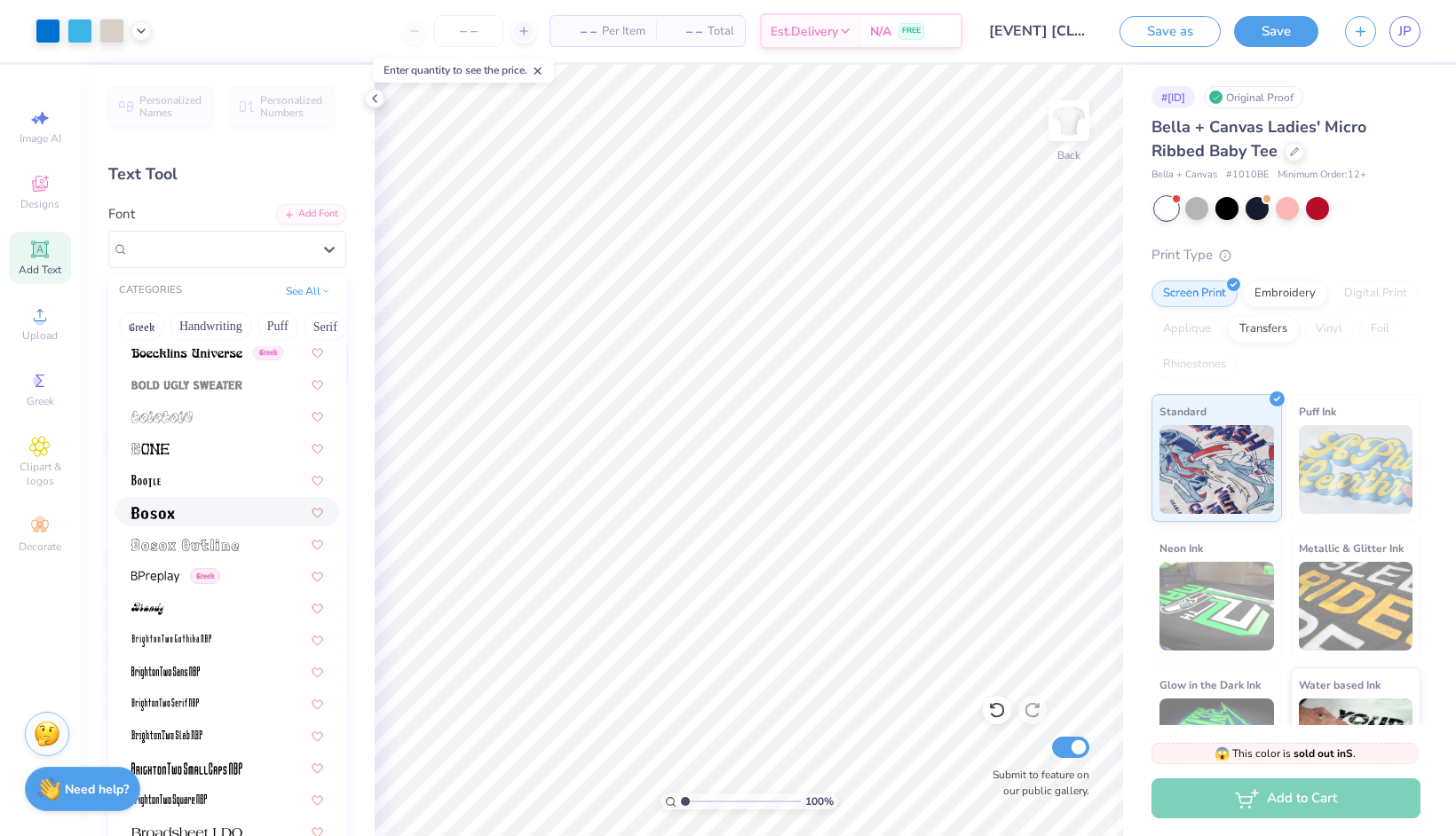 scroll, scrollTop: 1126, scrollLeft: 0, axis: vertical 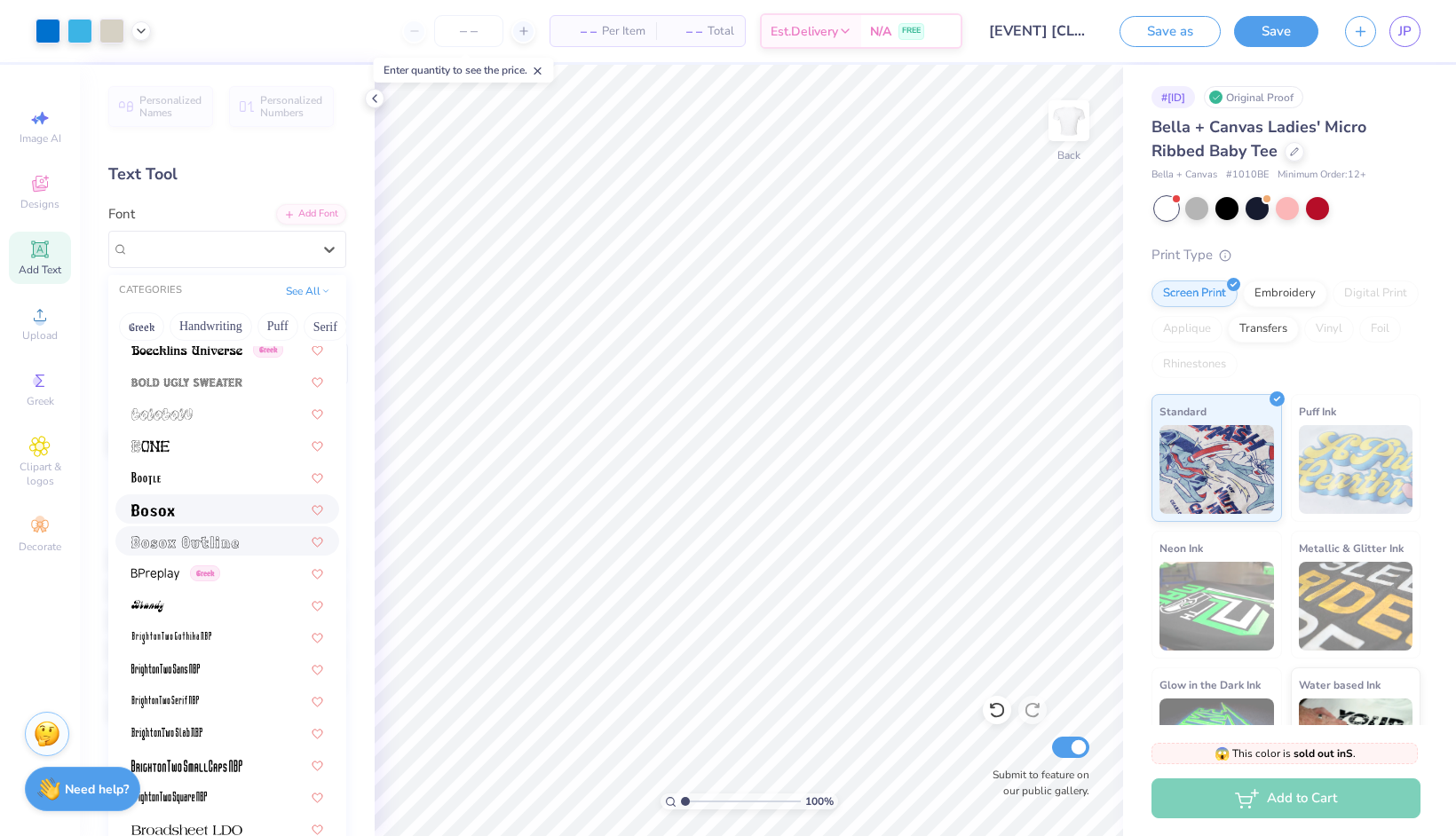 click at bounding box center (227, 540) 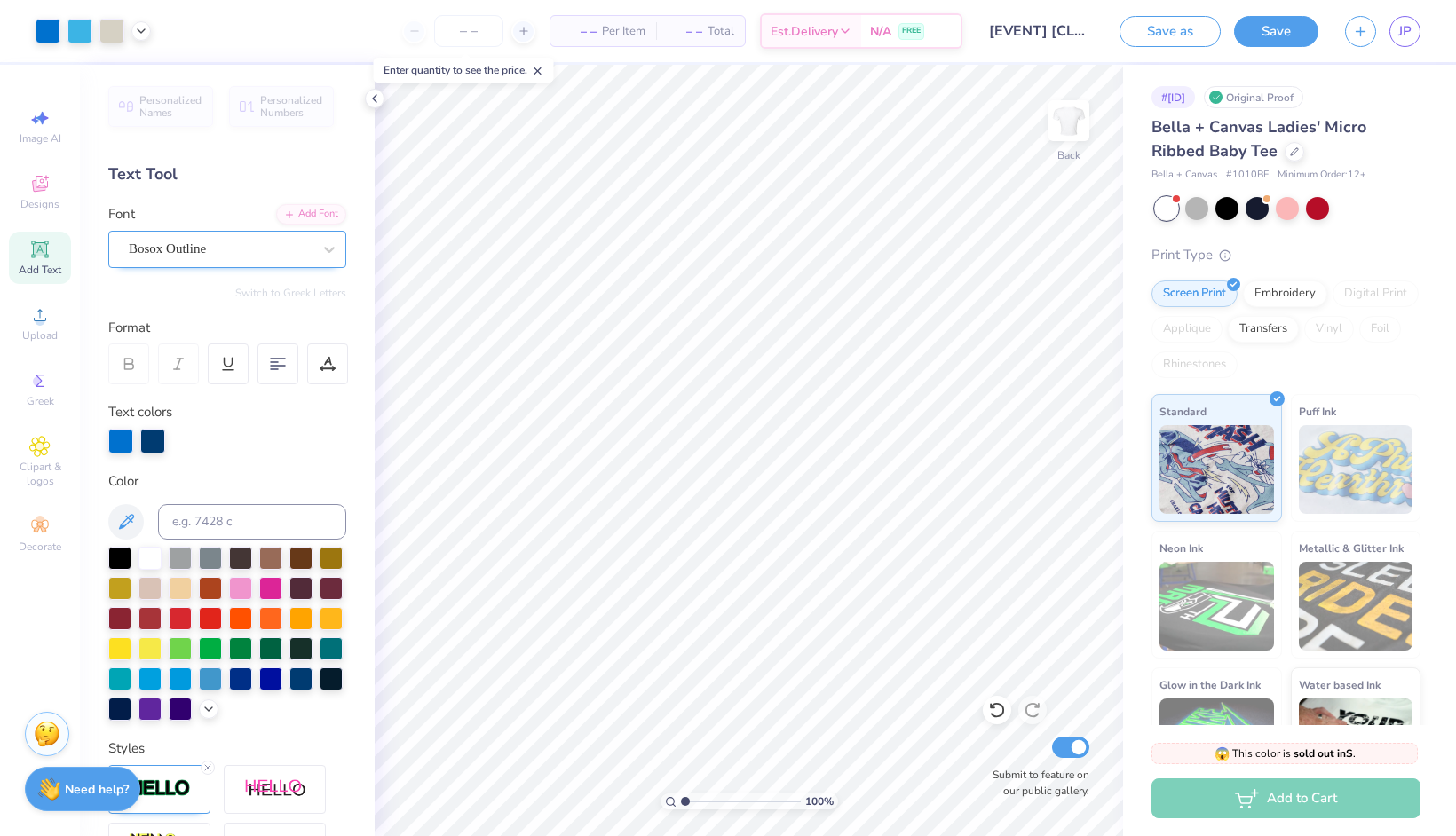 click on "Bosox Outline" at bounding box center (227, 249) 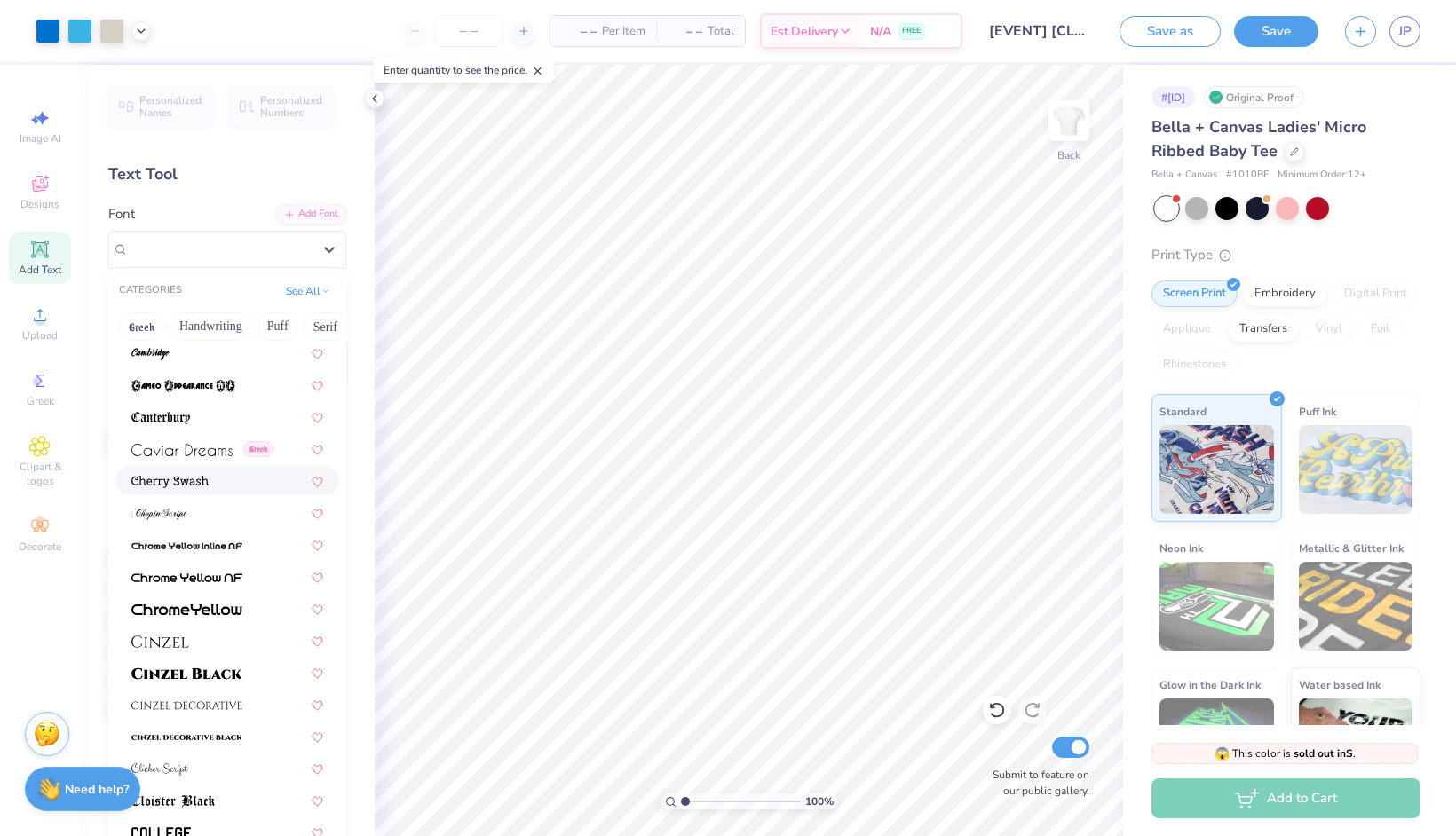 scroll, scrollTop: 1941, scrollLeft: 0, axis: vertical 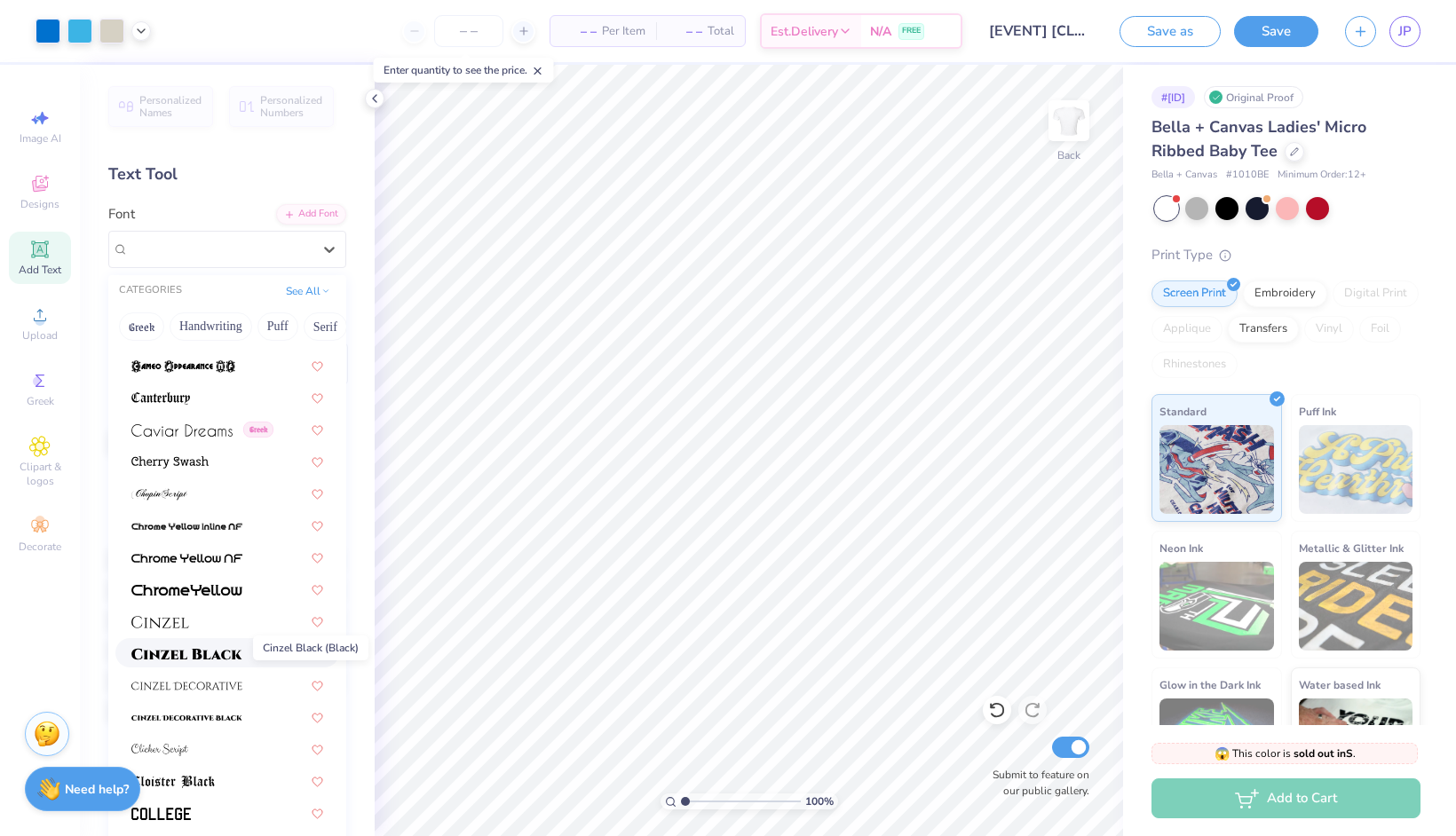click at bounding box center [186, 652] 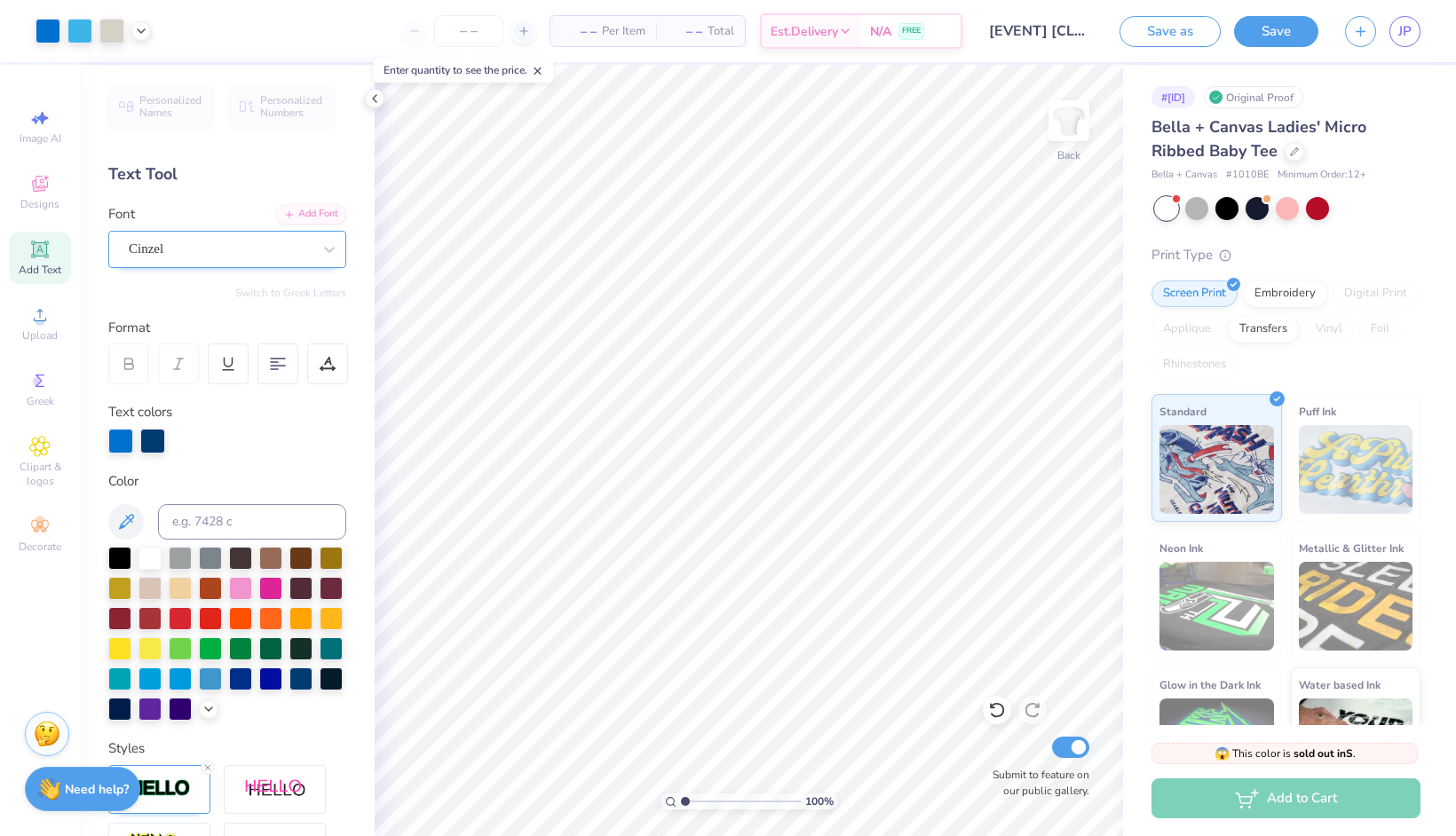 click on "Cinzel" at bounding box center (227, 249) 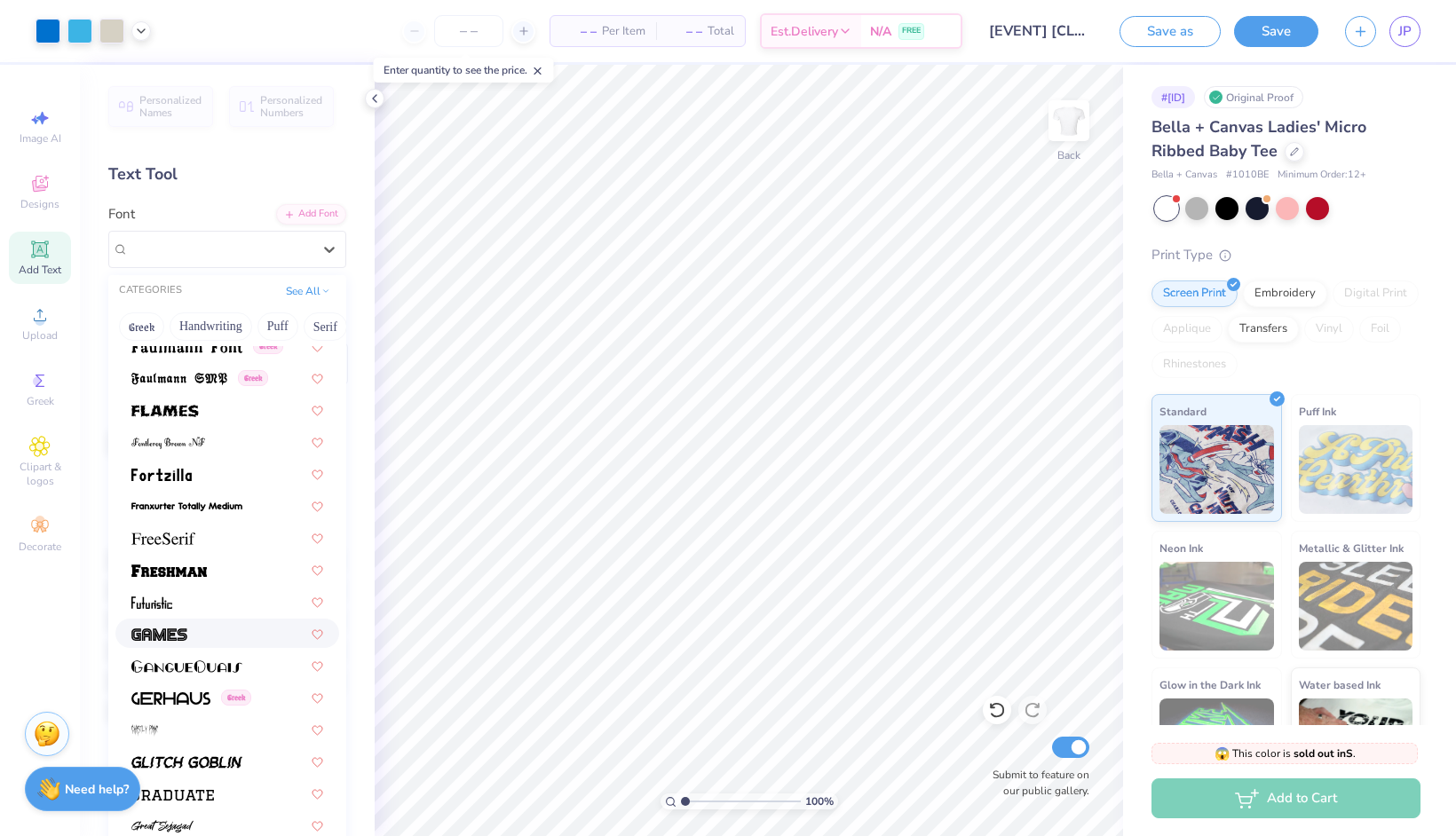 scroll, scrollTop: 3849, scrollLeft: 0, axis: vertical 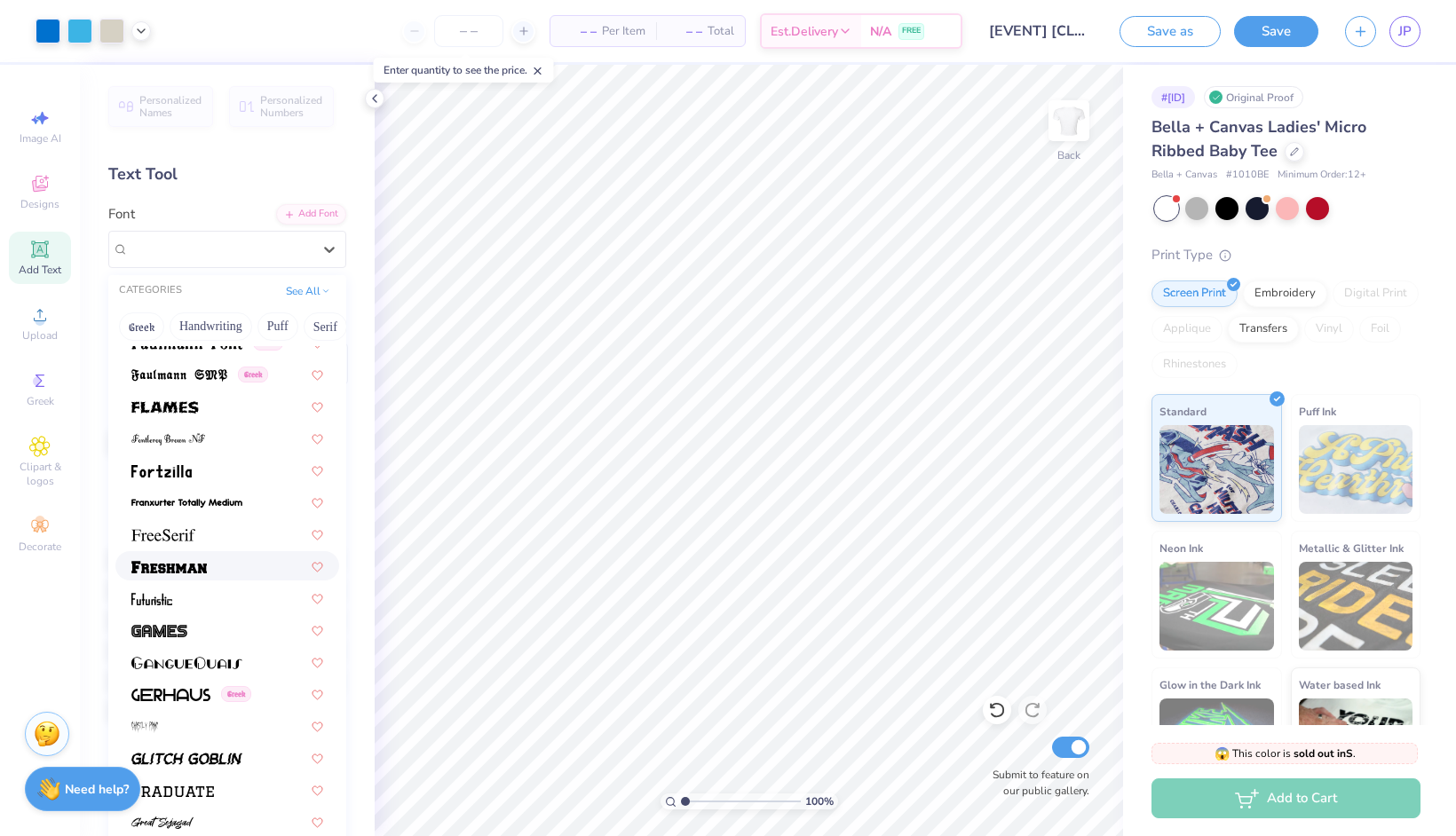 click at bounding box center (227, 565) 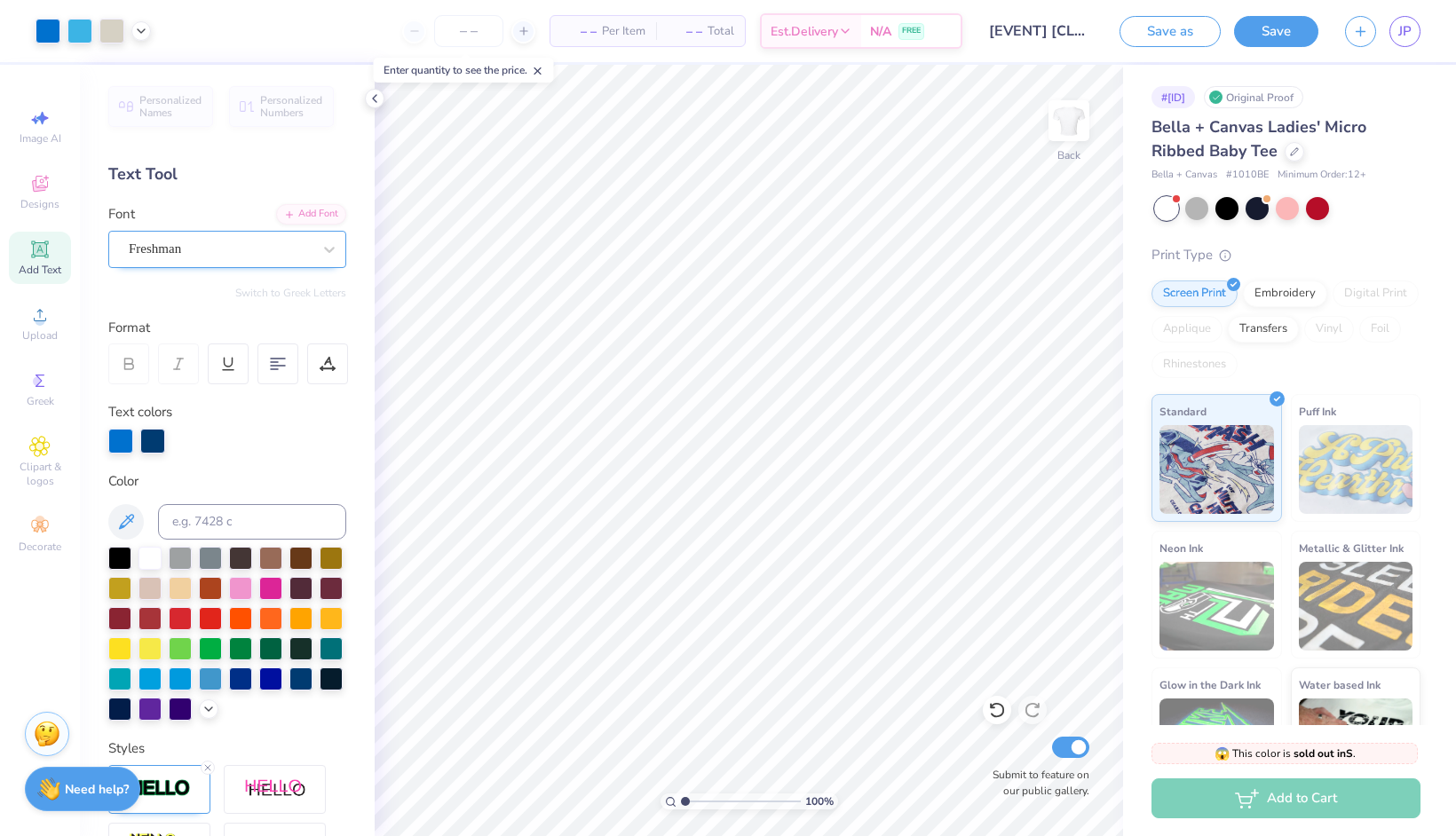 click on "Freshman" at bounding box center [220, 248] 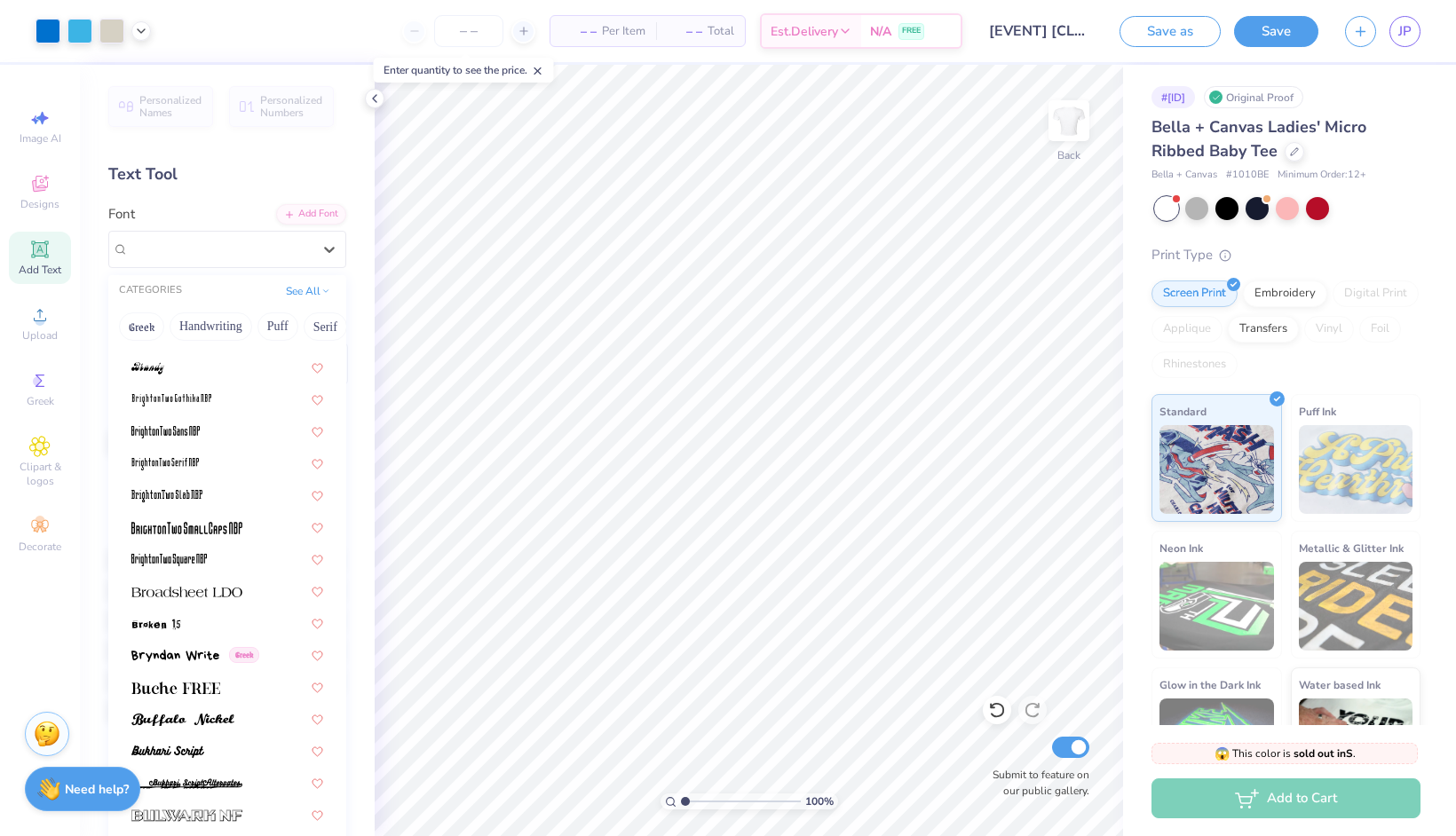 scroll, scrollTop: 1389, scrollLeft: 0, axis: vertical 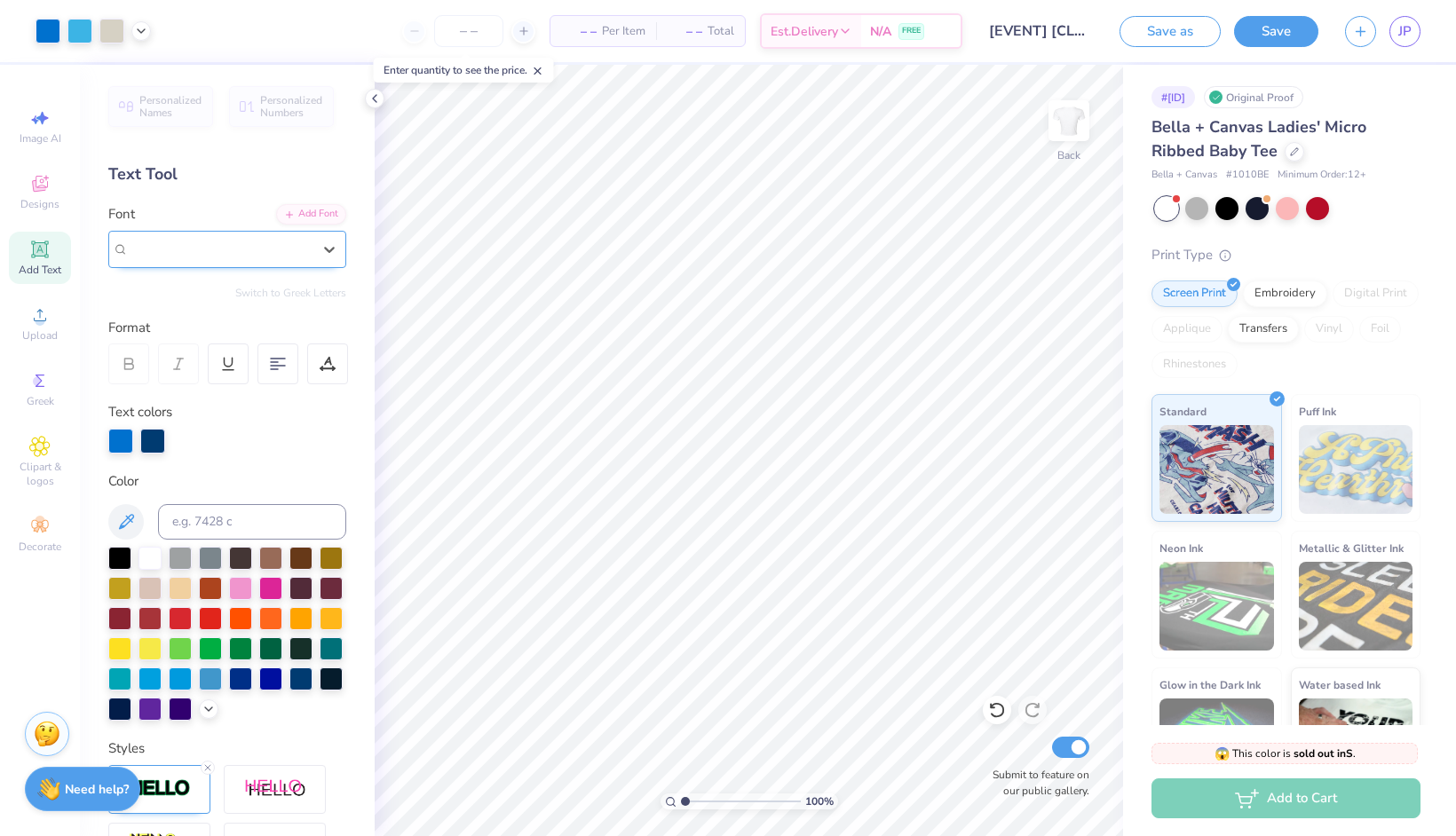 click on "Freshman" at bounding box center [220, 248] 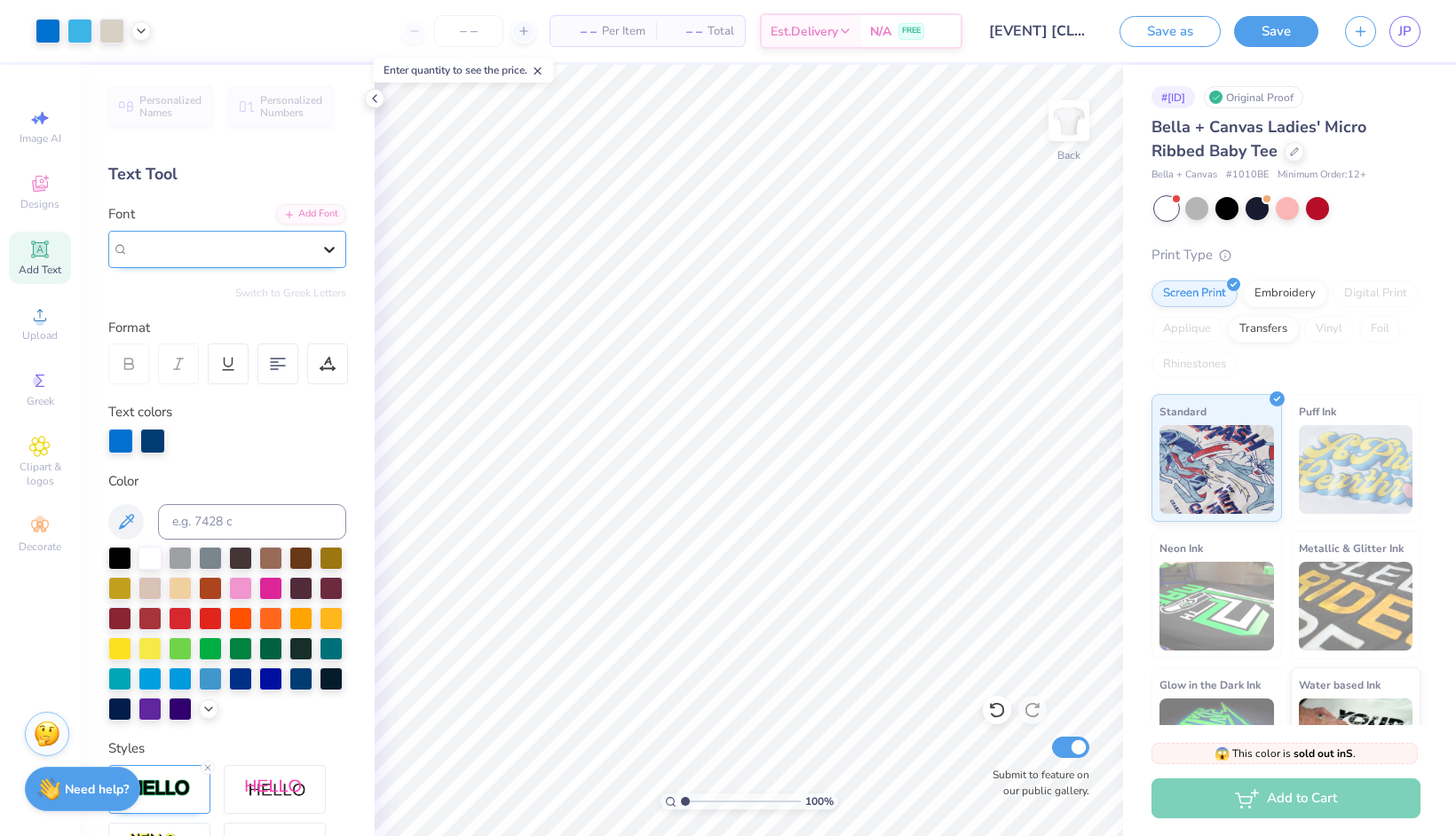 click 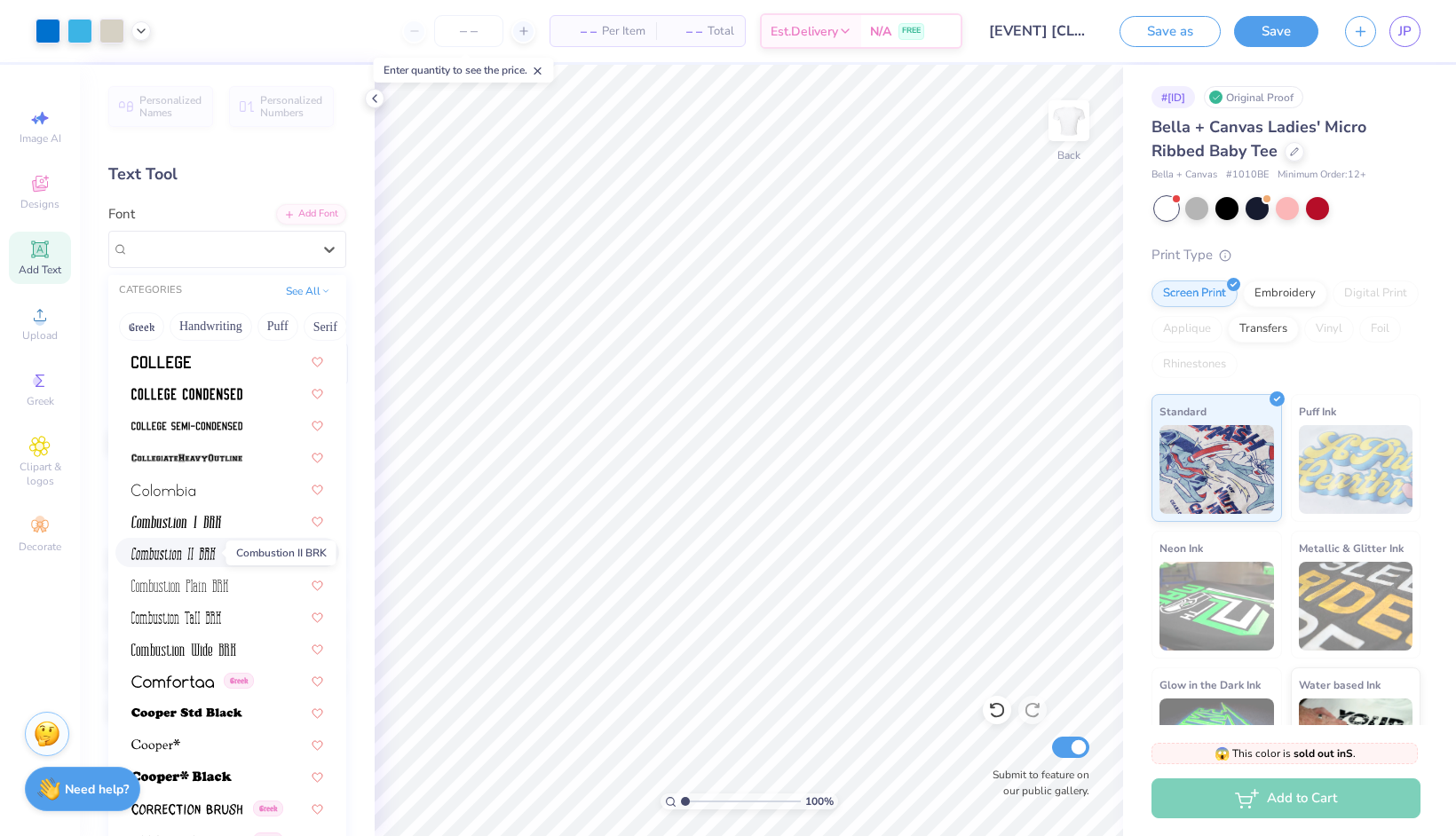 scroll, scrollTop: 2408, scrollLeft: 0, axis: vertical 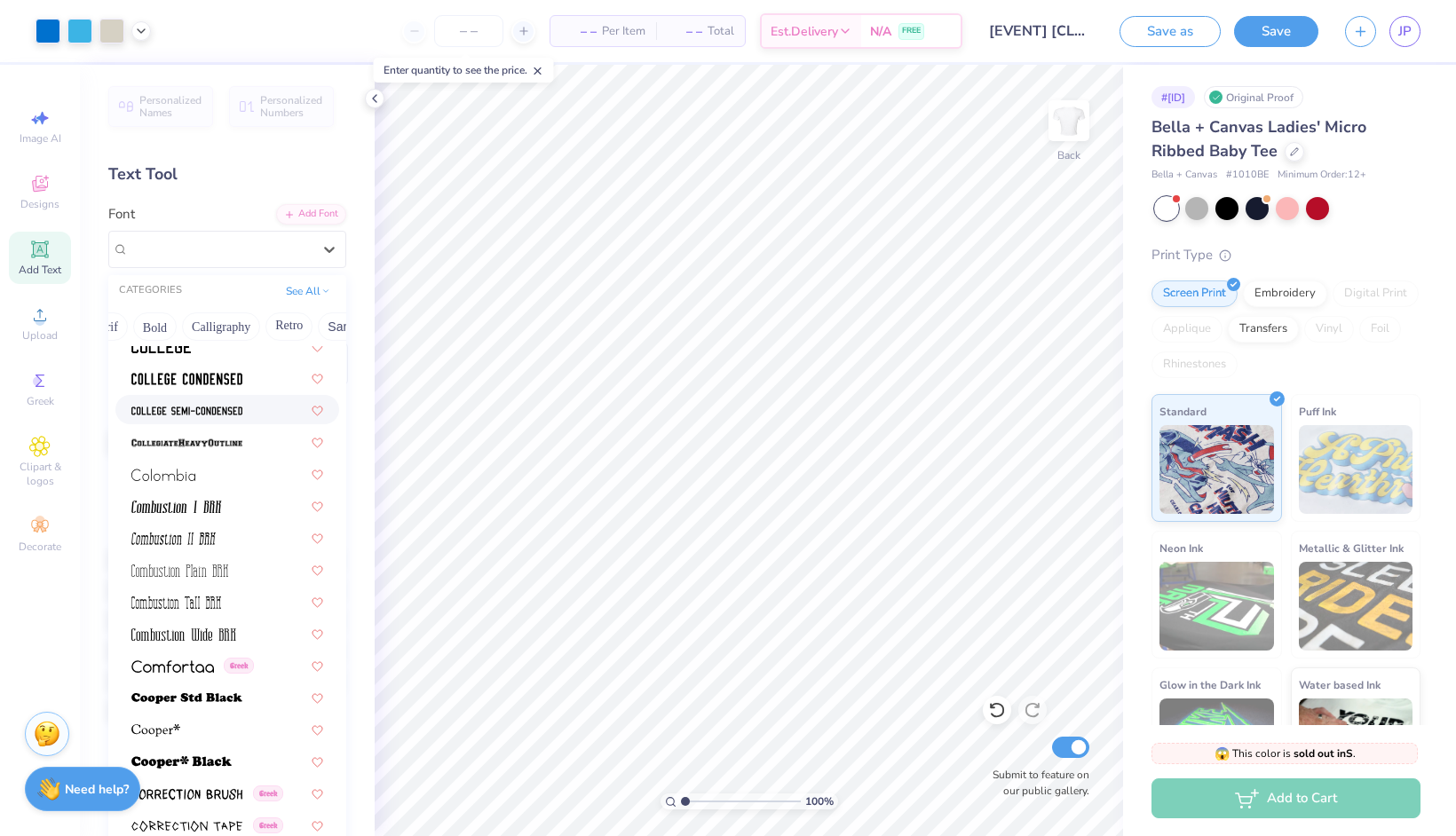 click on "Retro" at bounding box center (289, 327) 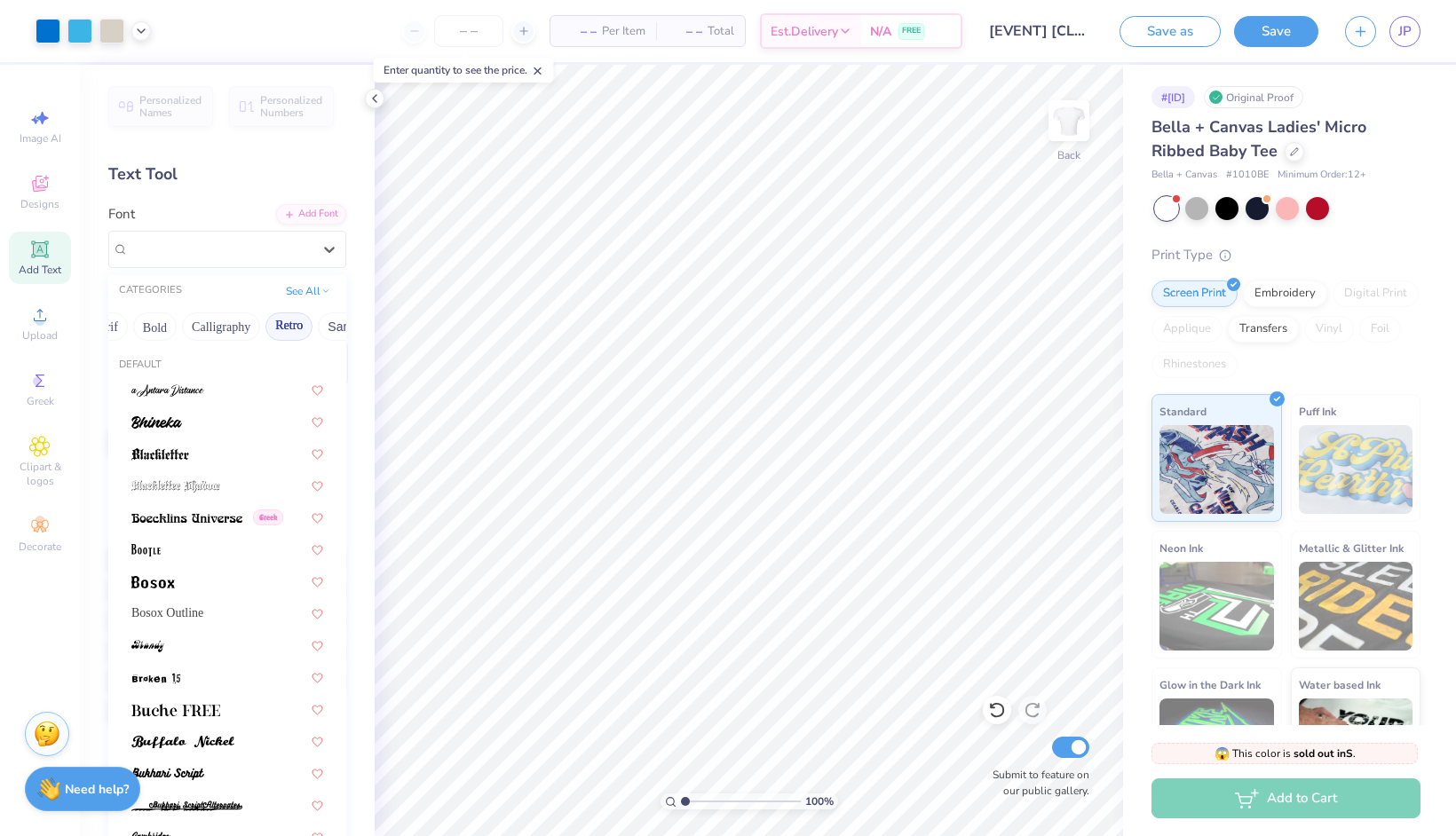 click on "Retro" at bounding box center [289, 327] 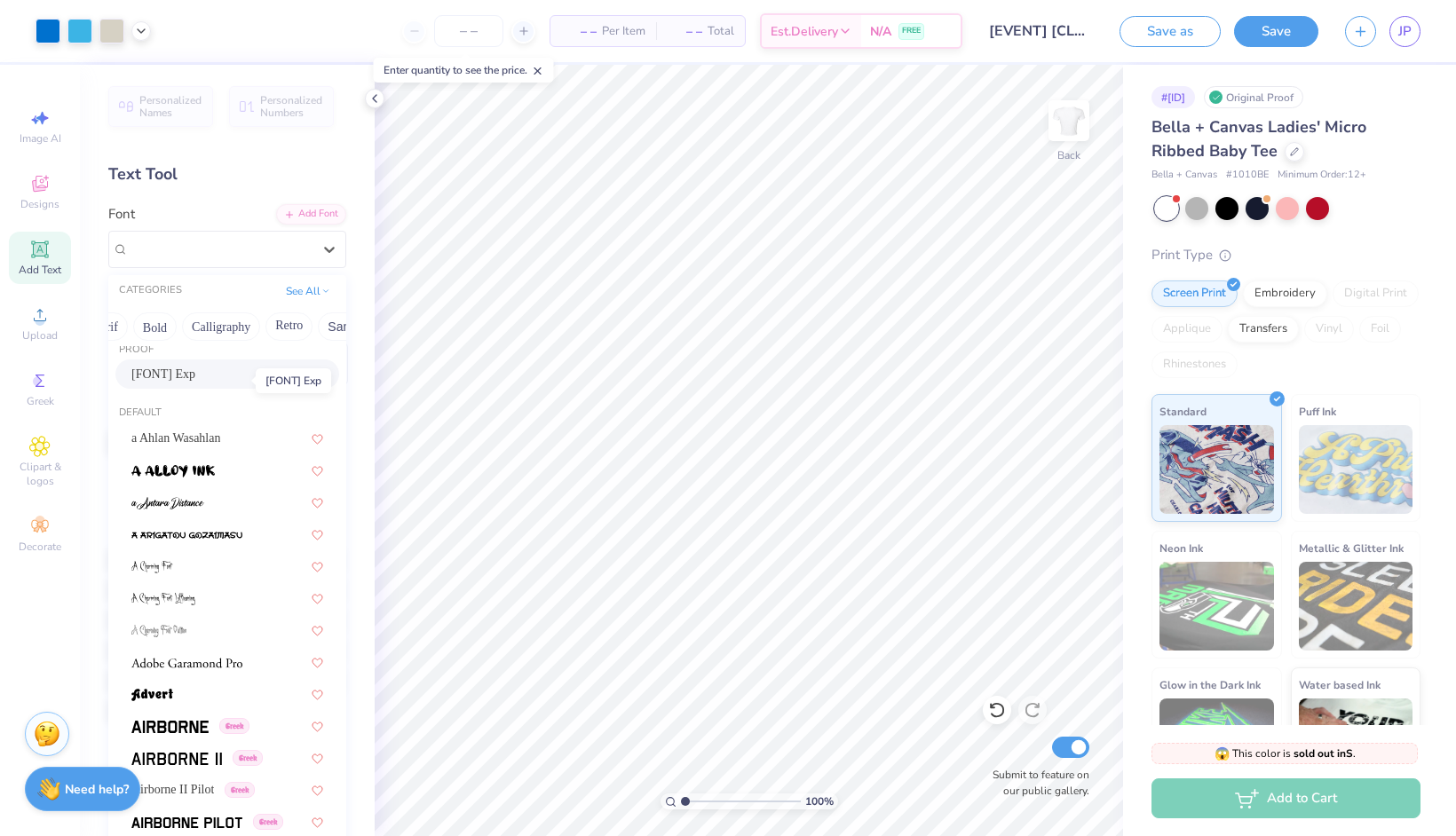 scroll, scrollTop: 16, scrollLeft: 0, axis: vertical 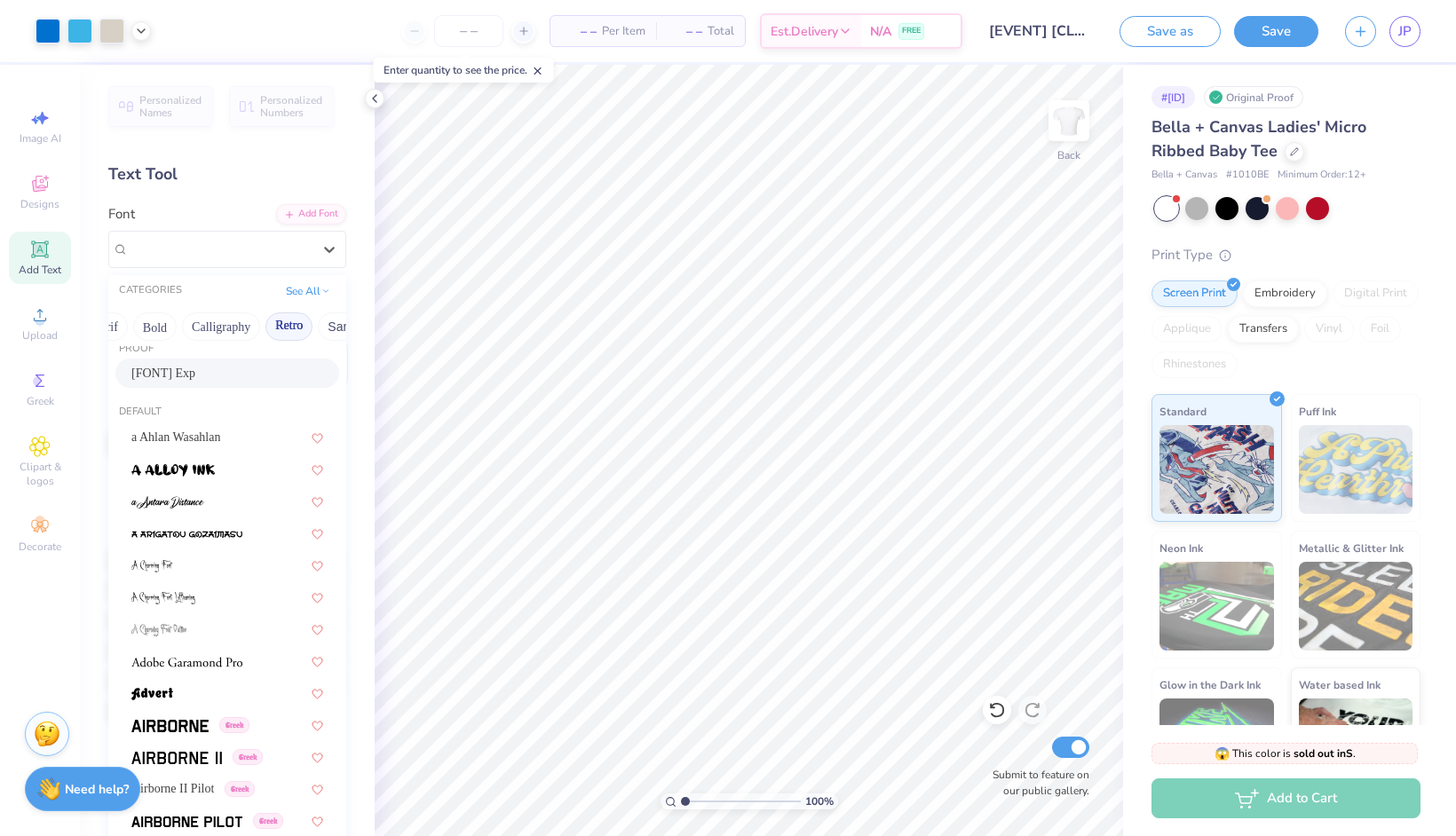 click on "Retro" at bounding box center [289, 327] 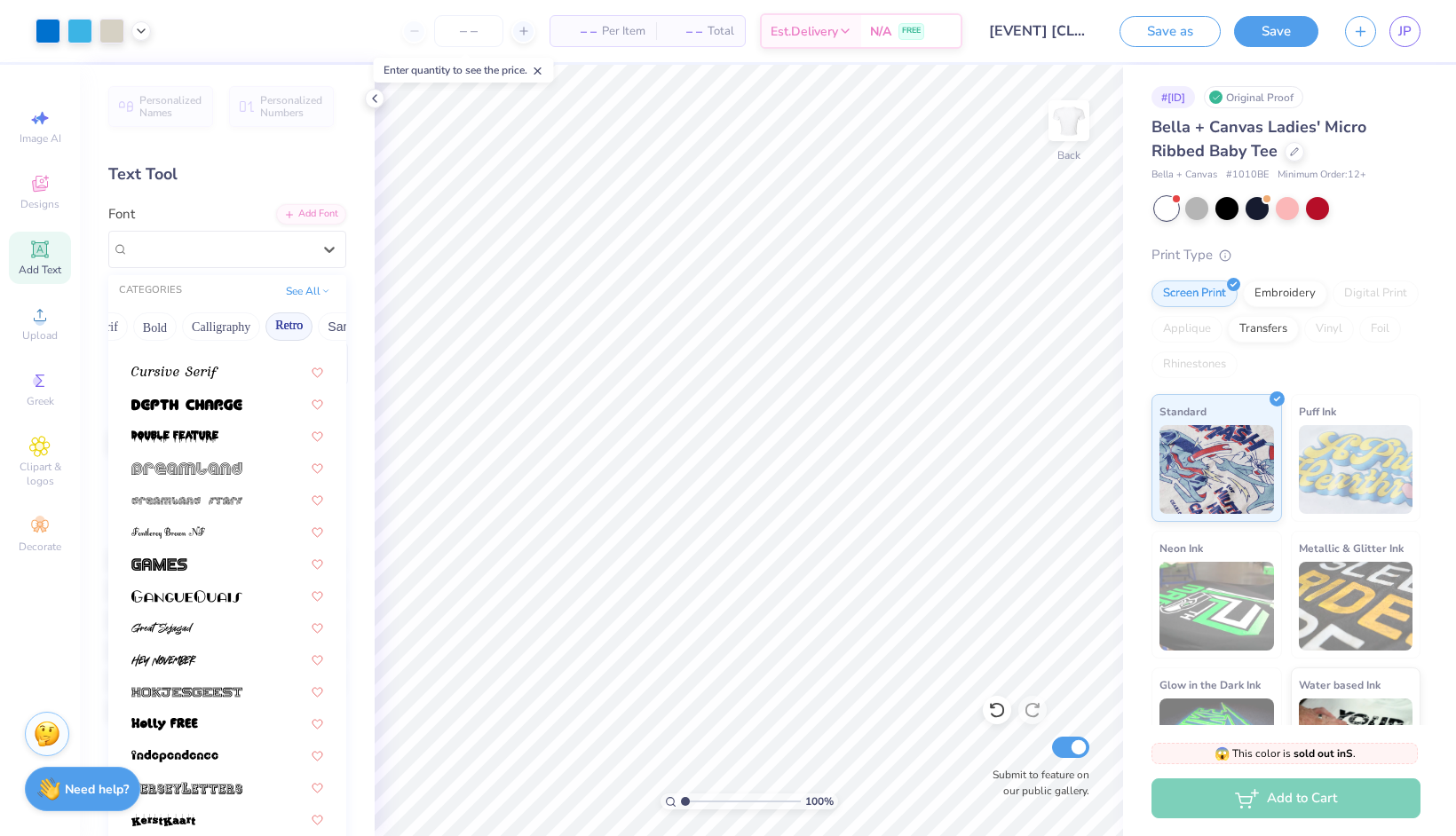 scroll, scrollTop: 959, scrollLeft: 0, axis: vertical 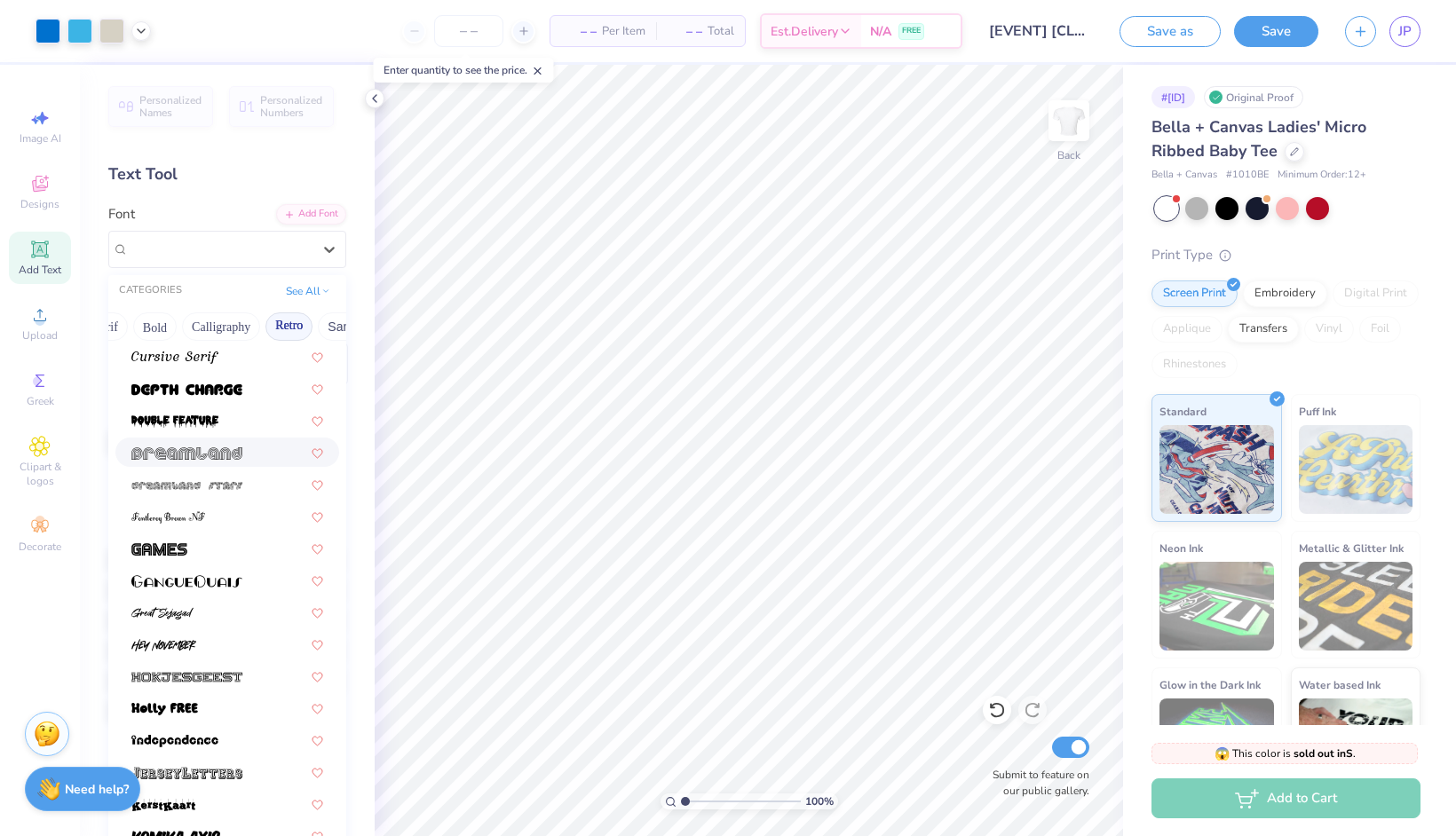 click at bounding box center [227, 452] 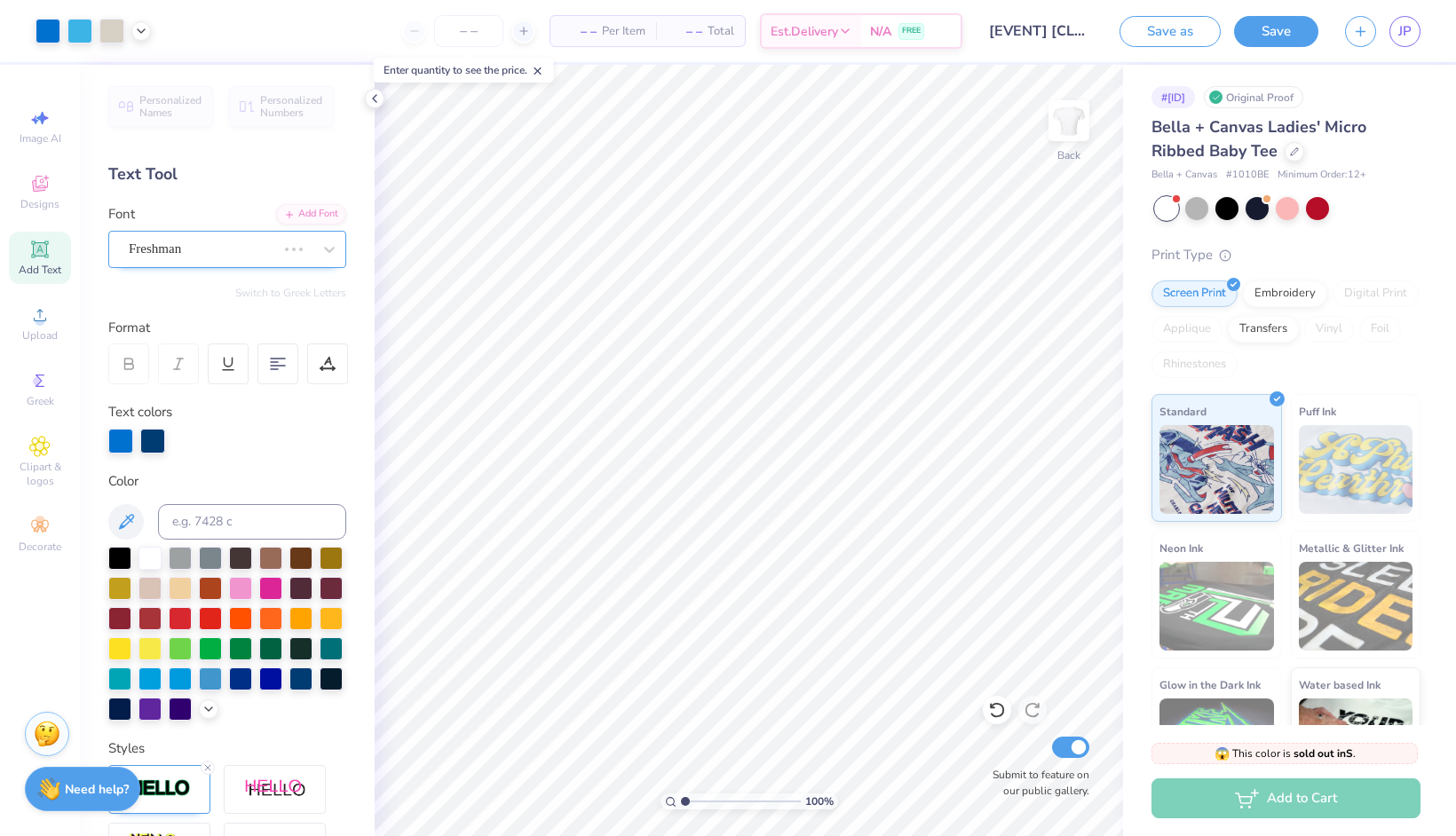 click on "Freshman" at bounding box center [202, 248] 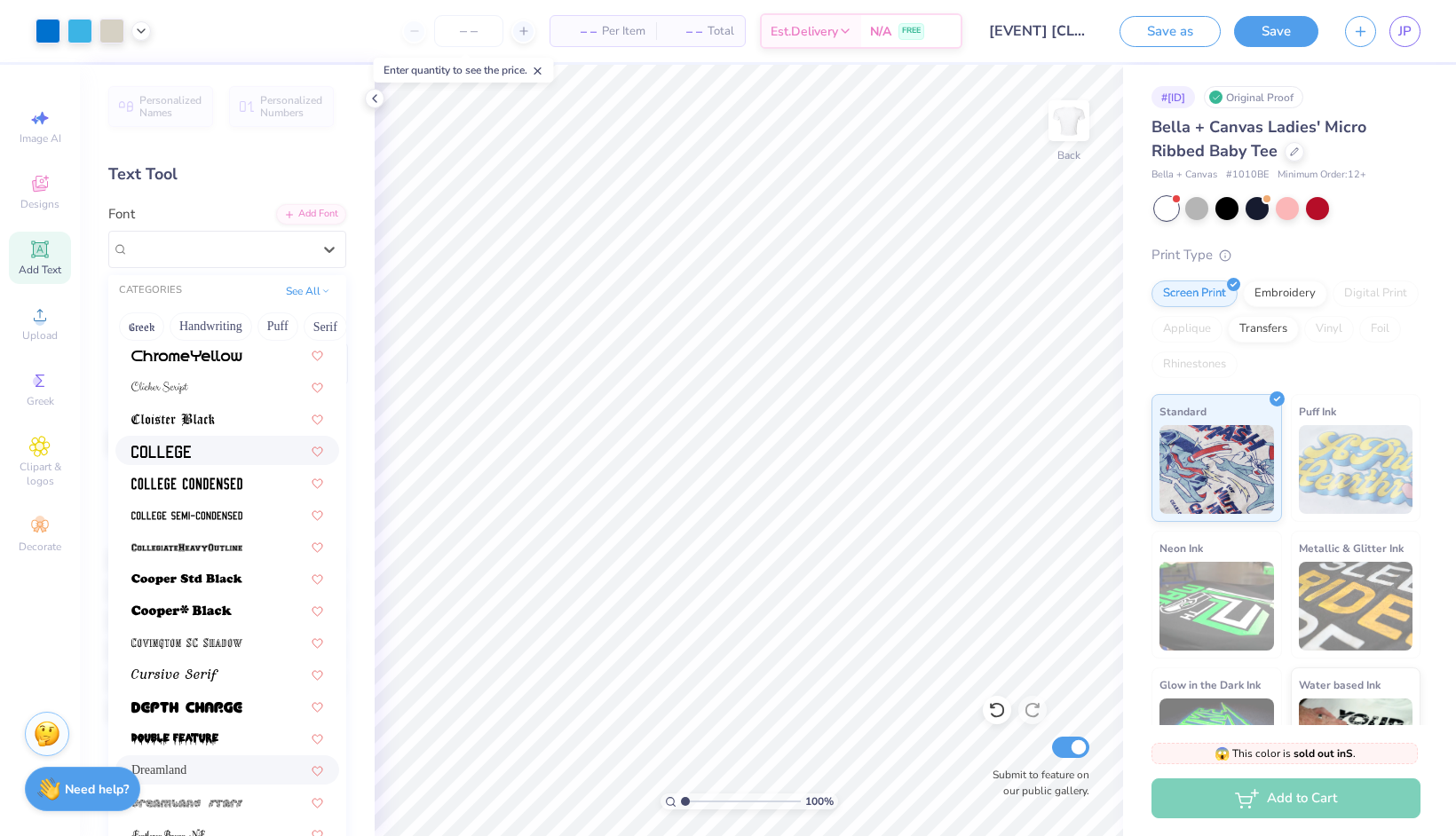 scroll, scrollTop: 654, scrollLeft: 0, axis: vertical 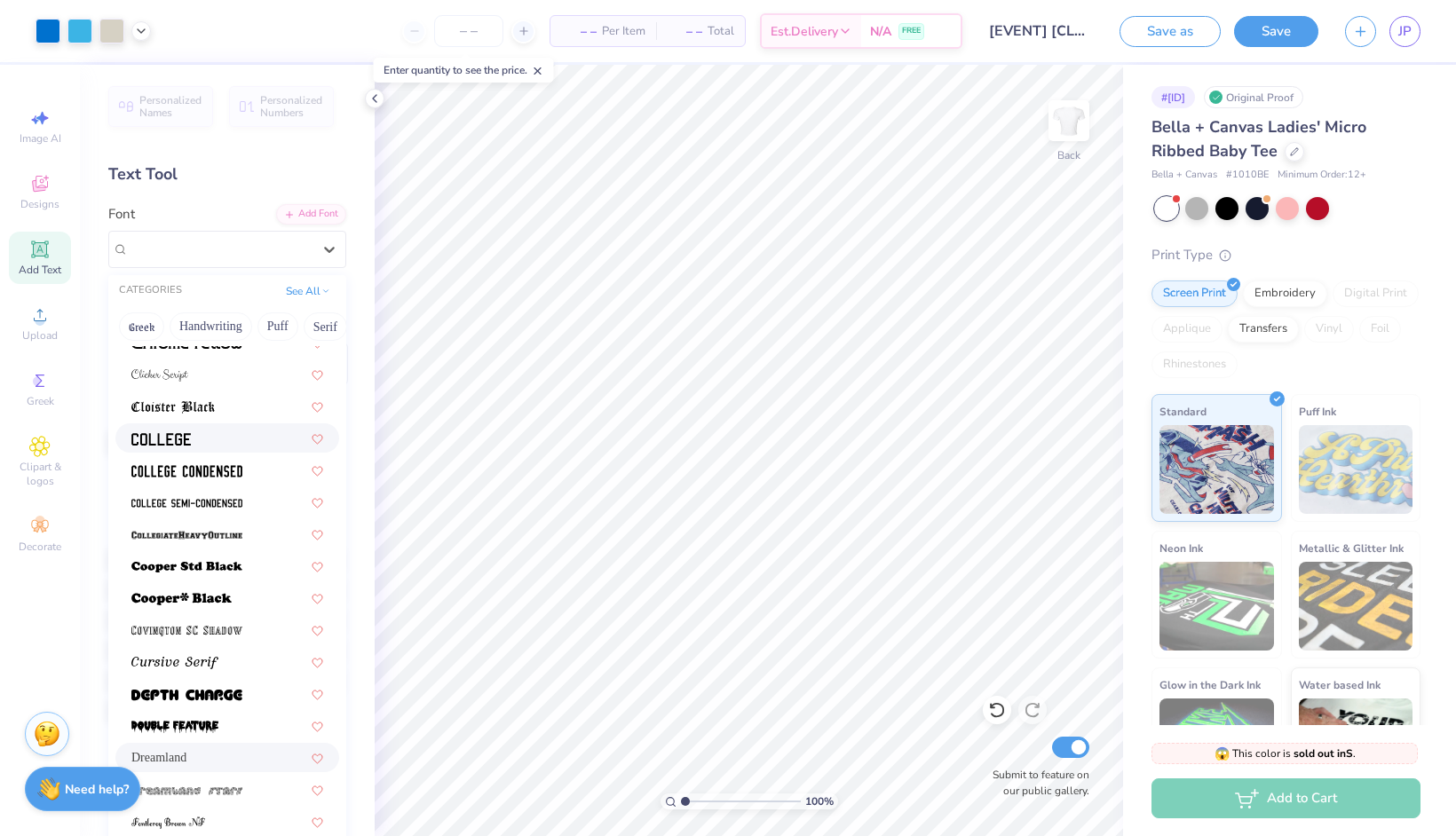 click at bounding box center (227, 438) 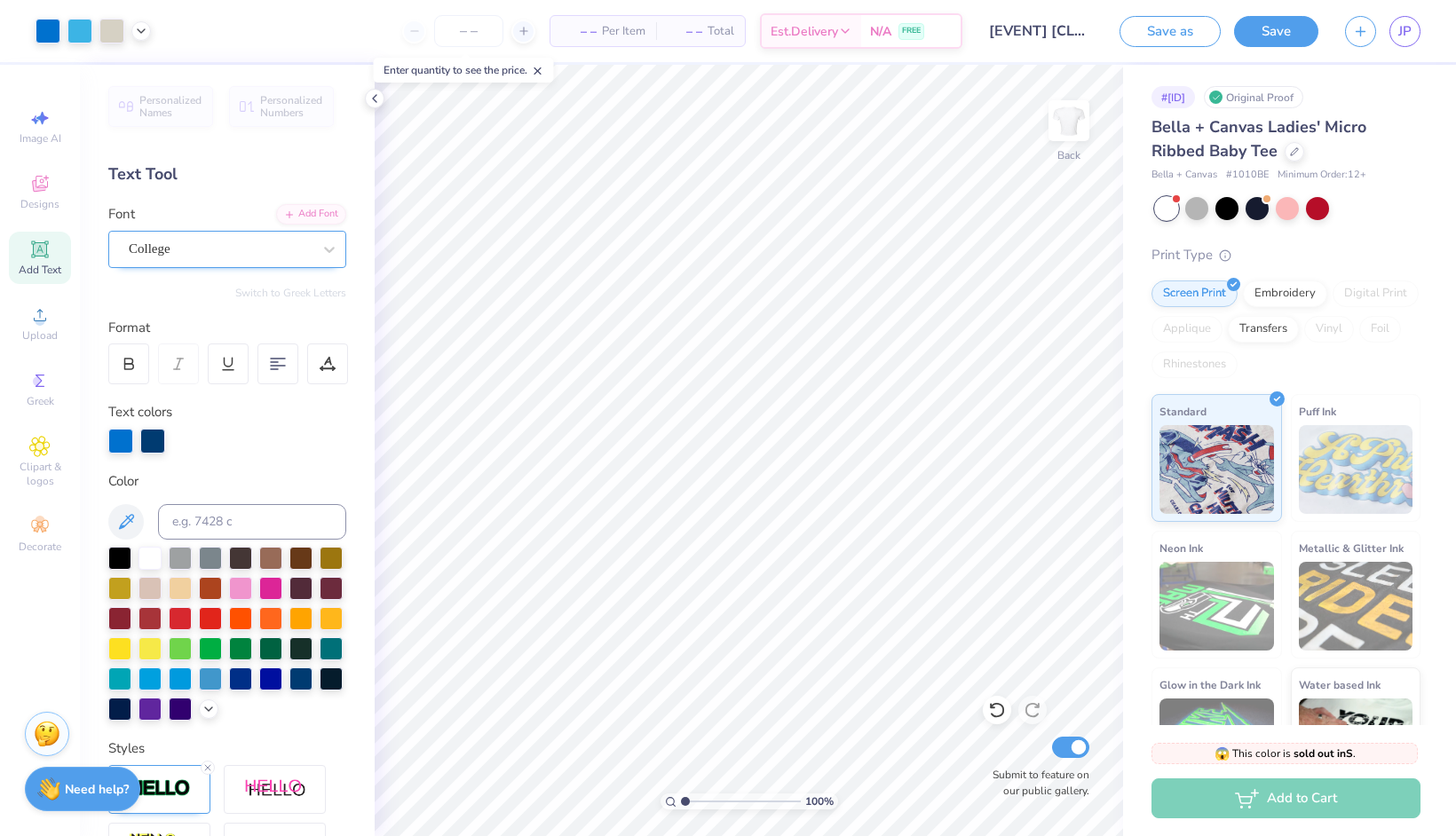 click on "College" at bounding box center [220, 248] 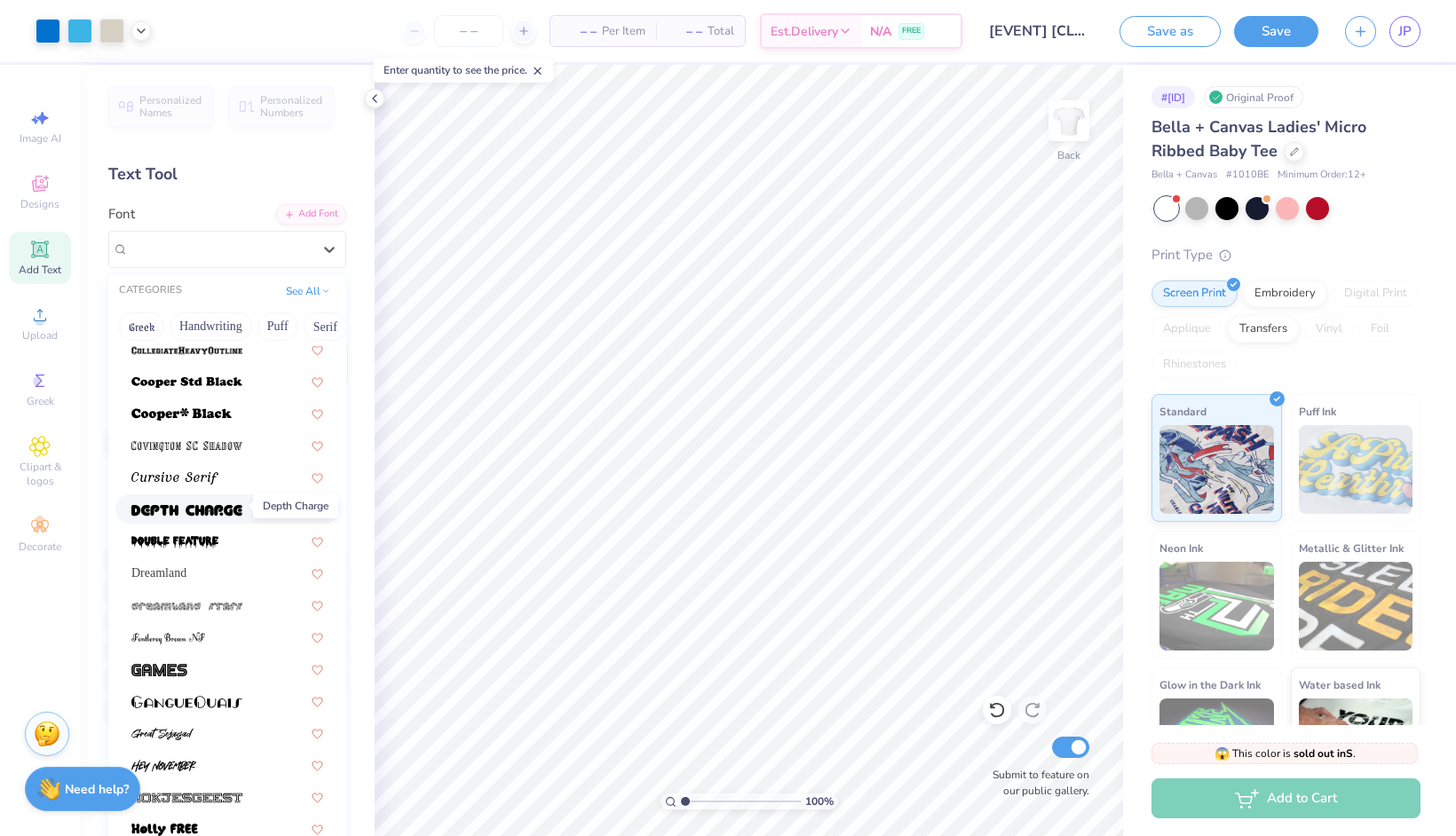scroll, scrollTop: 842, scrollLeft: 0, axis: vertical 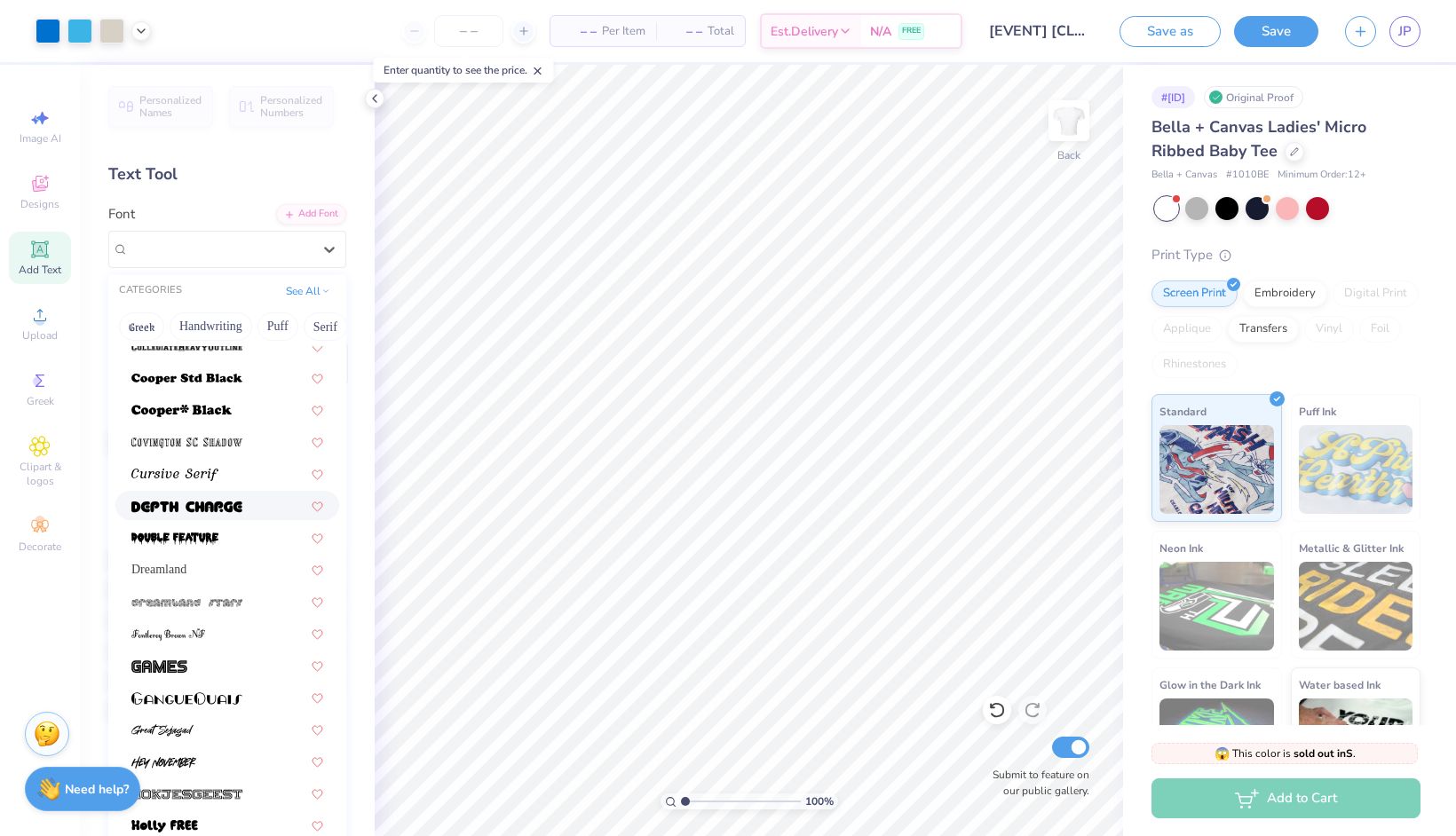 click at bounding box center (227, 505) 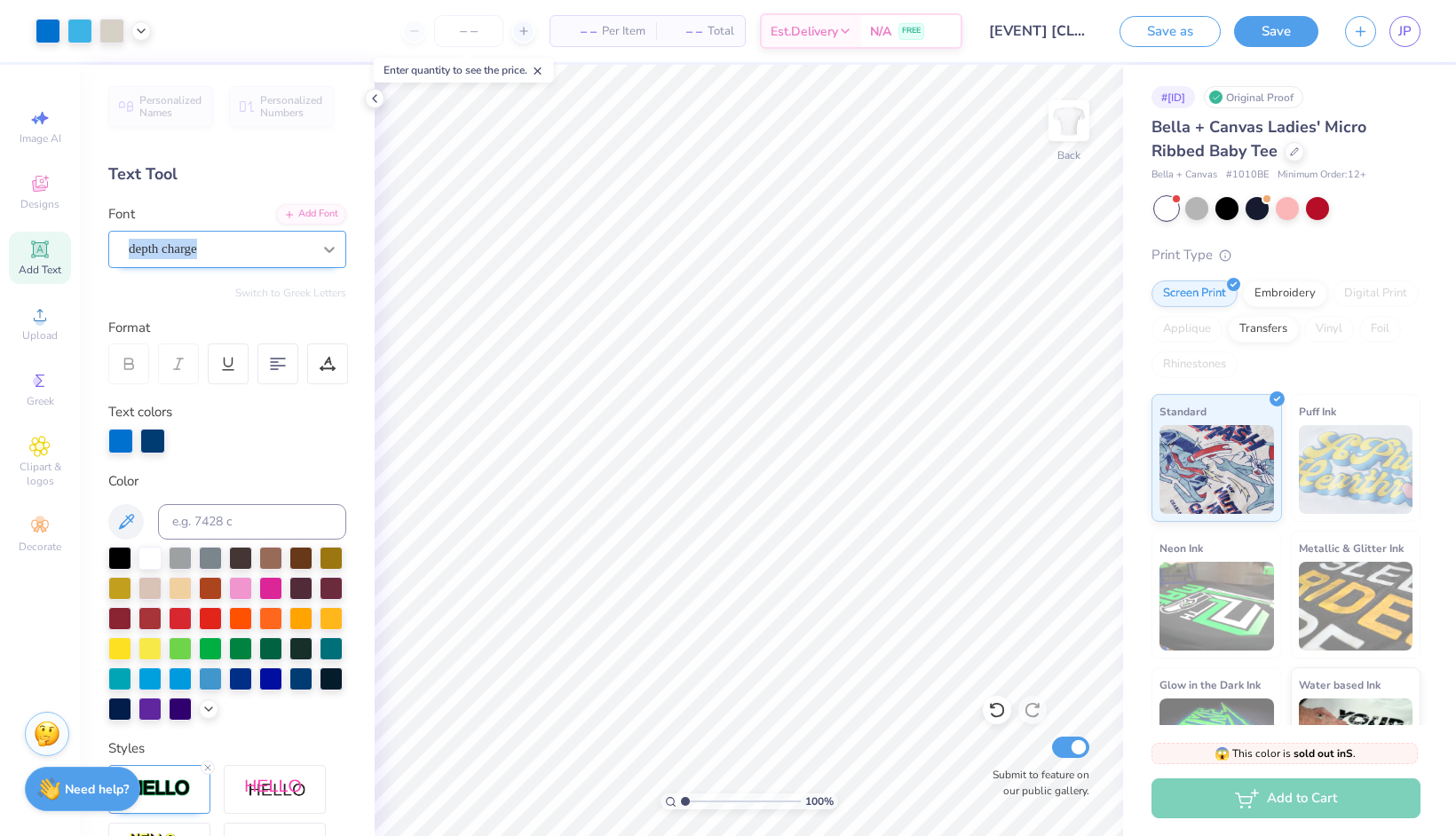 click on "[FONT] depth charge" at bounding box center [227, 236] 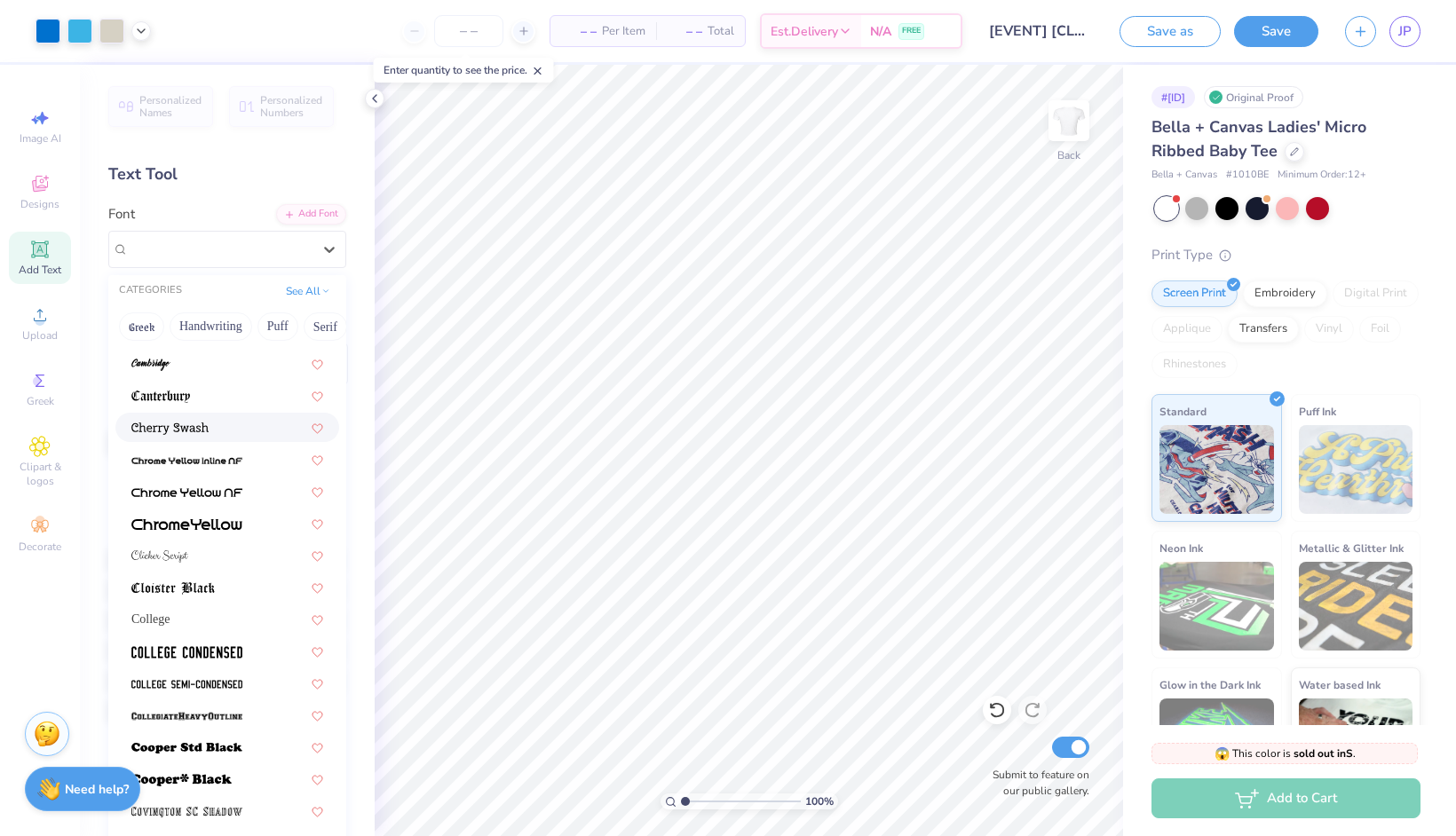 scroll, scrollTop: 479, scrollLeft: 0, axis: vertical 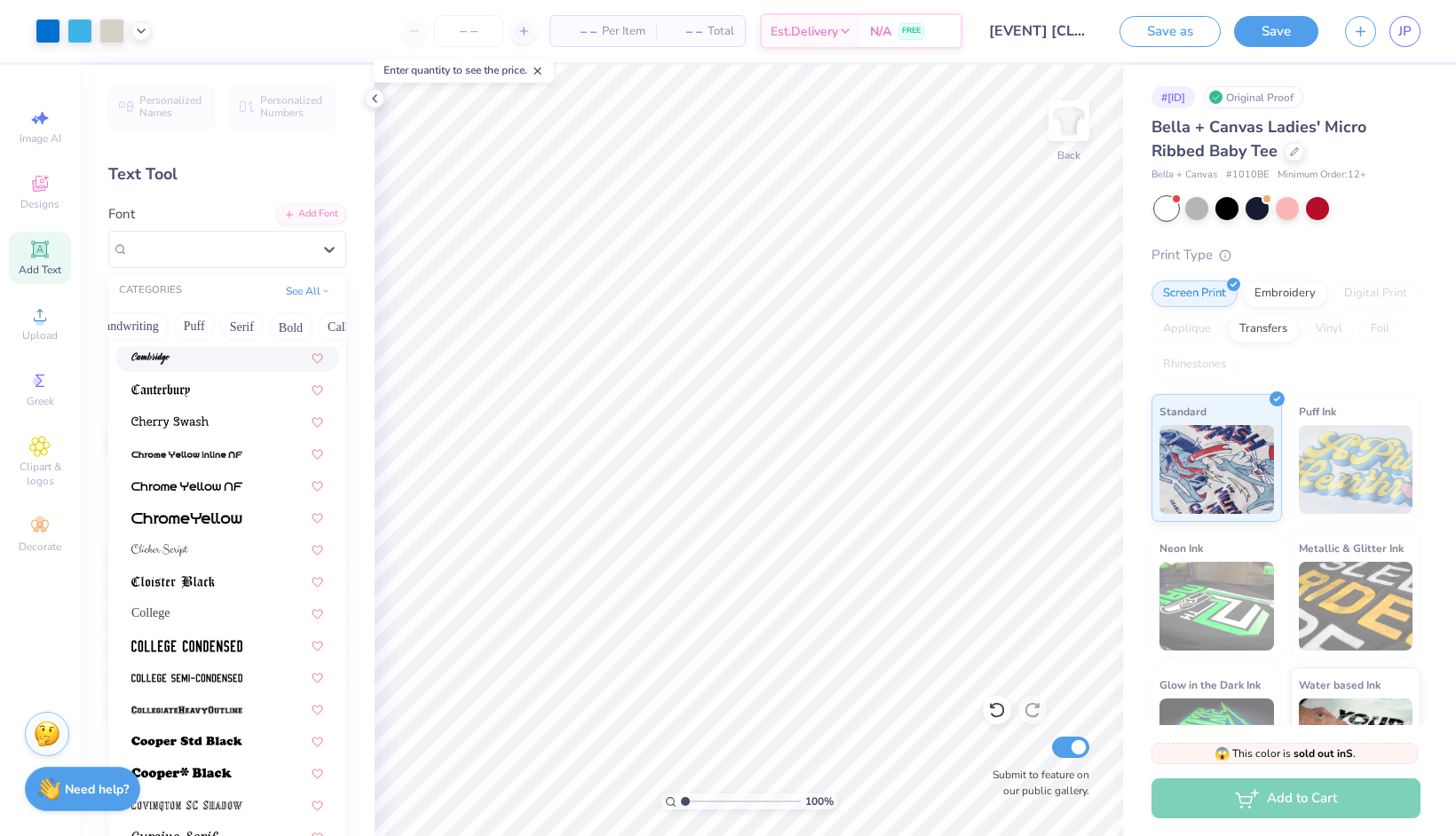 click on "Bold" at bounding box center [290, 327] 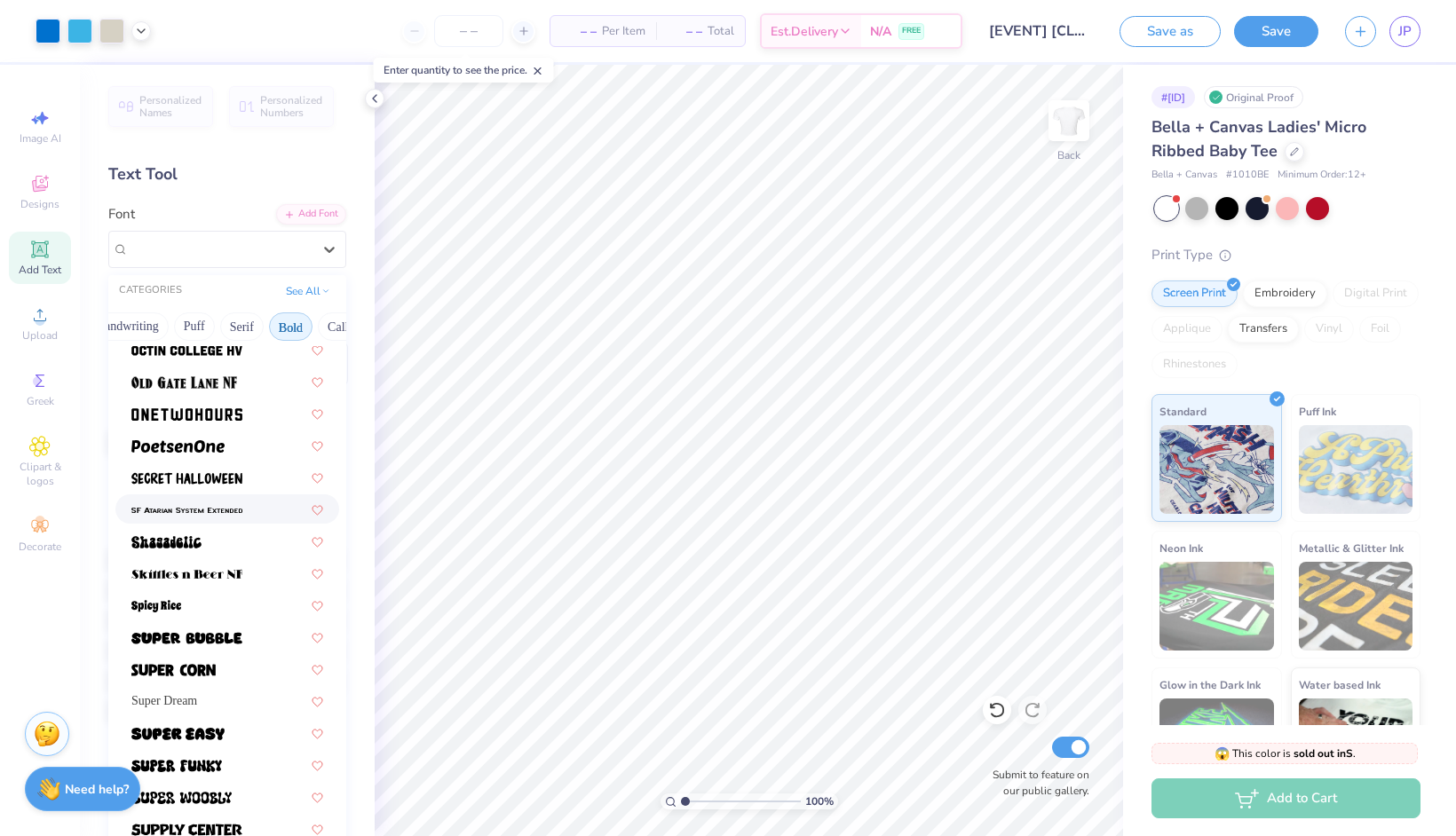 scroll, scrollTop: 1683, scrollLeft: 0, axis: vertical 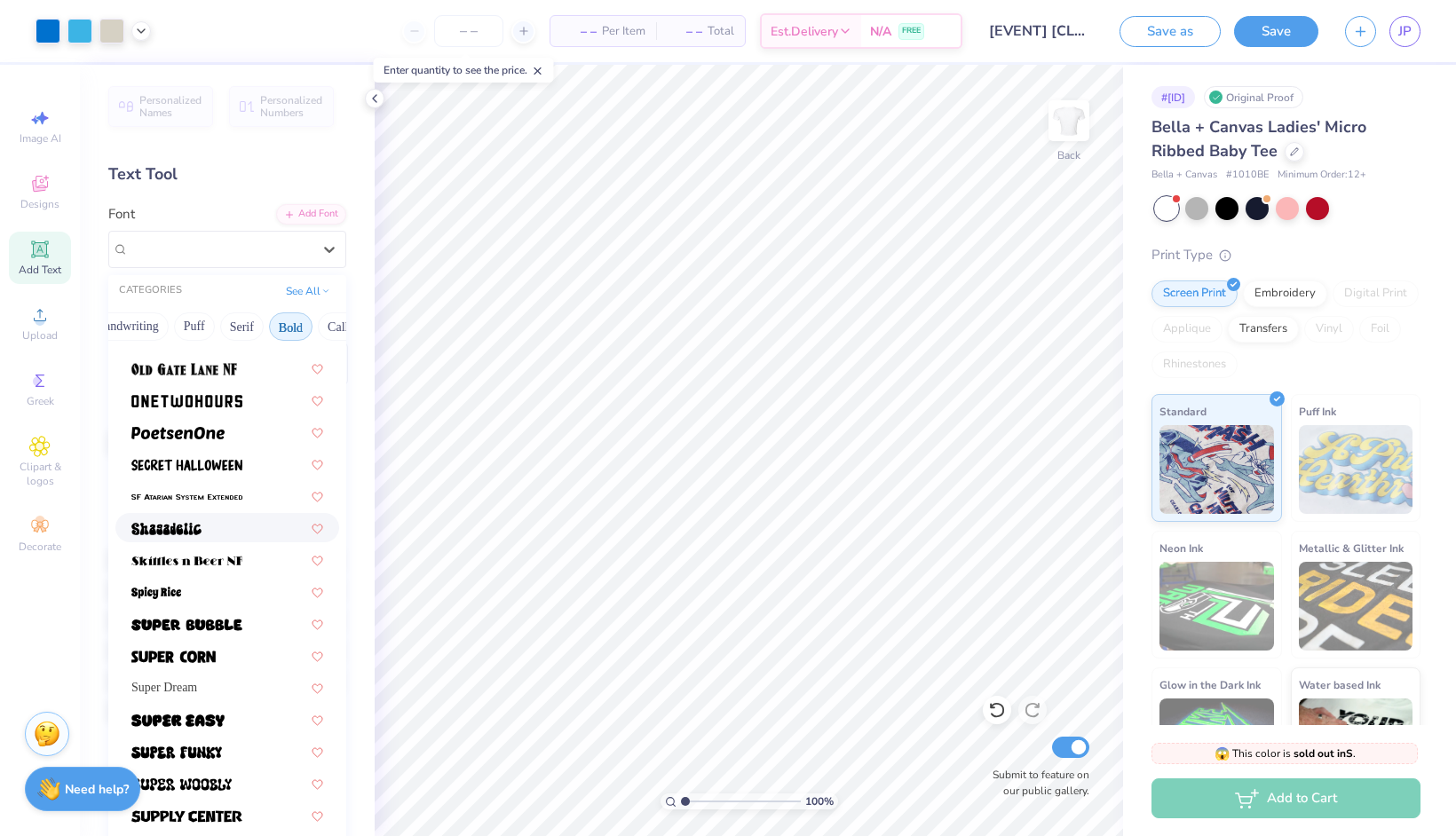 click at bounding box center [227, 527] 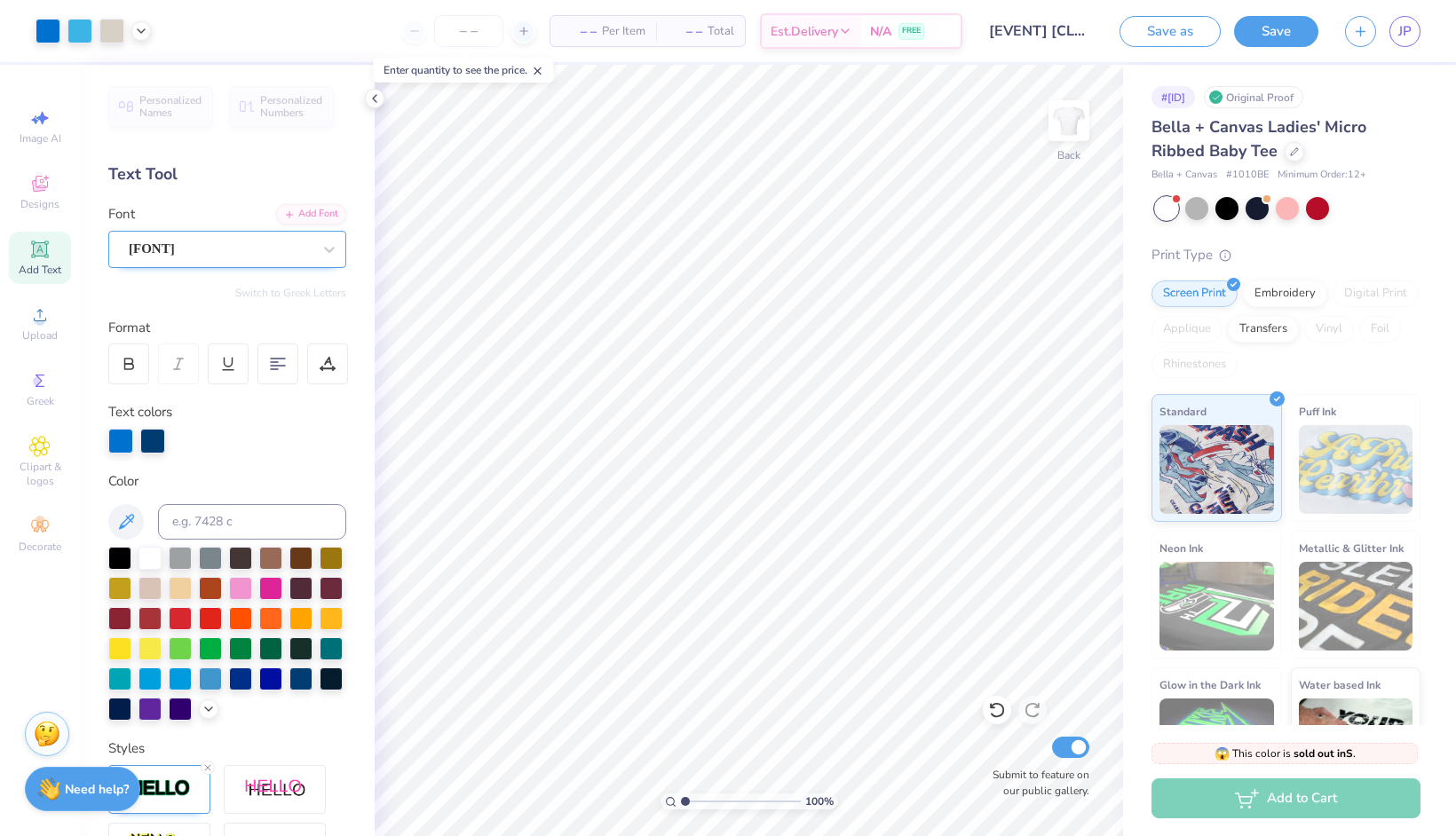 click on "[FONT]" at bounding box center (220, 248) 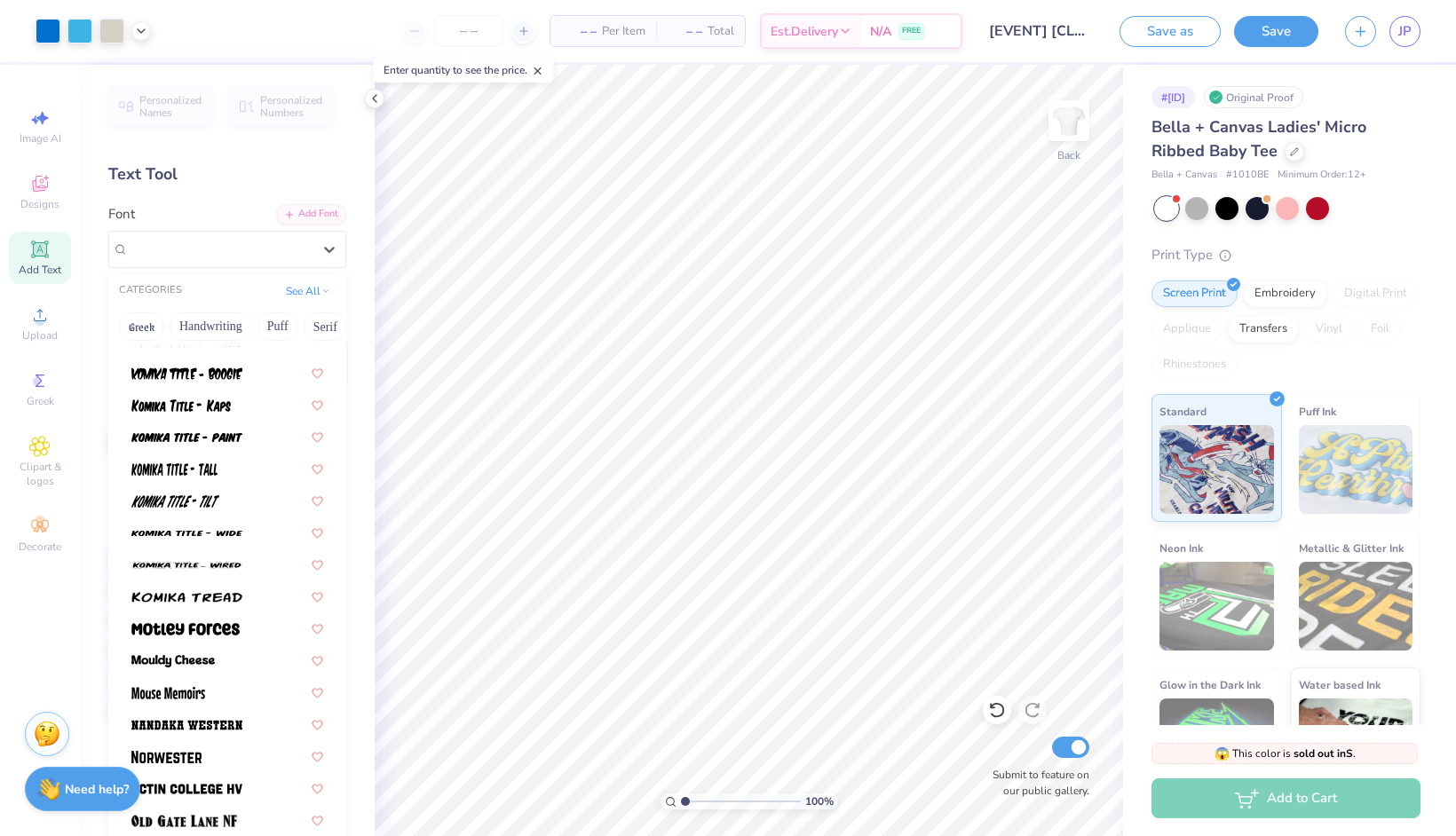 scroll, scrollTop: 1936, scrollLeft: 0, axis: vertical 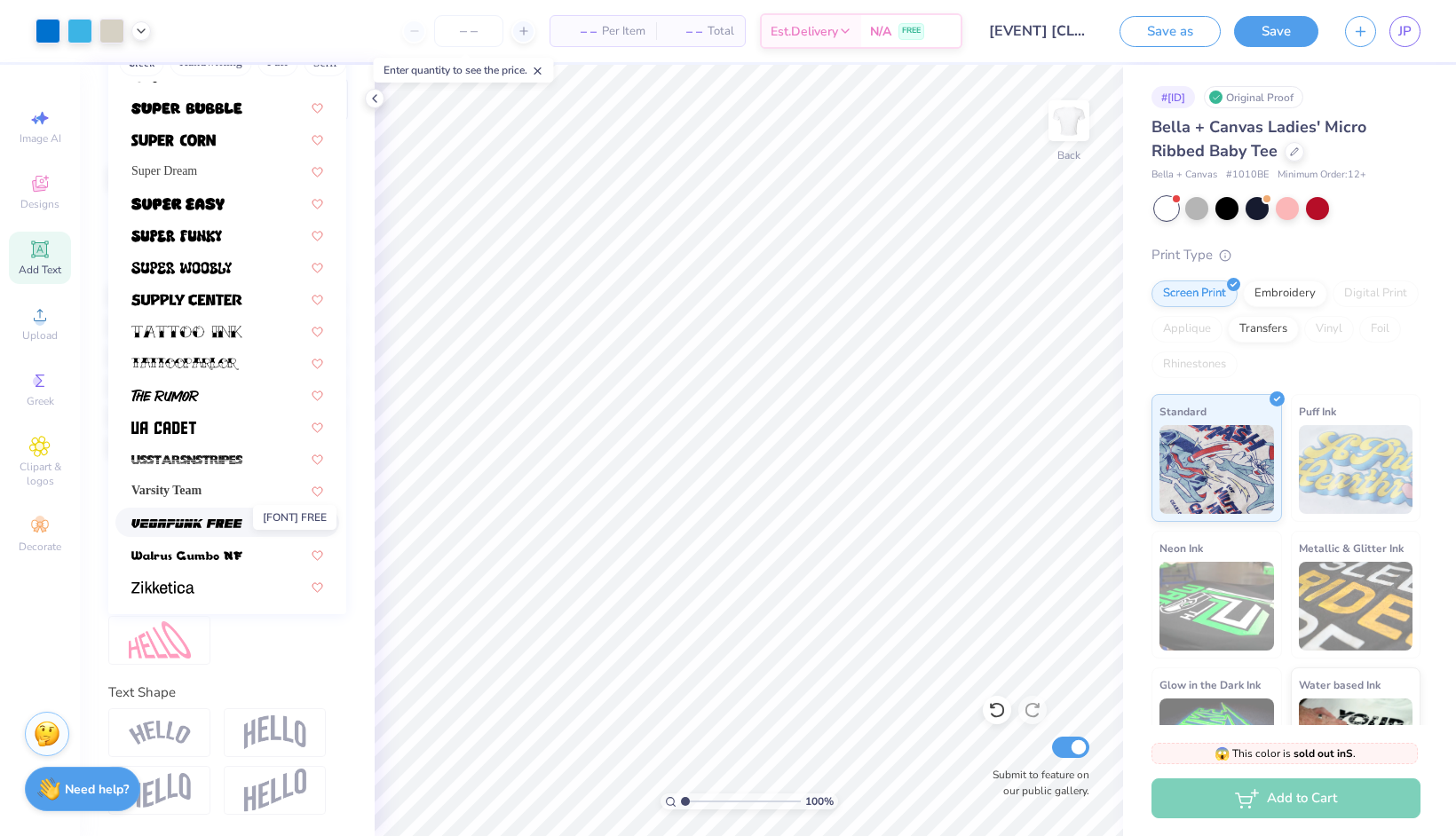 click at bounding box center (186, 524) 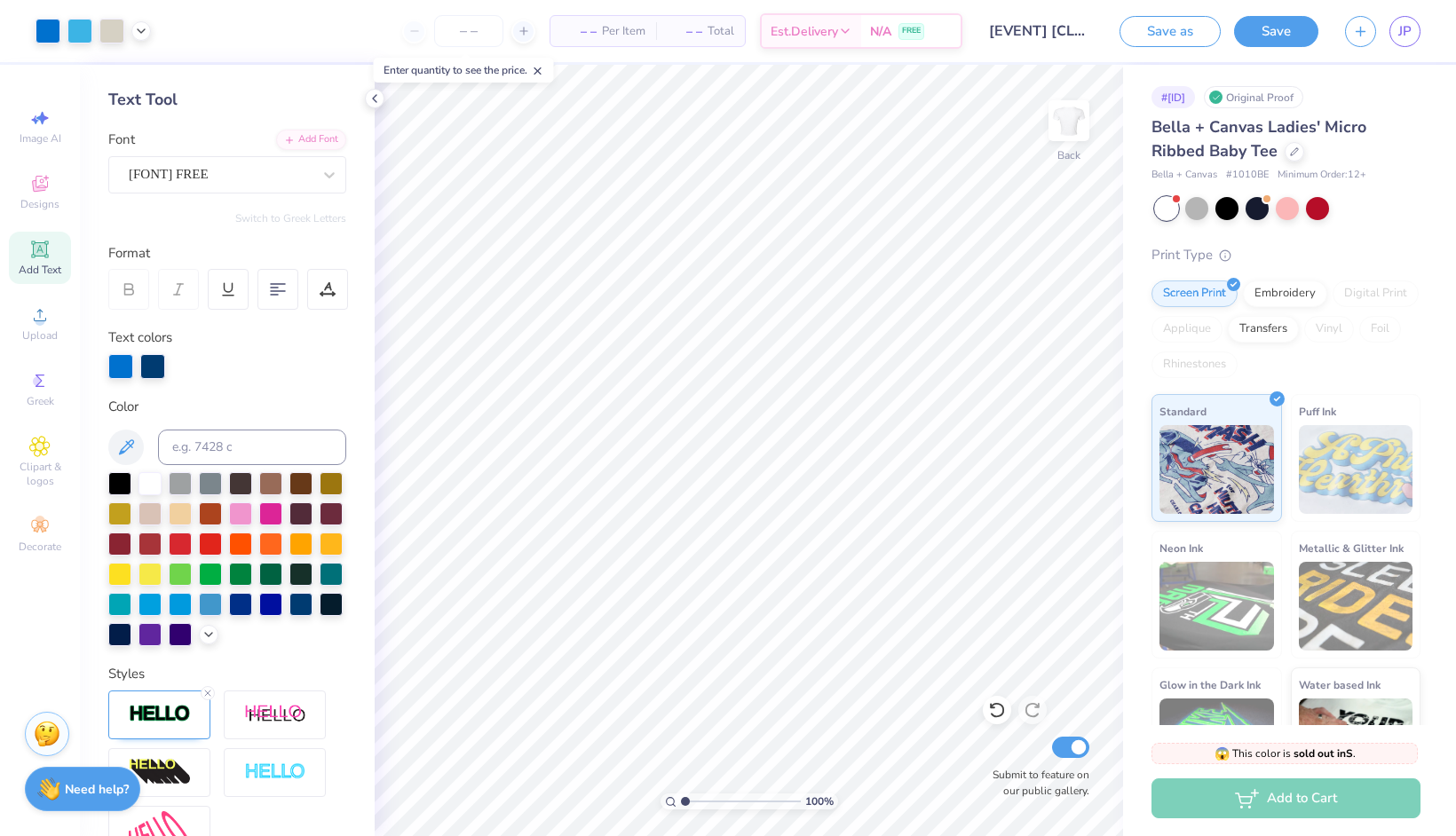 scroll, scrollTop: 73, scrollLeft: 0, axis: vertical 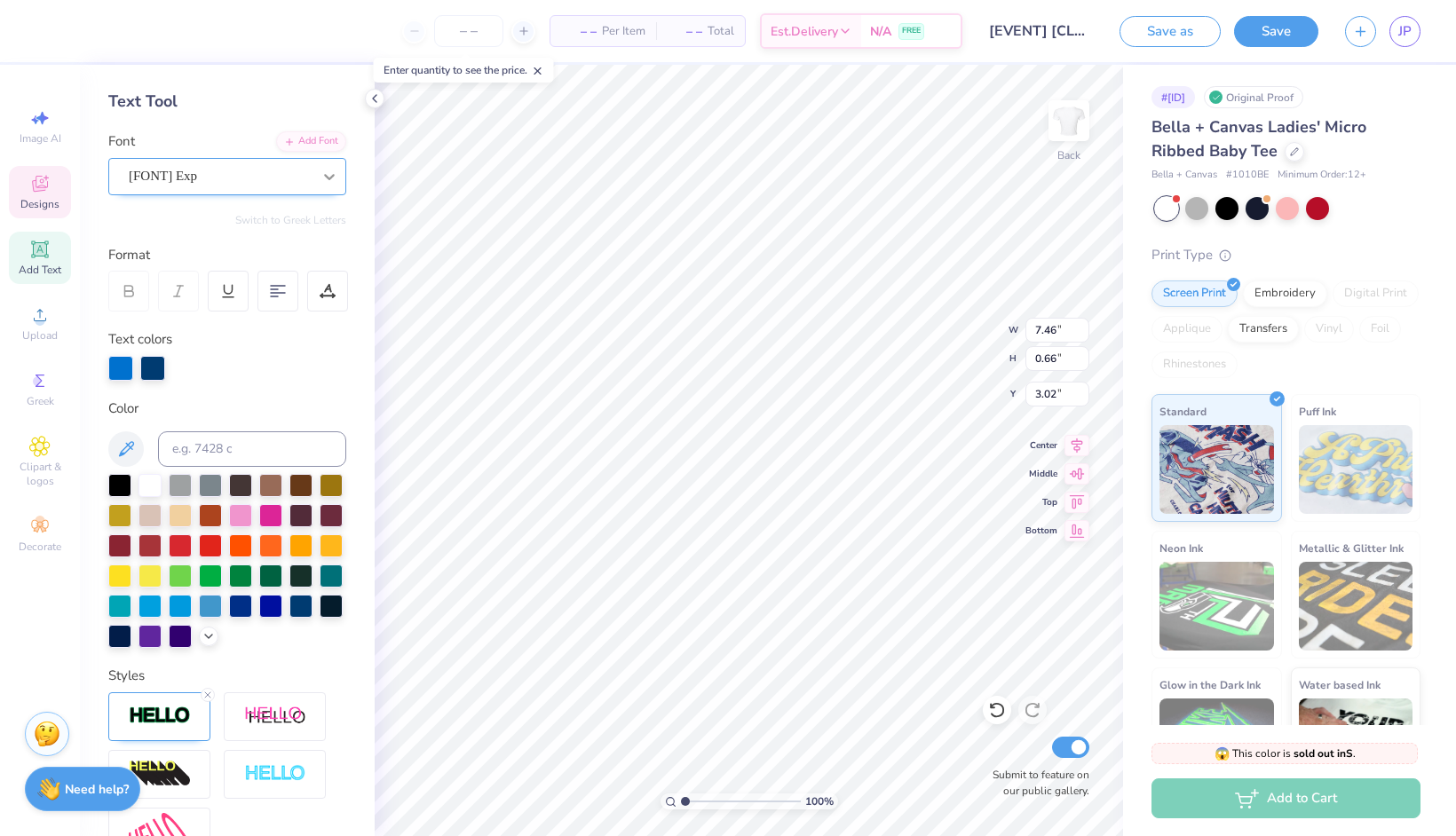click 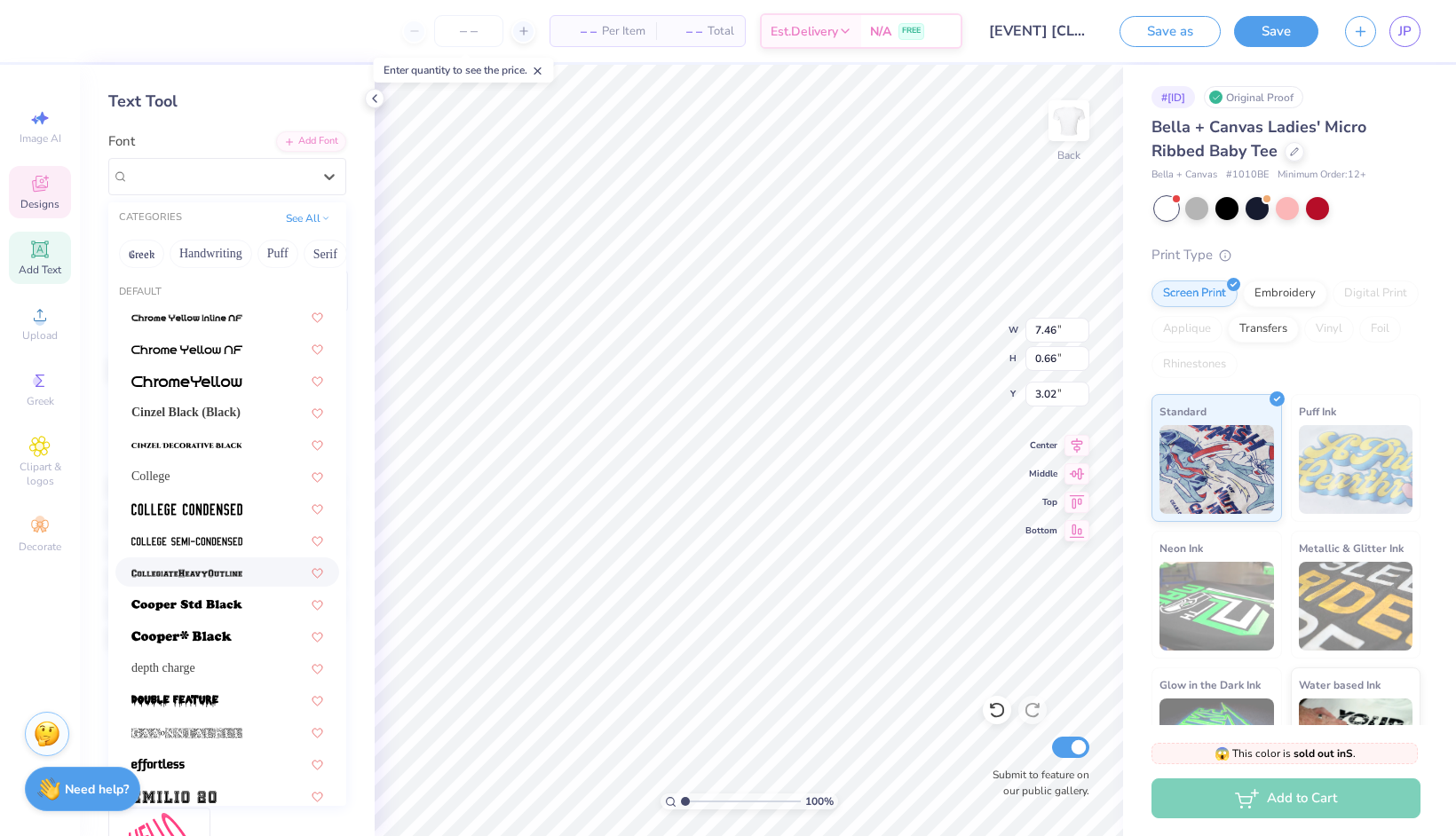scroll, scrollTop: 1936, scrollLeft: 0, axis: vertical 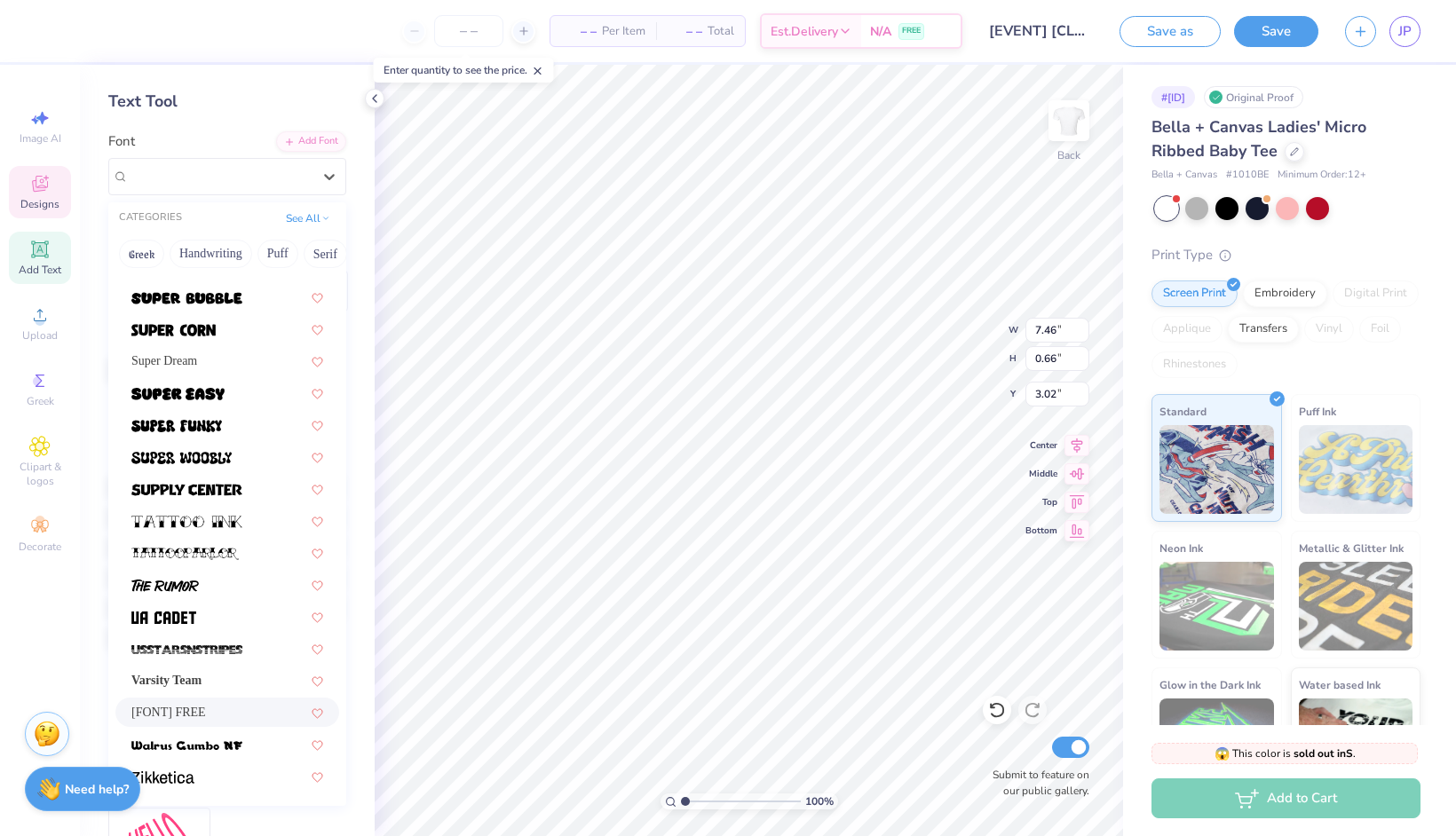 click on "[FONT] FREE" at bounding box center [227, 712] 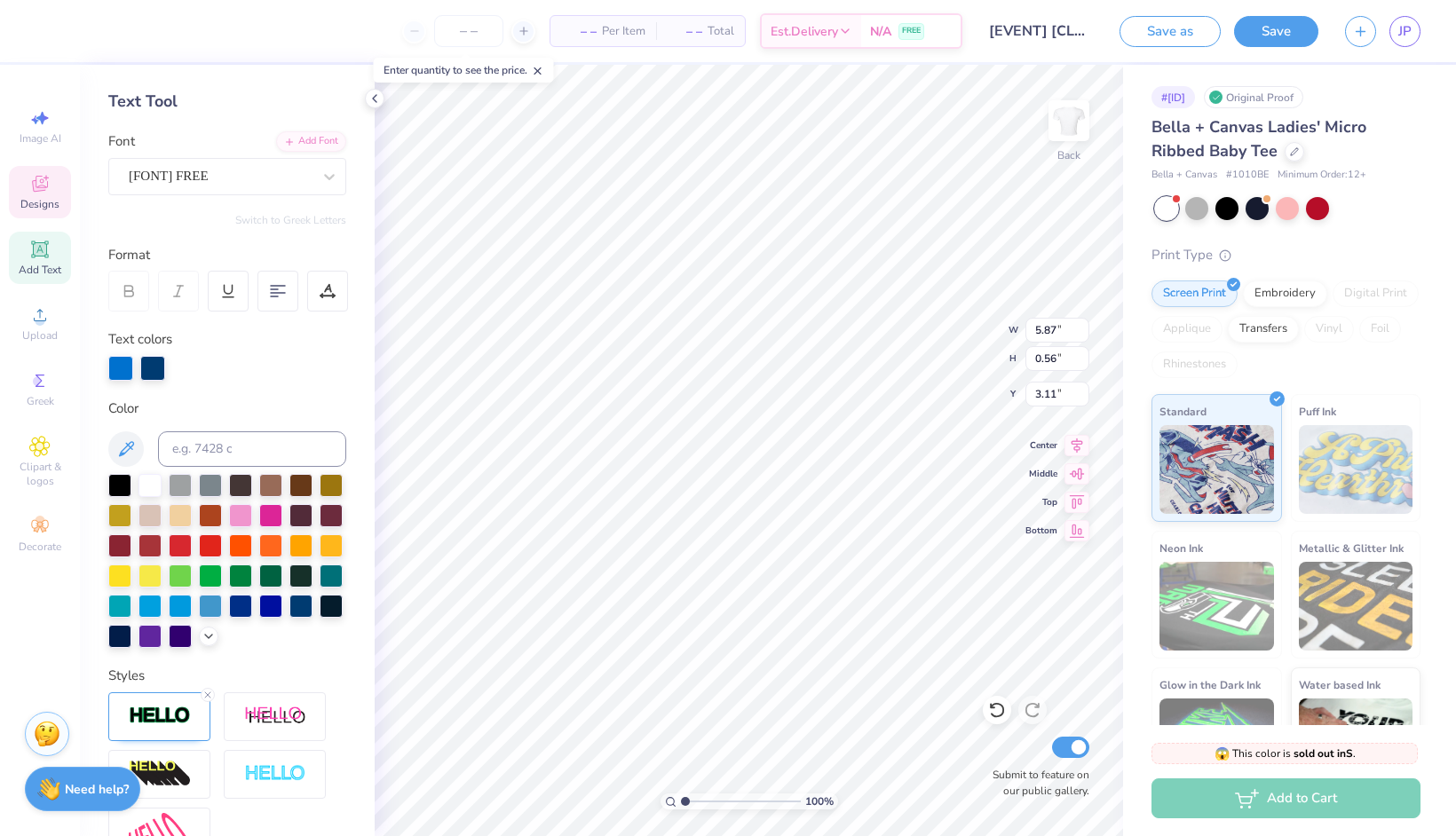 type on "5.87" 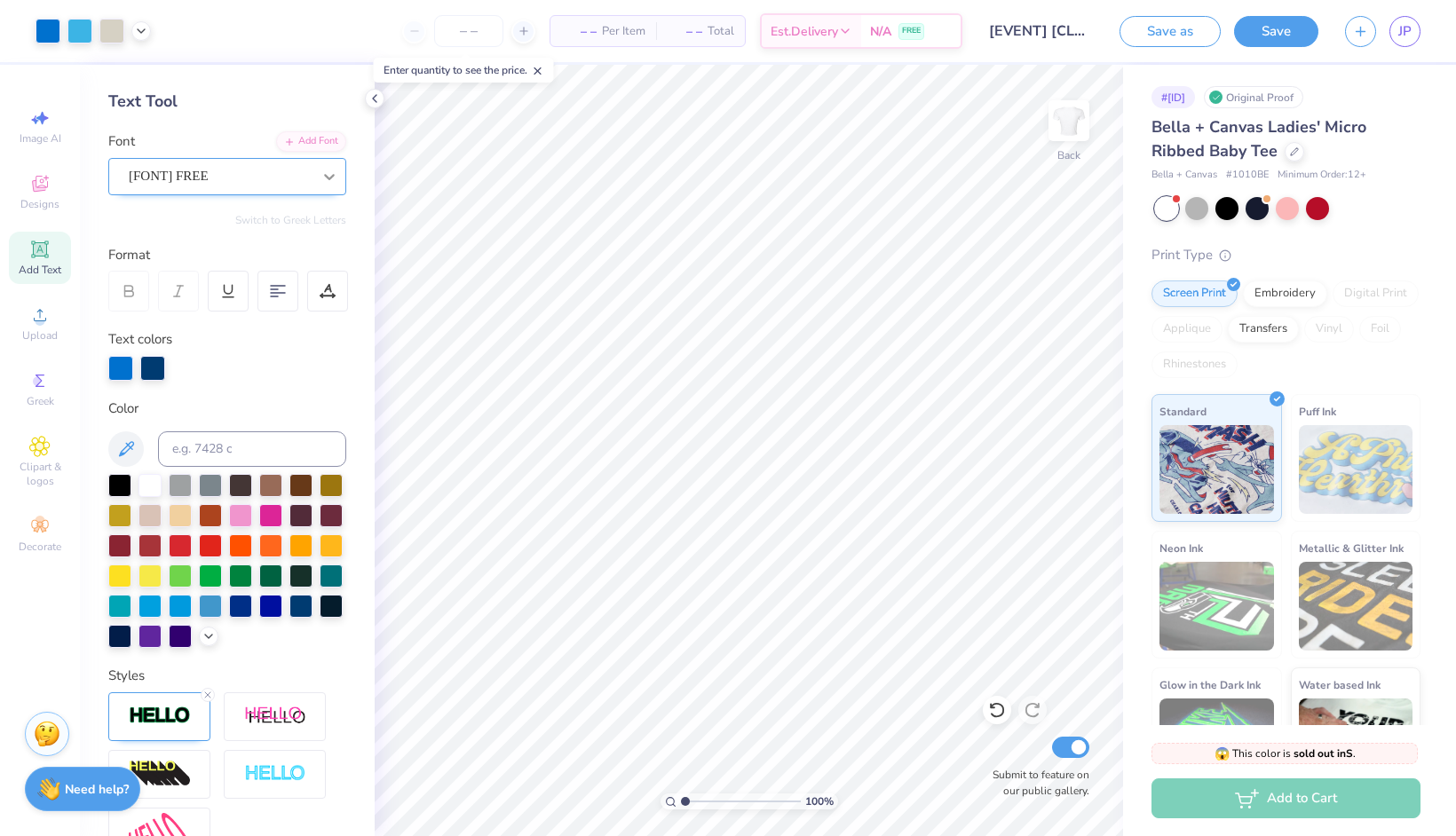 click 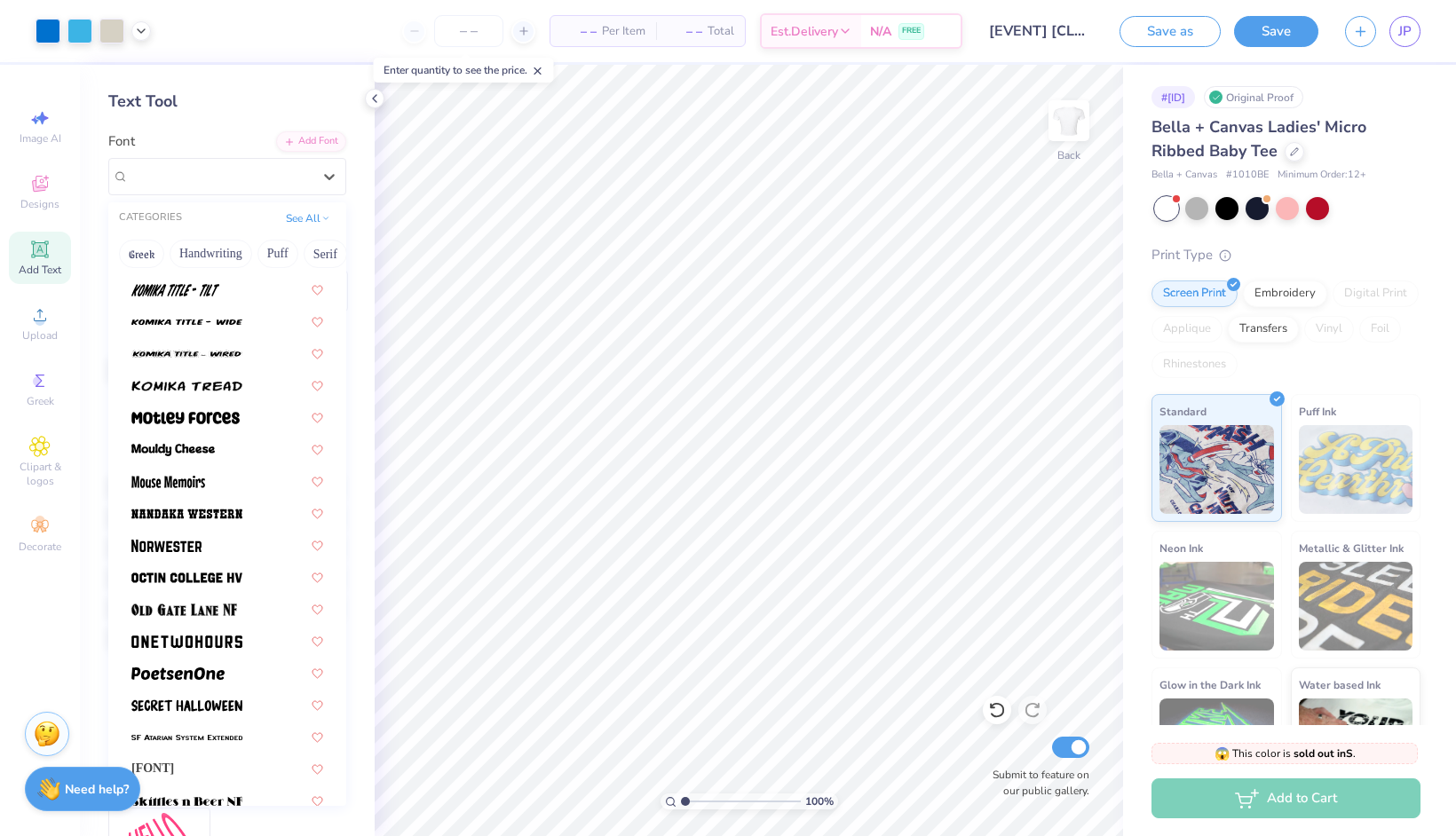 scroll, scrollTop: 1936, scrollLeft: 0, axis: vertical 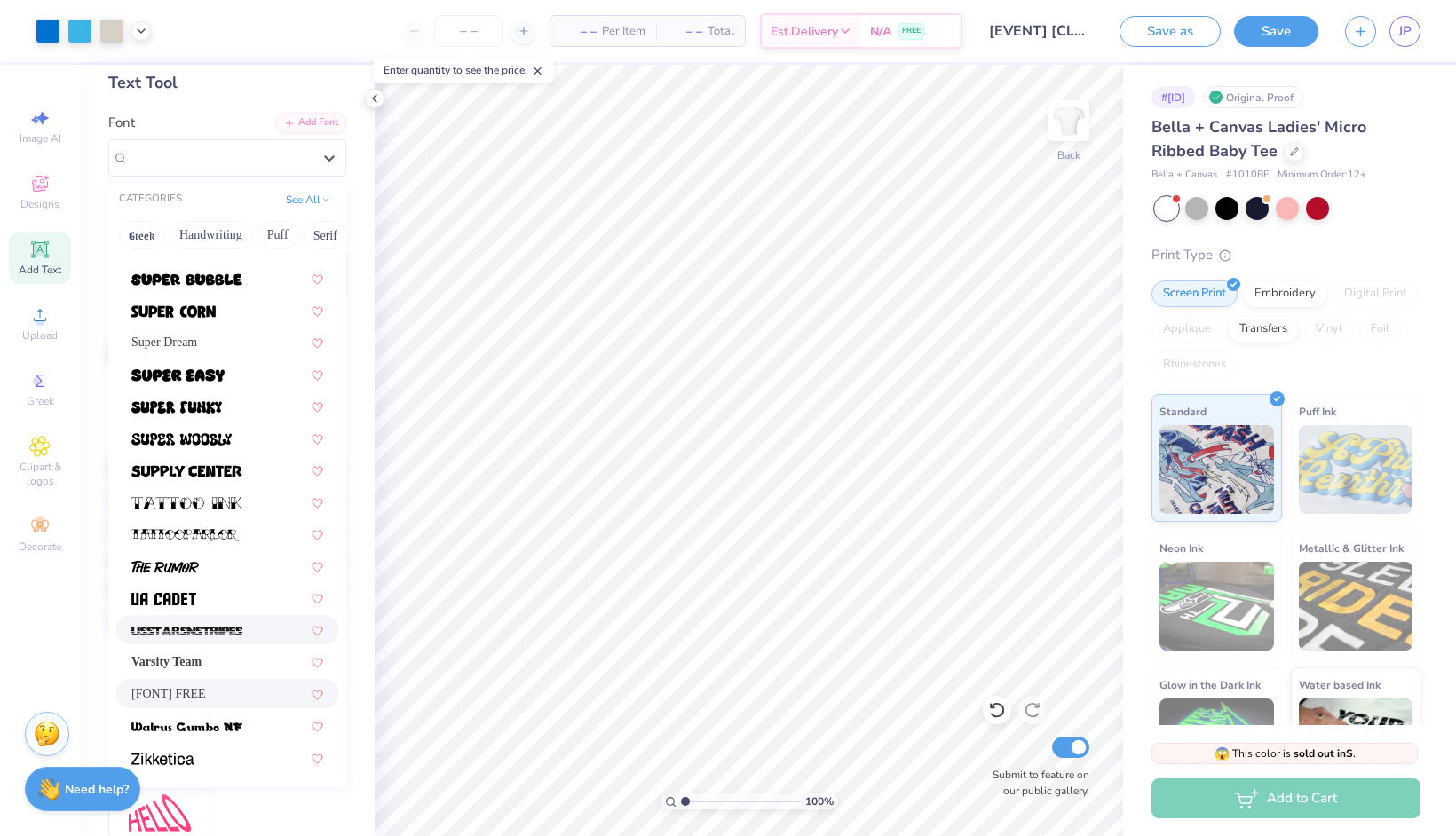 click at bounding box center (227, 629) 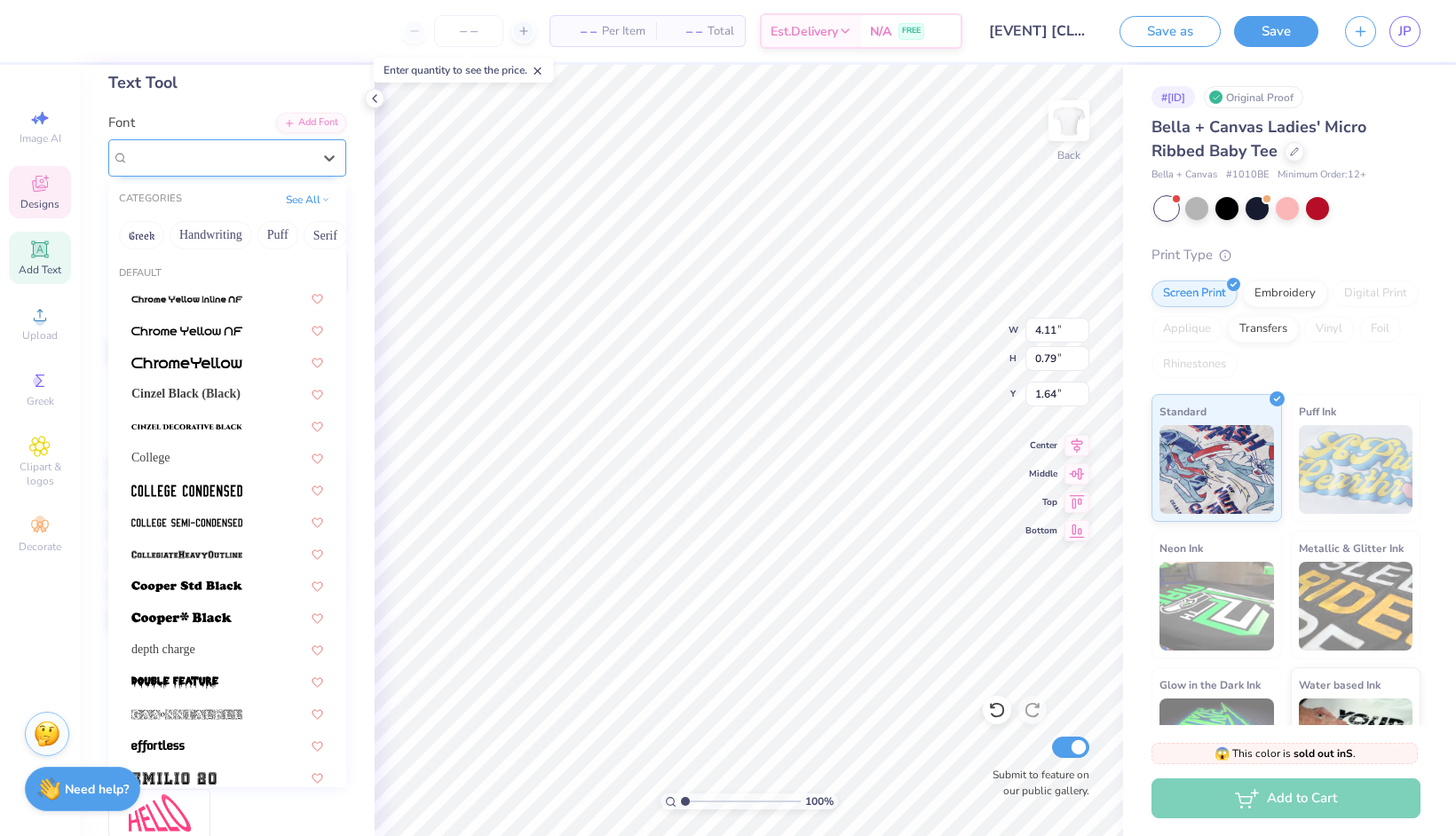 click on "[FONT] FREE" at bounding box center [220, 157] 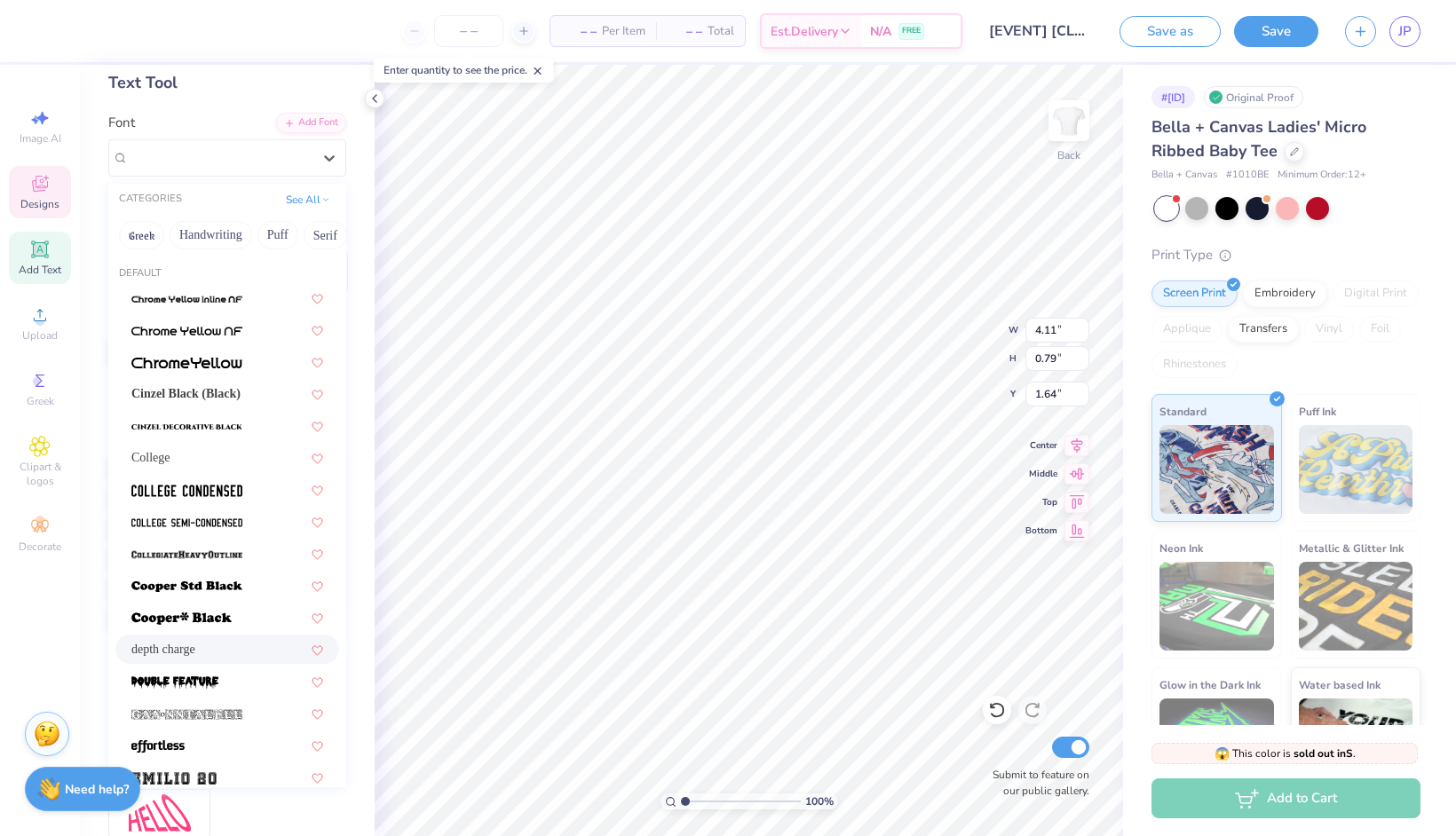 scroll, scrollTop: 1936, scrollLeft: 0, axis: vertical 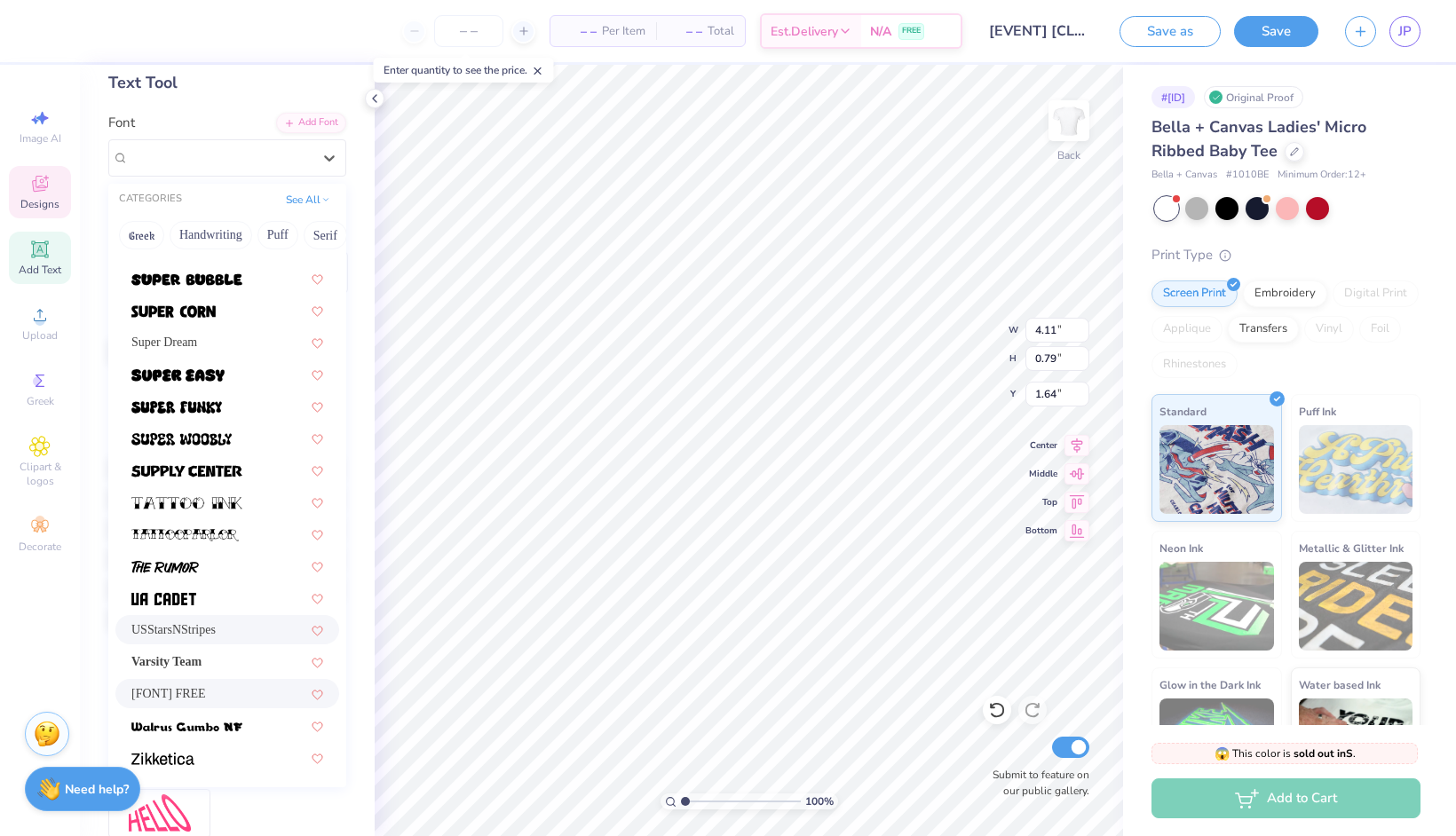 click on "USStarsNStripes" at bounding box center (173, 629) 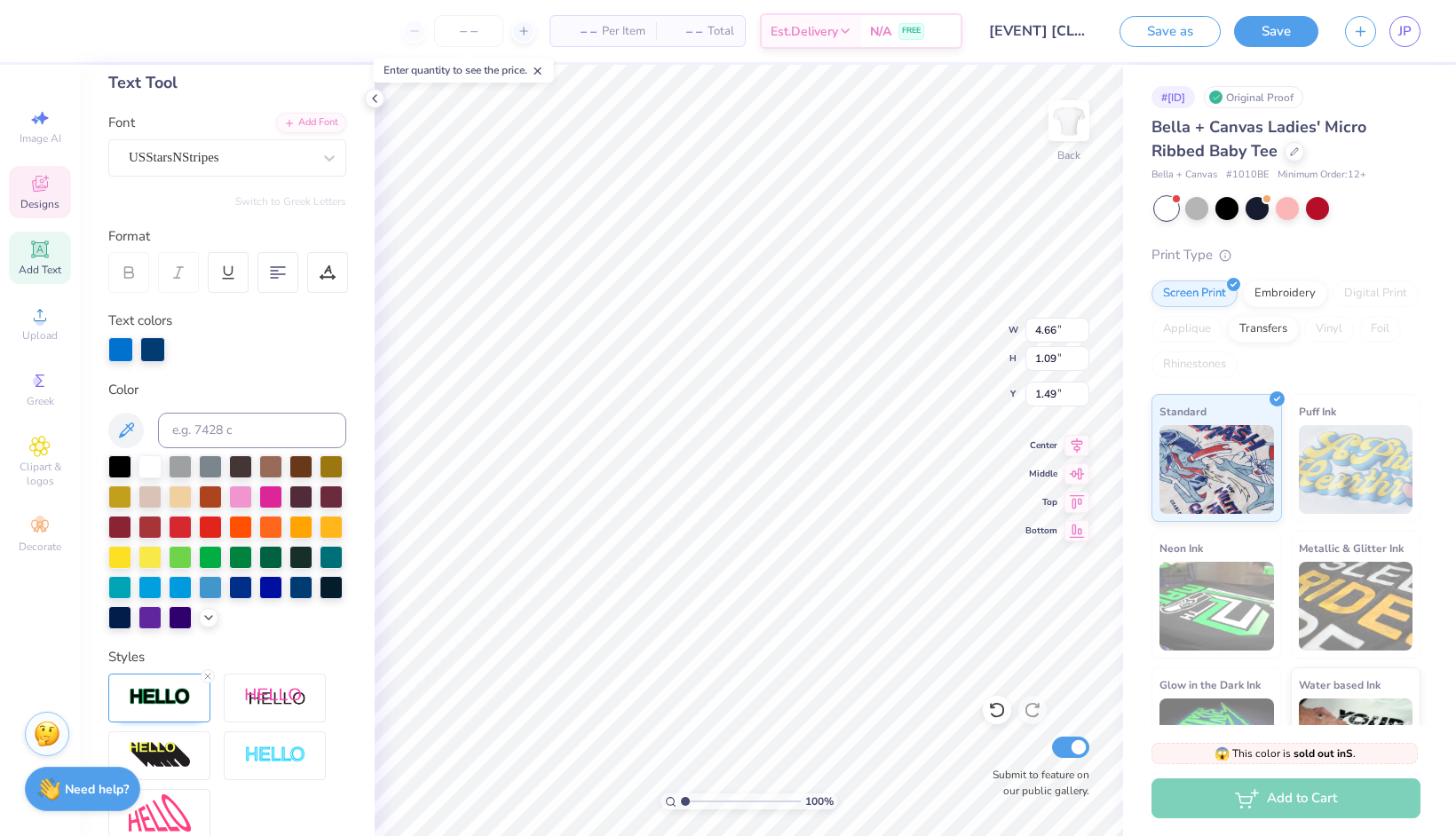 type on "4.66" 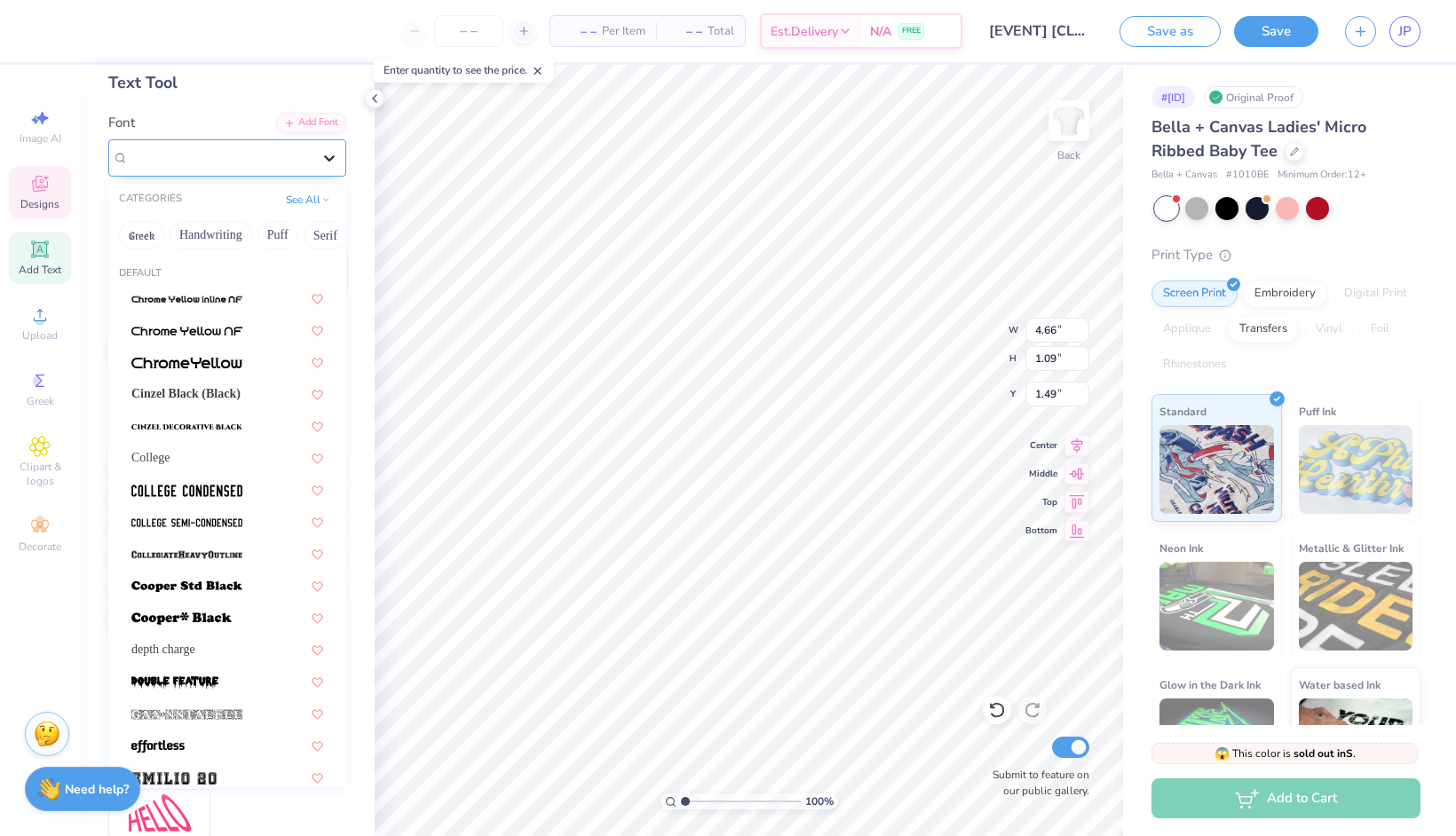 click 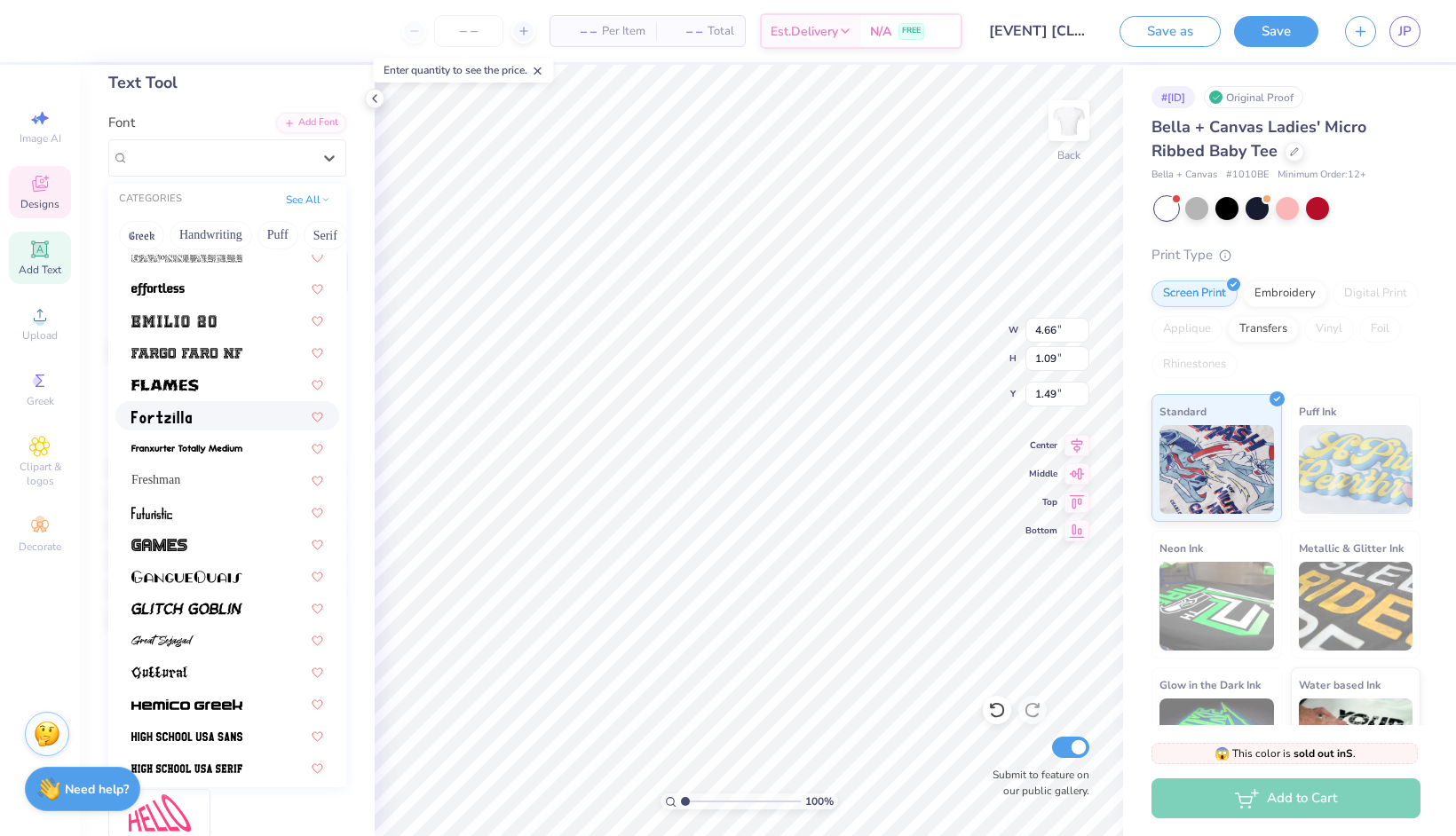 scroll, scrollTop: 462, scrollLeft: 0, axis: vertical 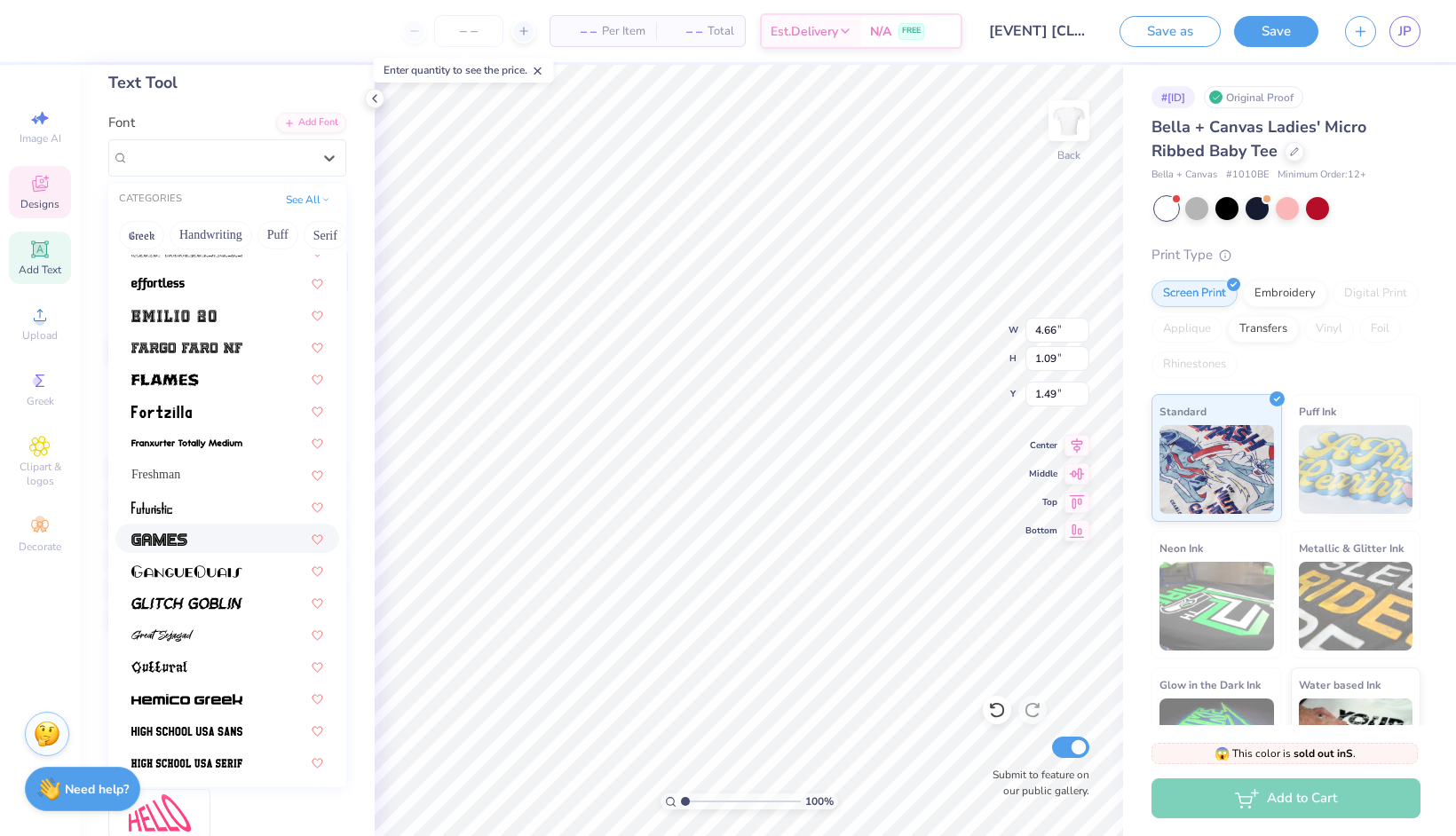 click at bounding box center (227, 538) 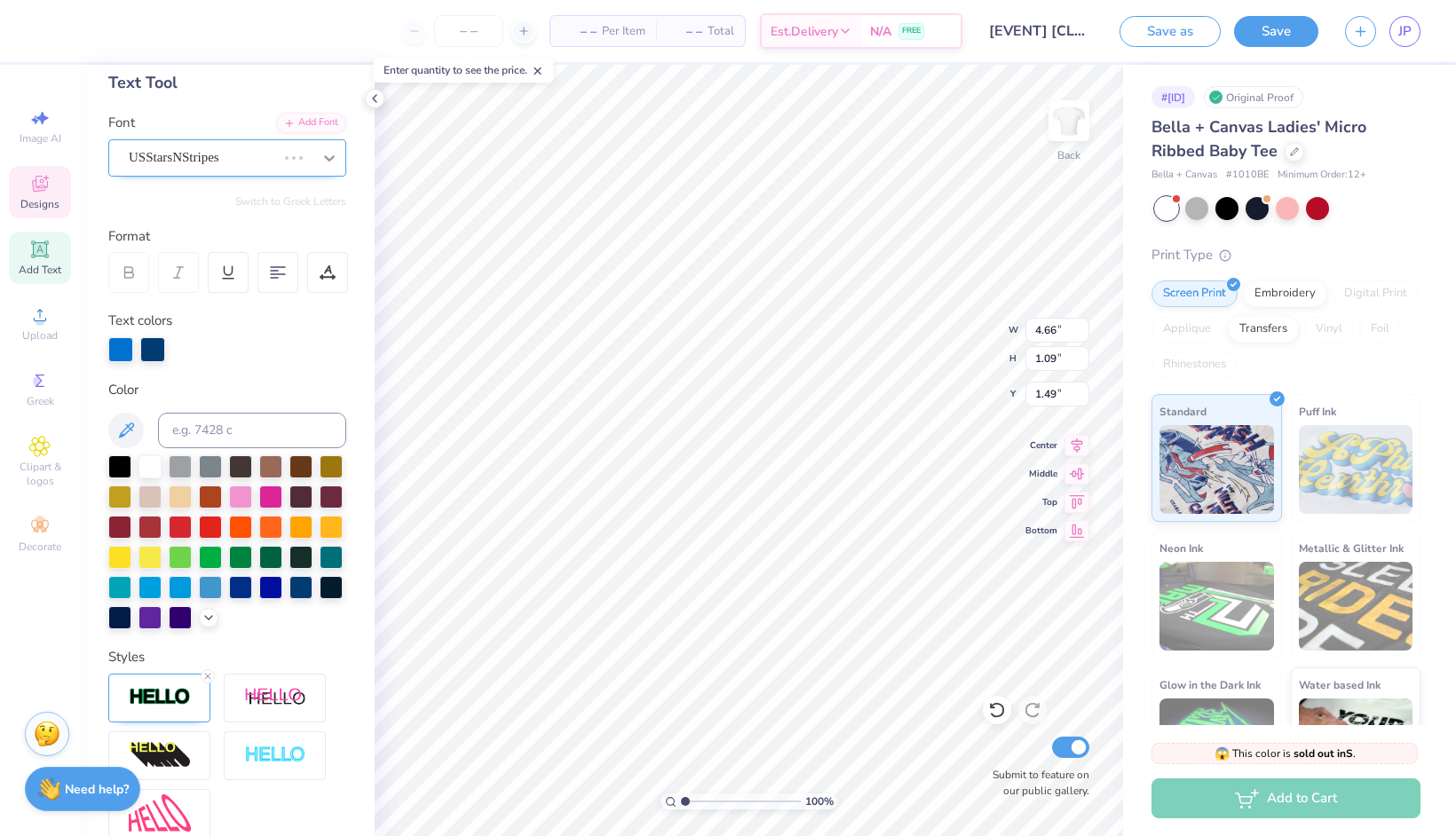 click 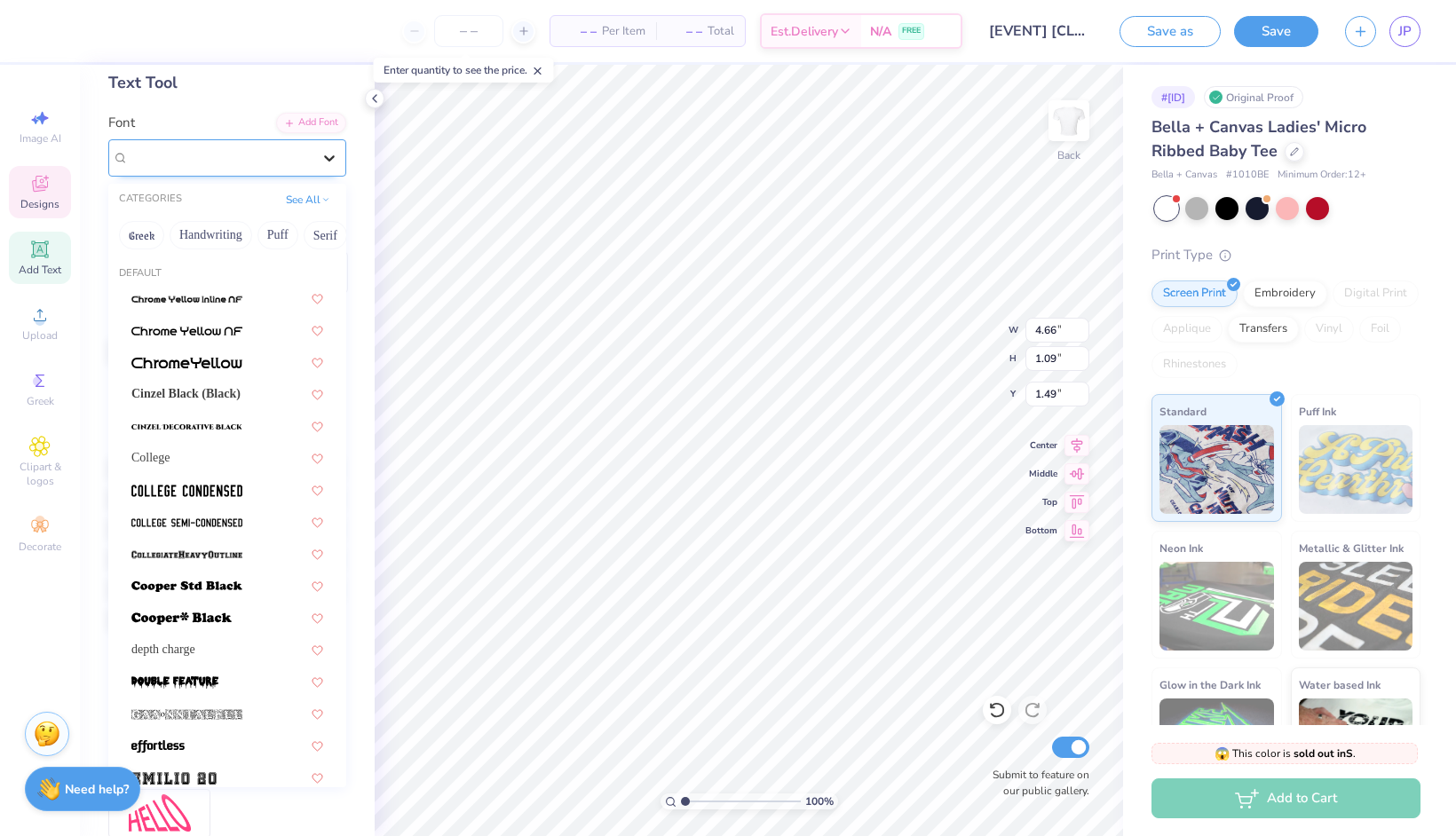 type on "3.81" 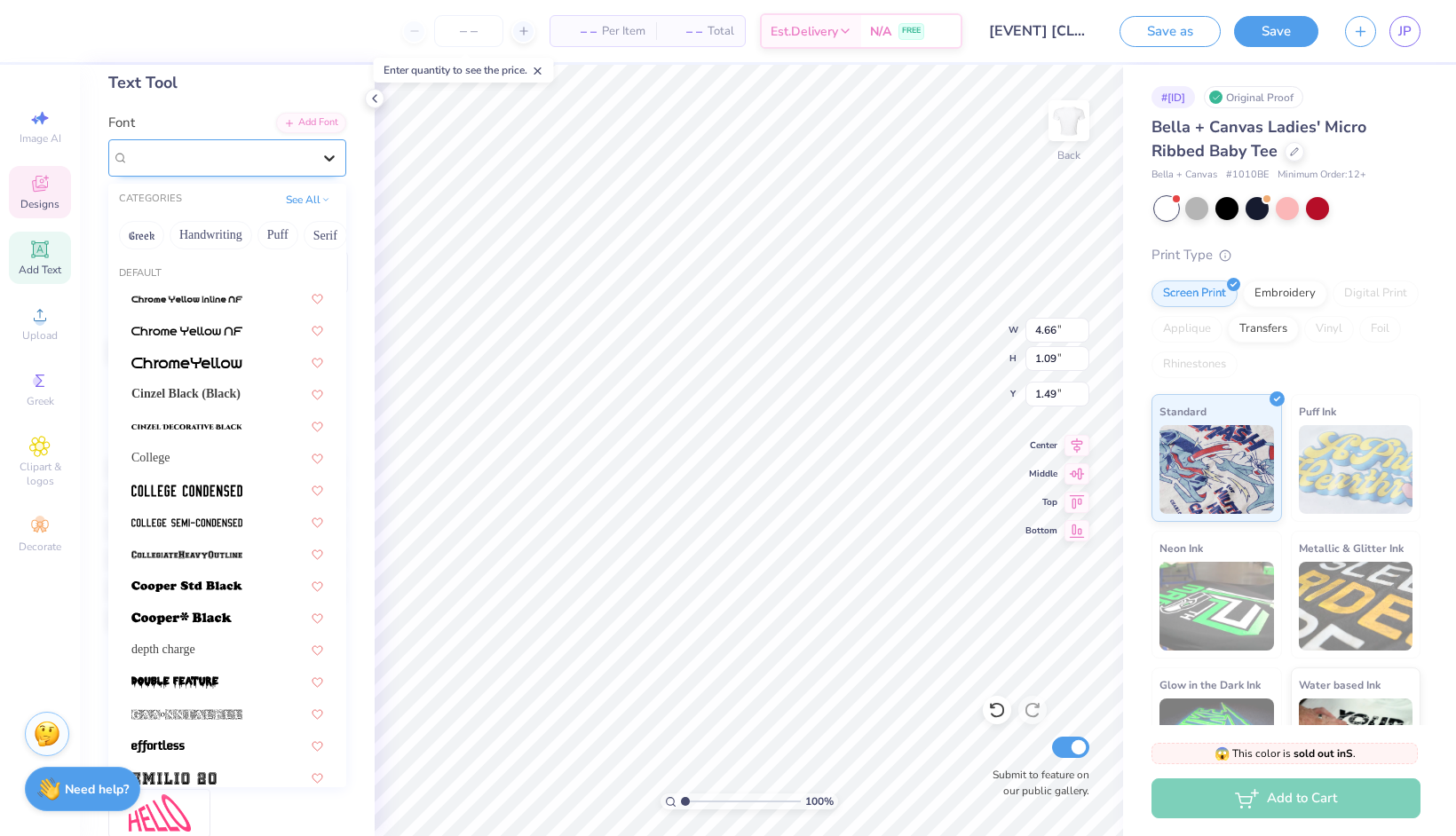 type on "0.87" 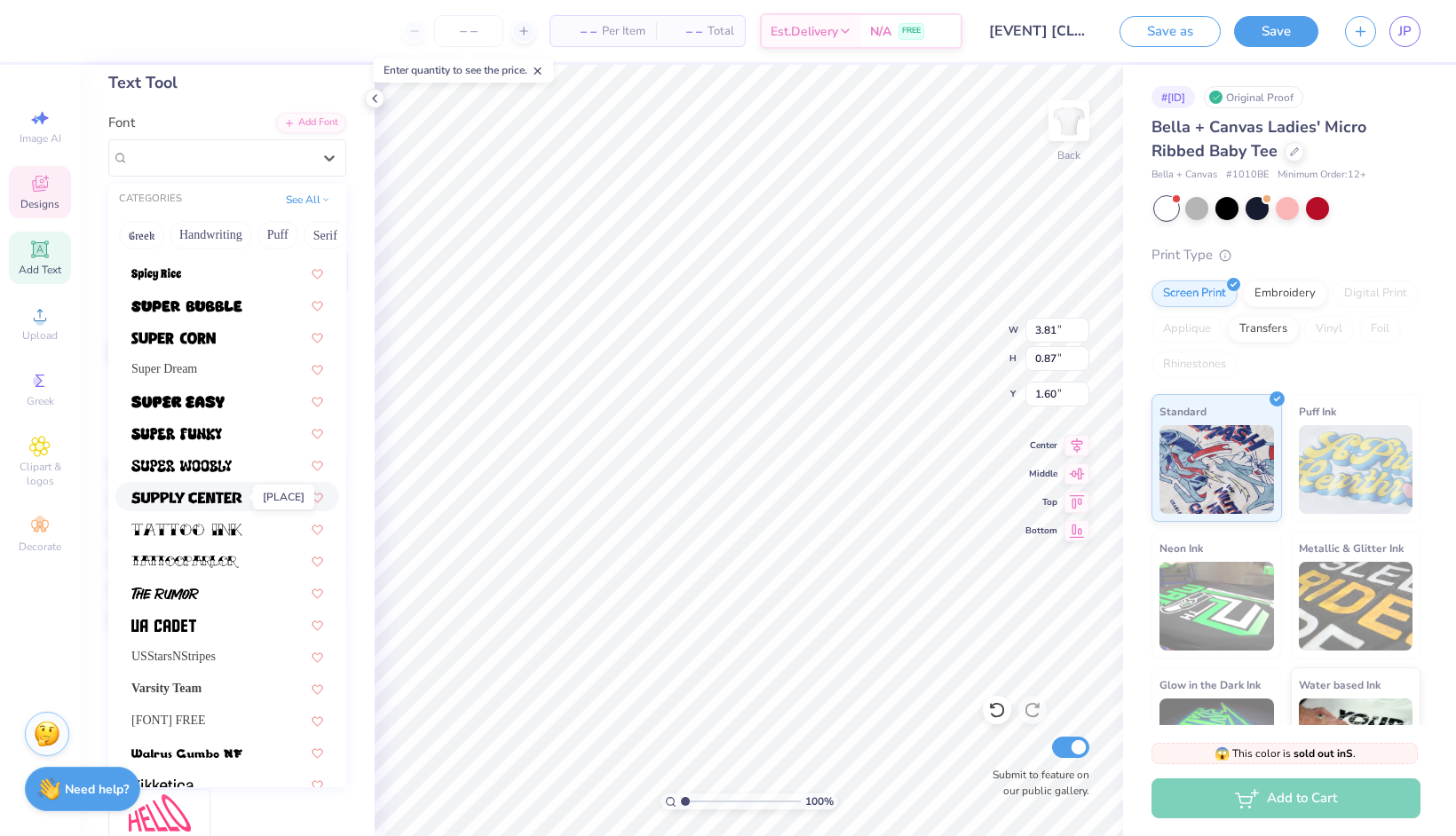 scroll, scrollTop: 1907, scrollLeft: 0, axis: vertical 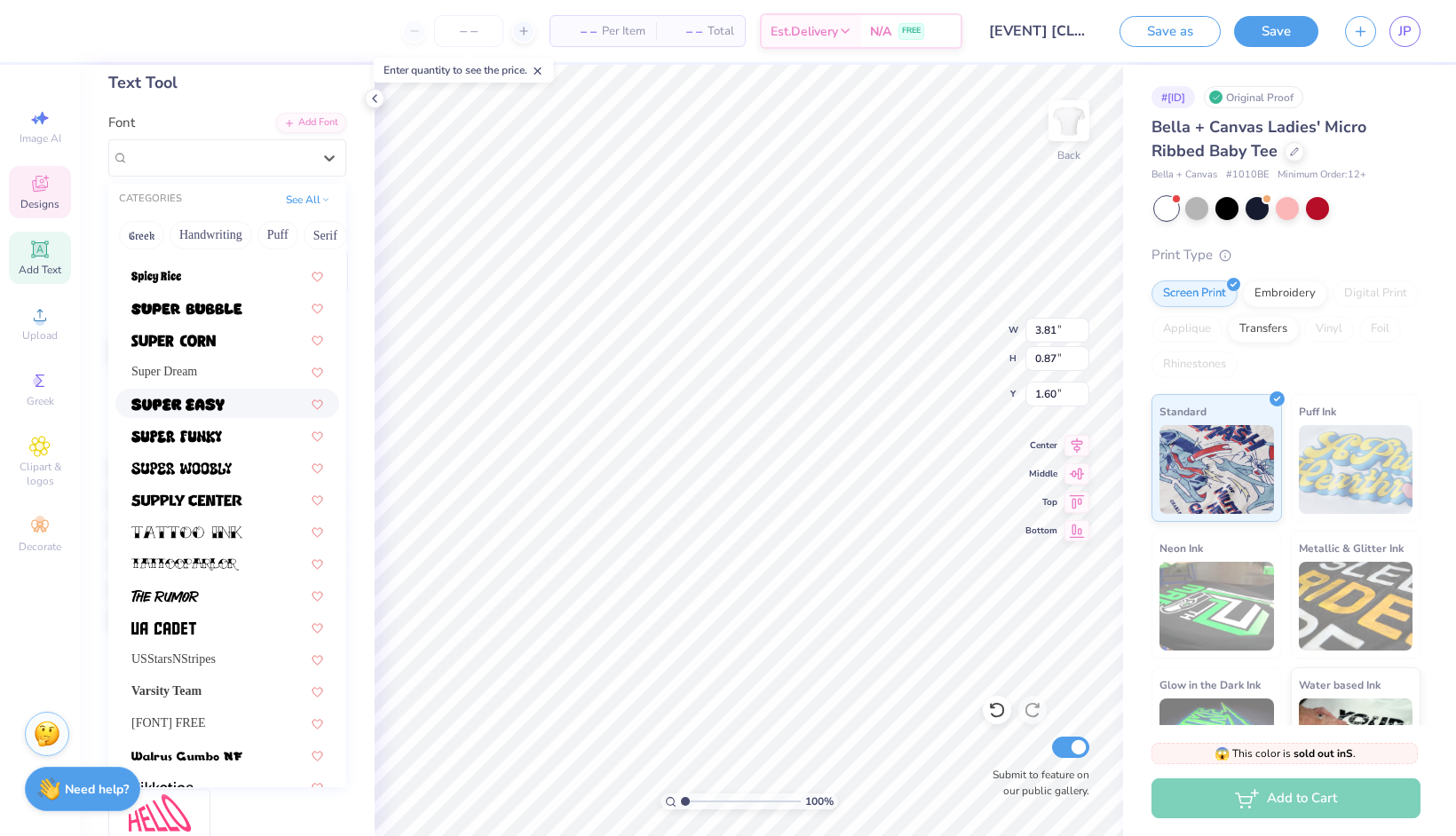 click at bounding box center [227, 403] 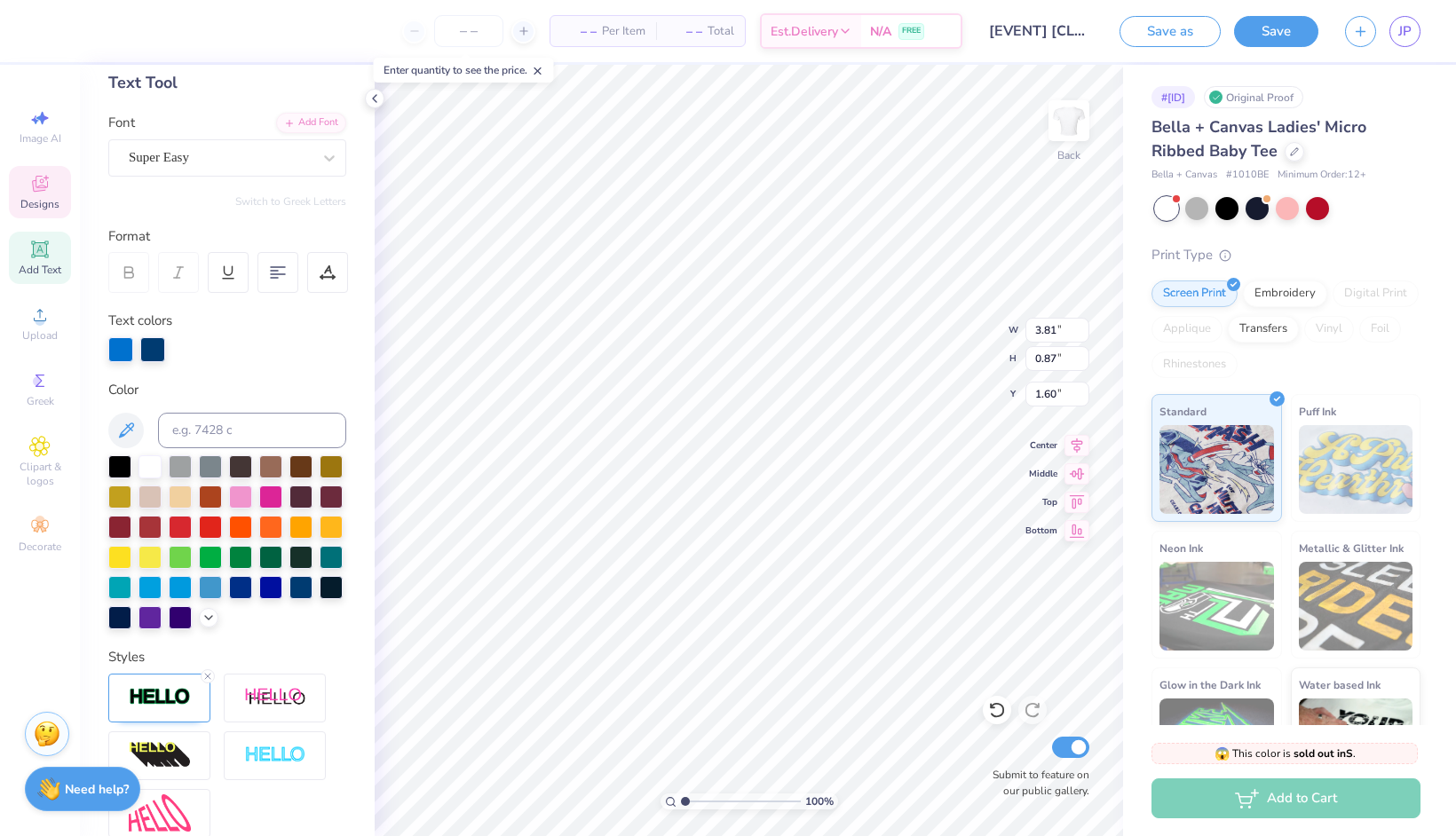type on "3.85" 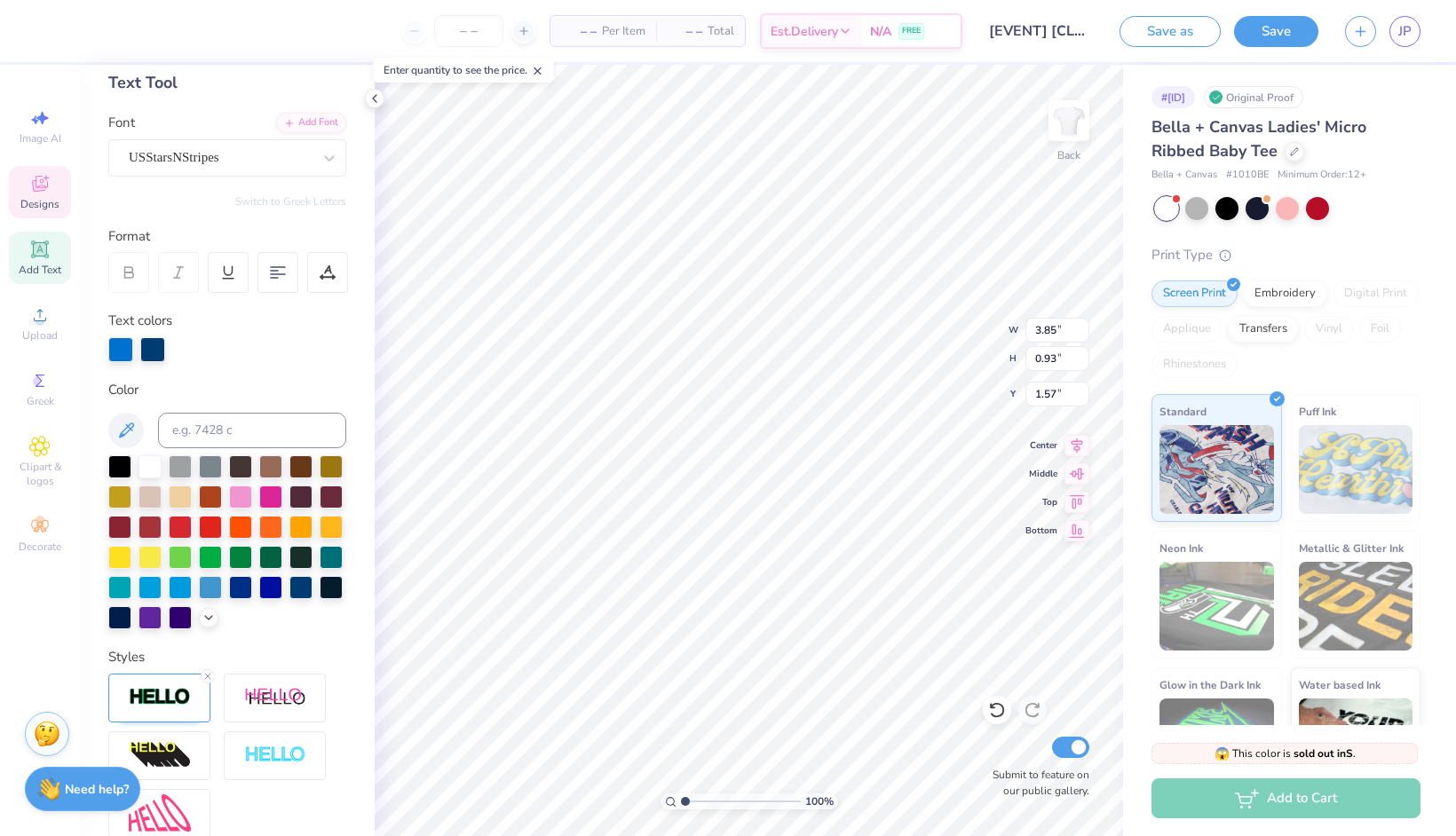 type on "7.02" 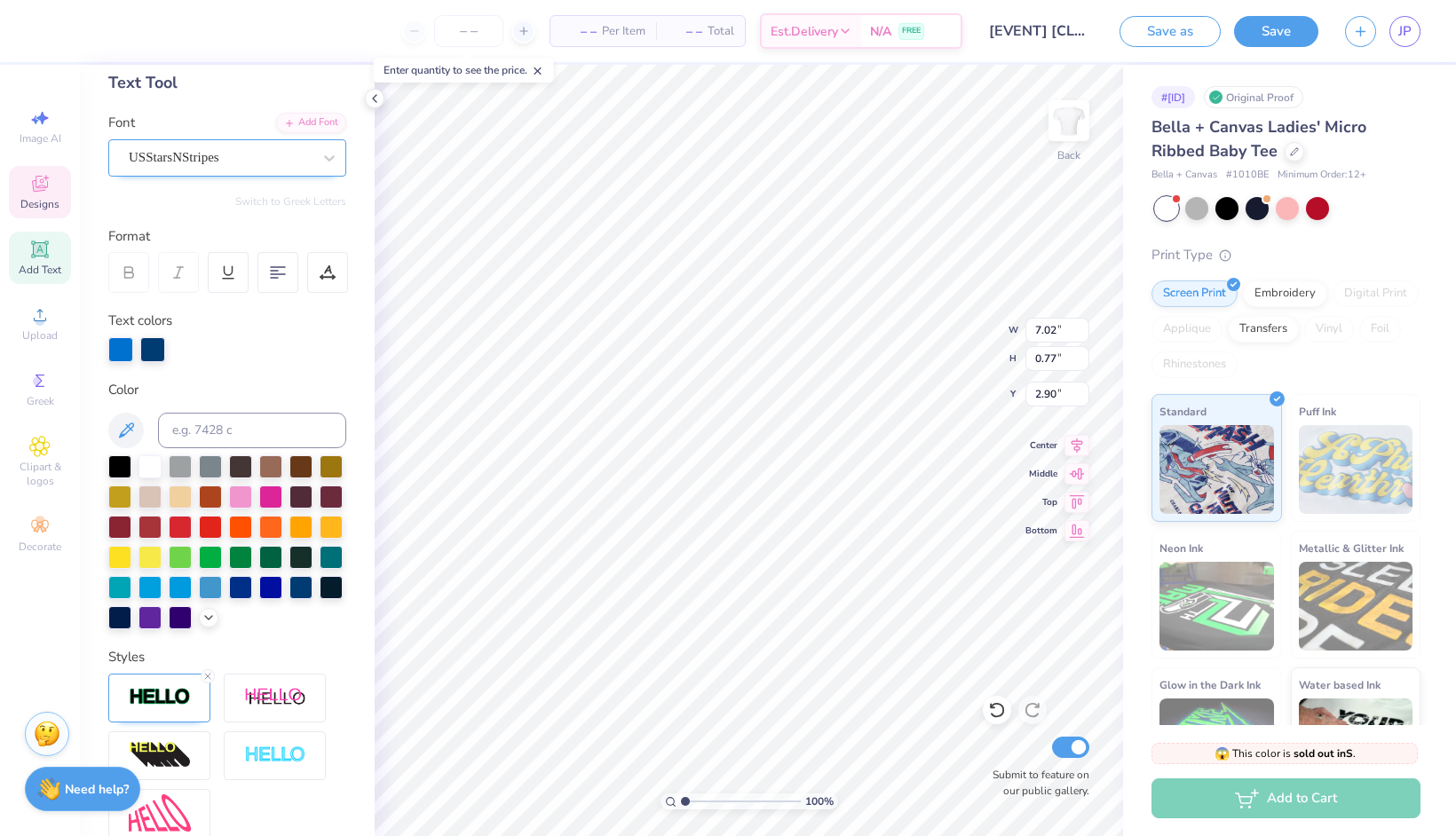 click on "USStarsNStripes" at bounding box center [220, 157] 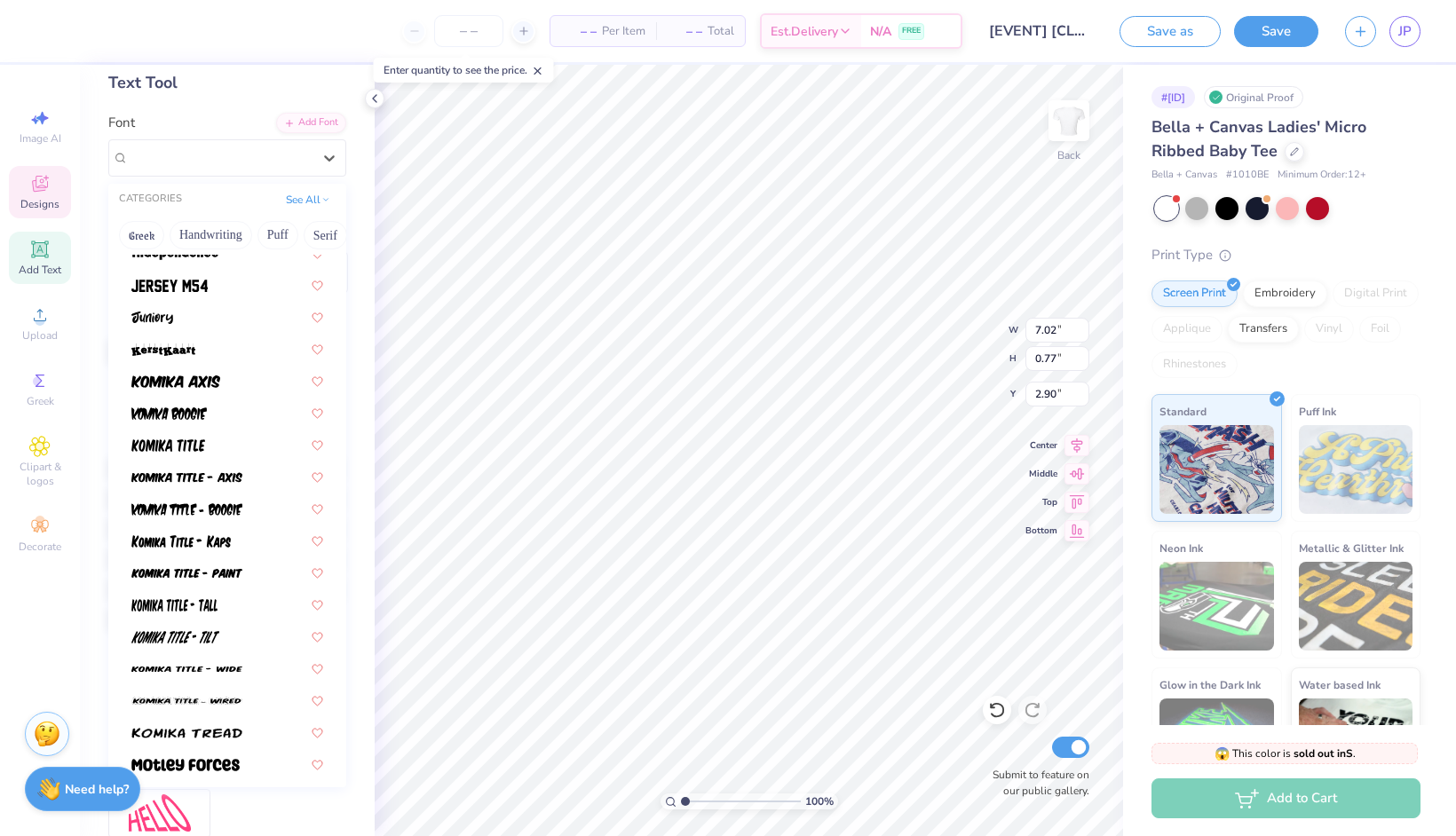 scroll, scrollTop: 1936, scrollLeft: 0, axis: vertical 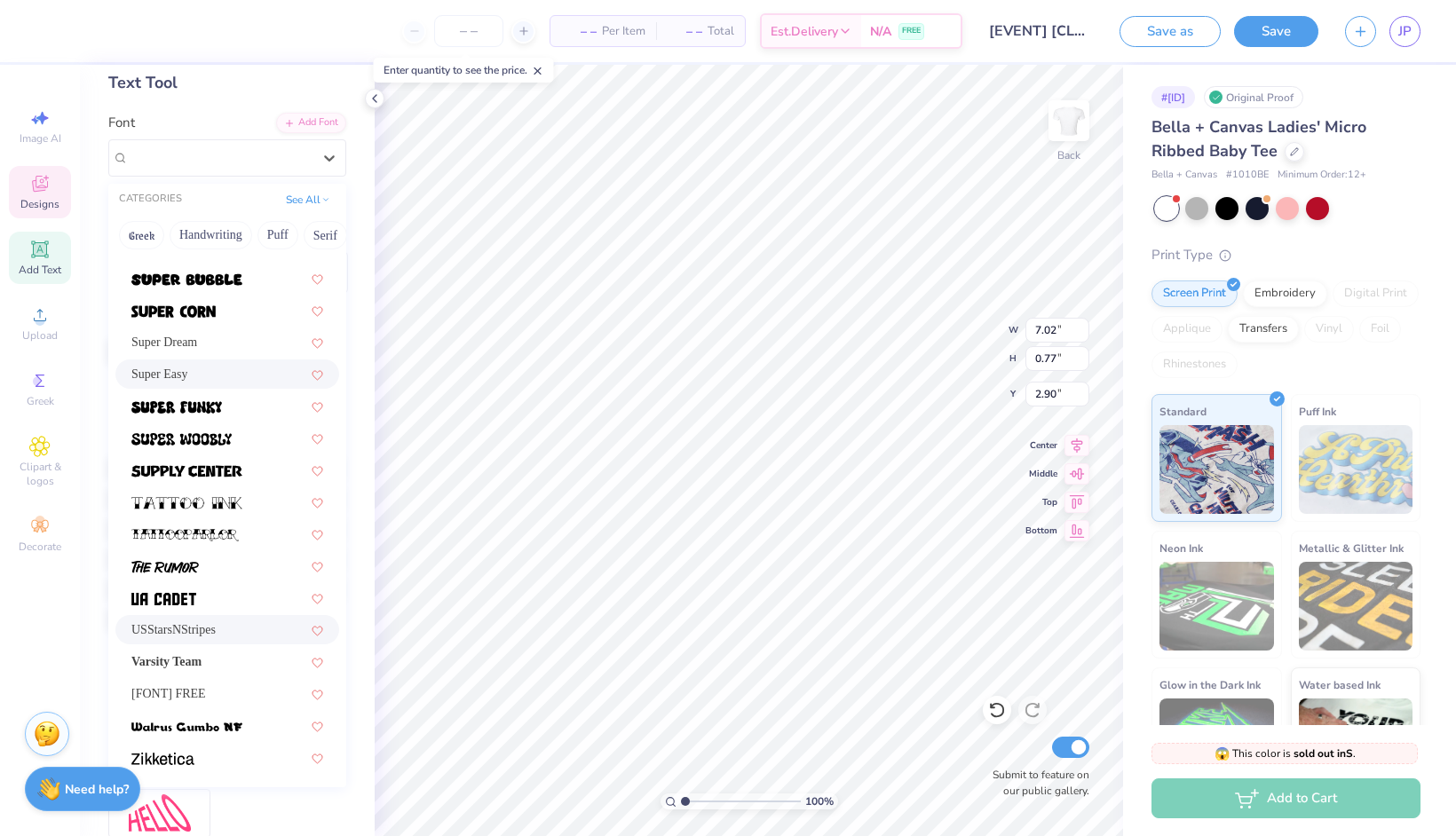 click on "Super Easy" at bounding box center (227, 374) 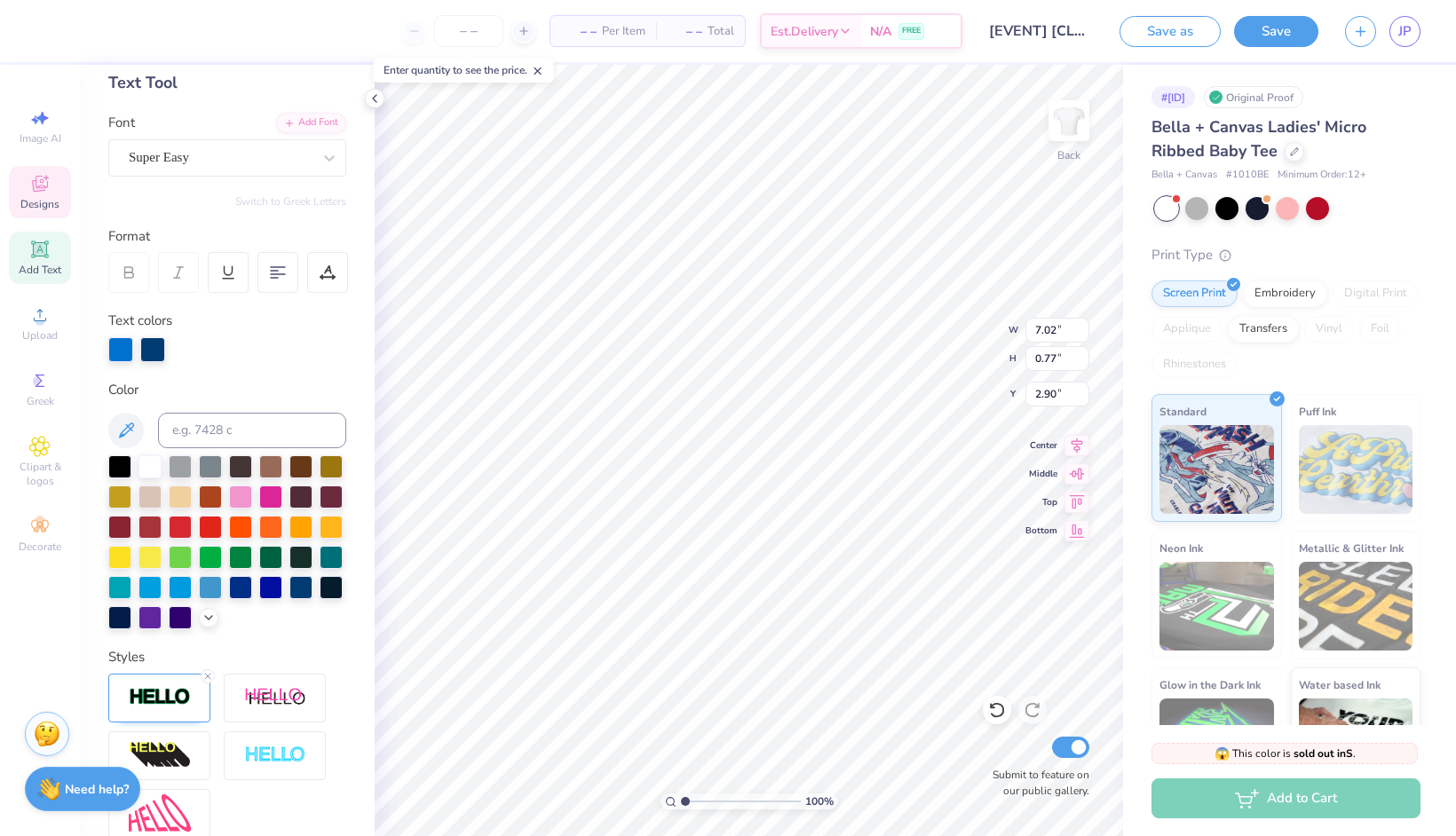 type on "5.74" 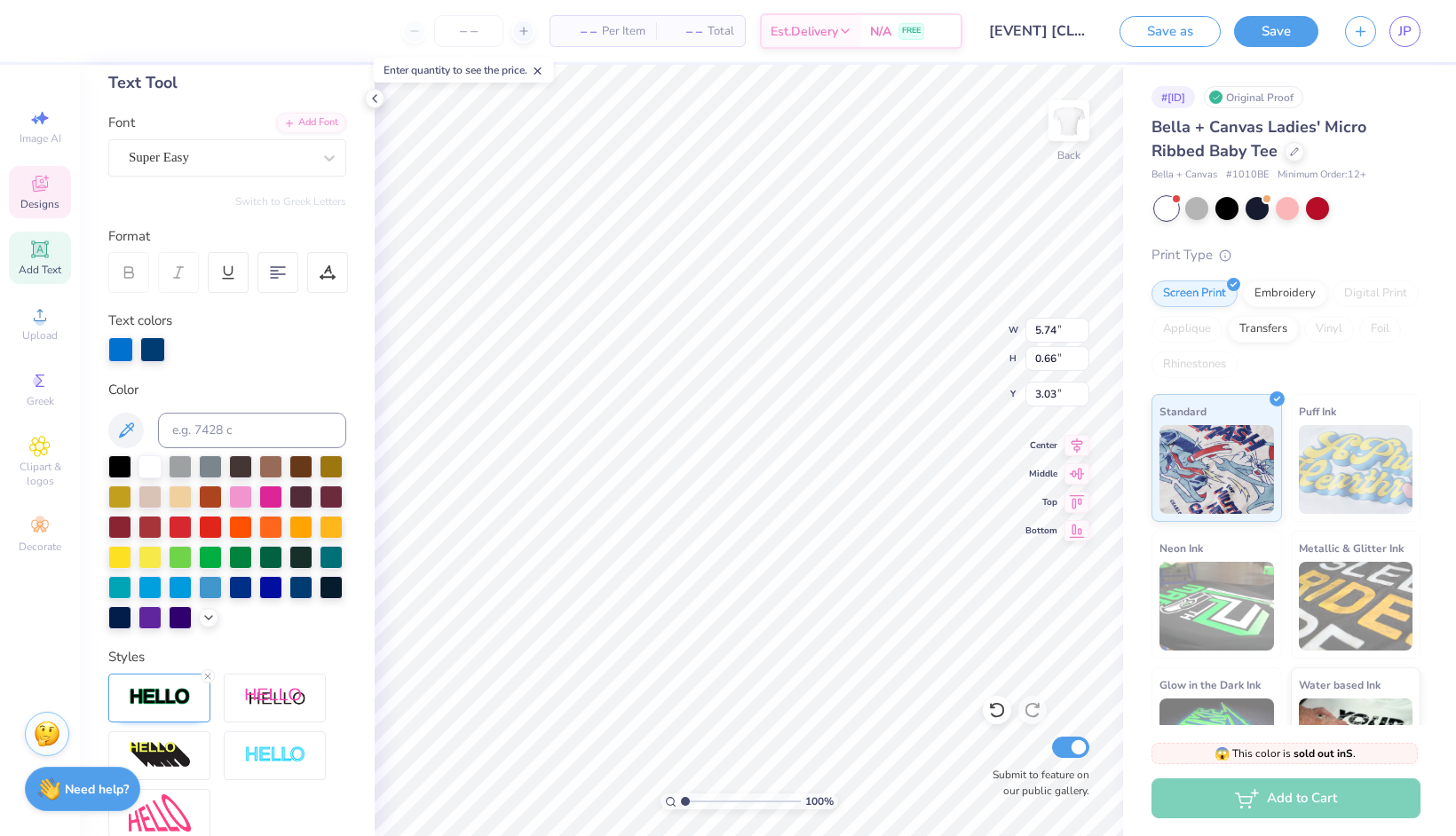 type on "6.51" 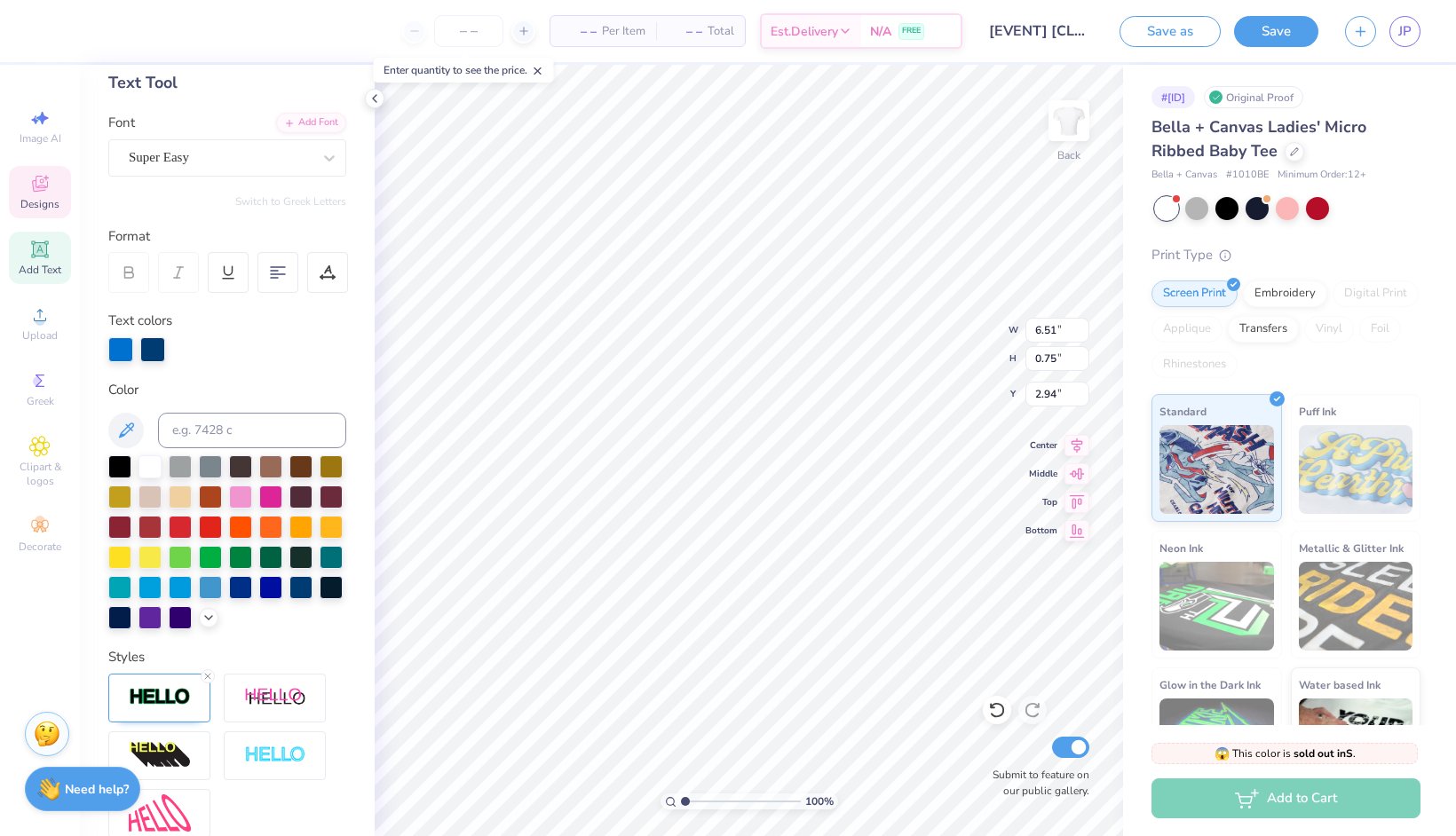 scroll, scrollTop: 0, scrollLeft: 0, axis: both 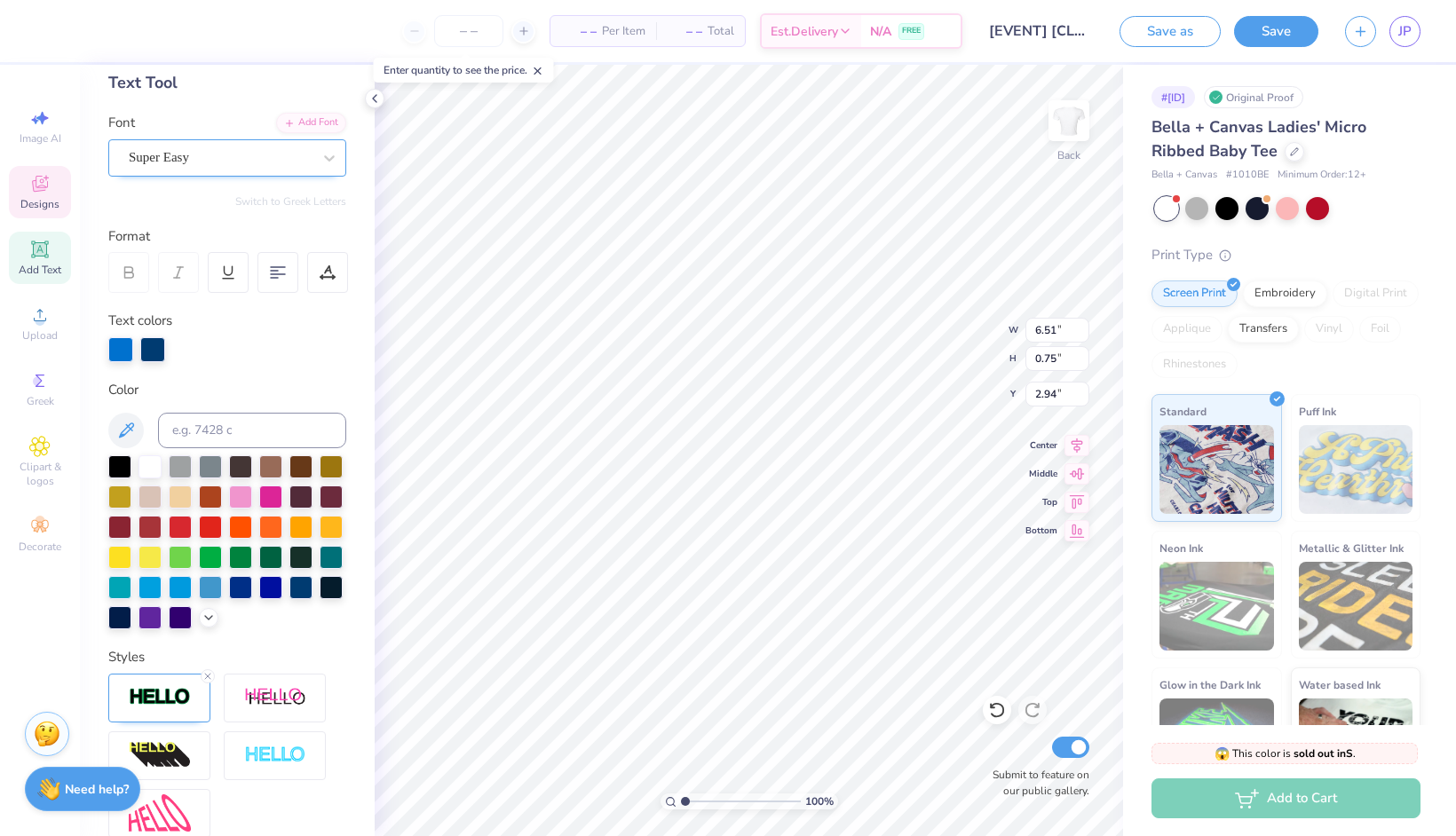 click on "Super Easy" at bounding box center [220, 157] 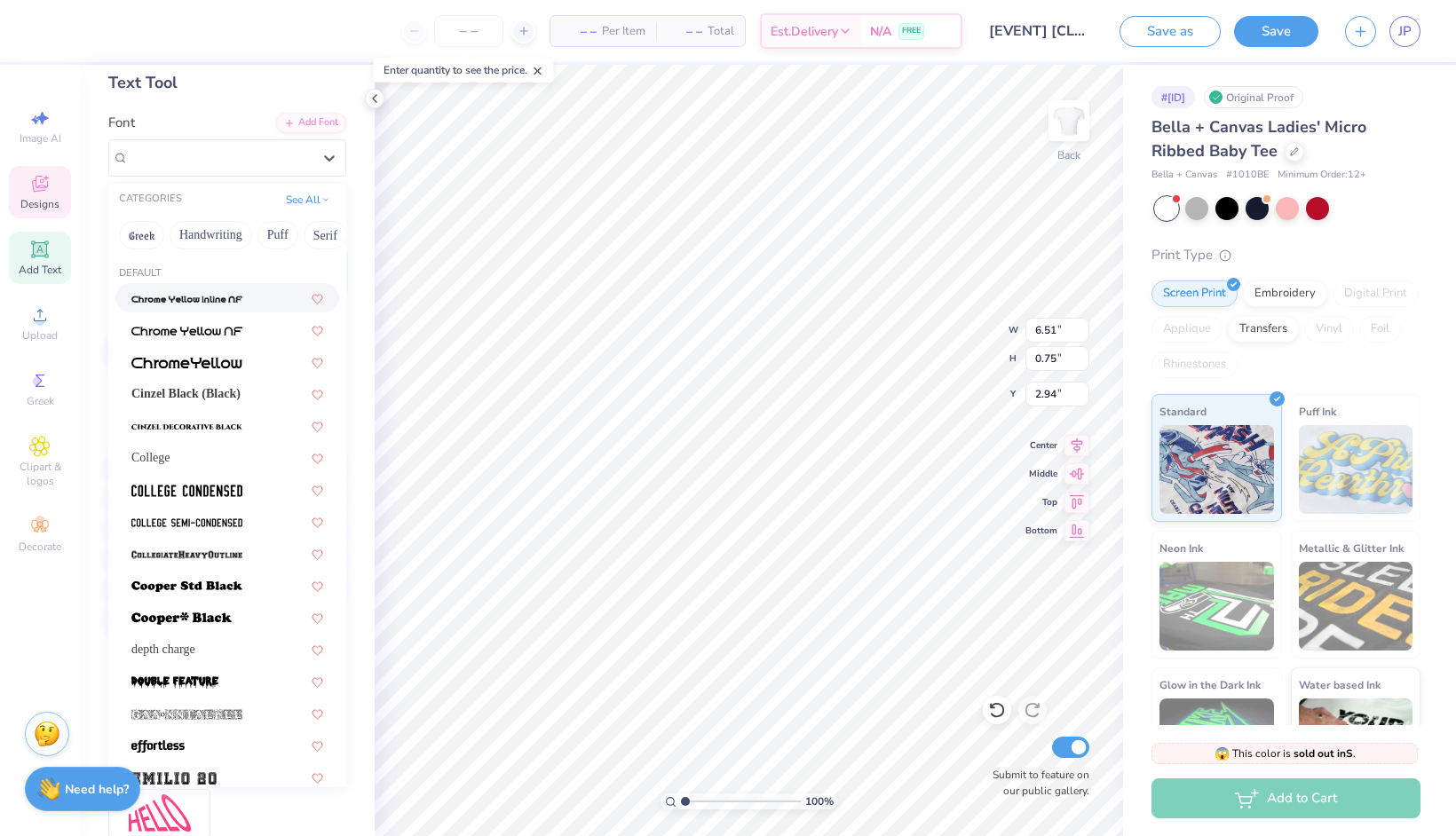 scroll, scrollTop: 0, scrollLeft: 0, axis: both 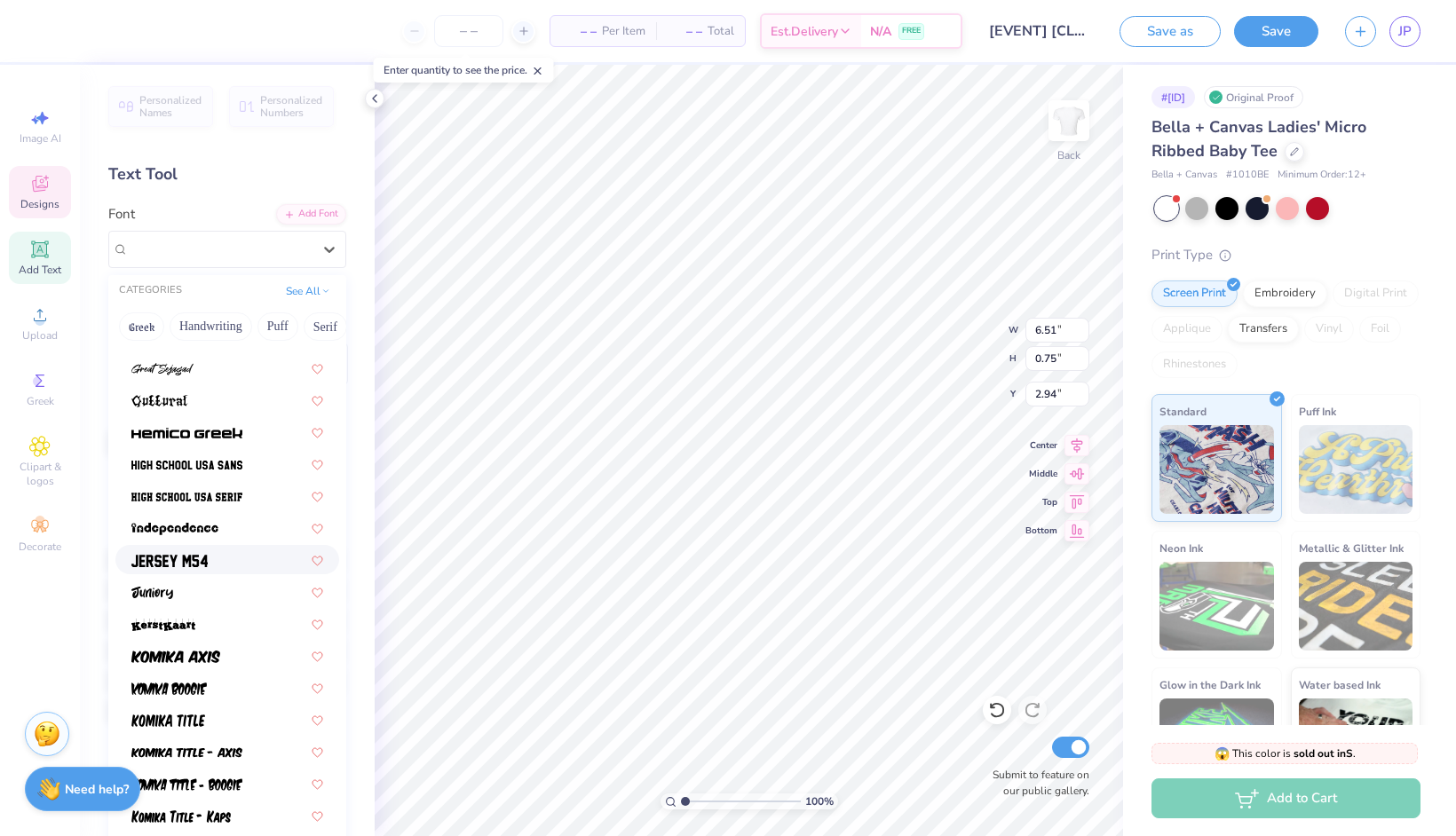 click at bounding box center [227, 559] 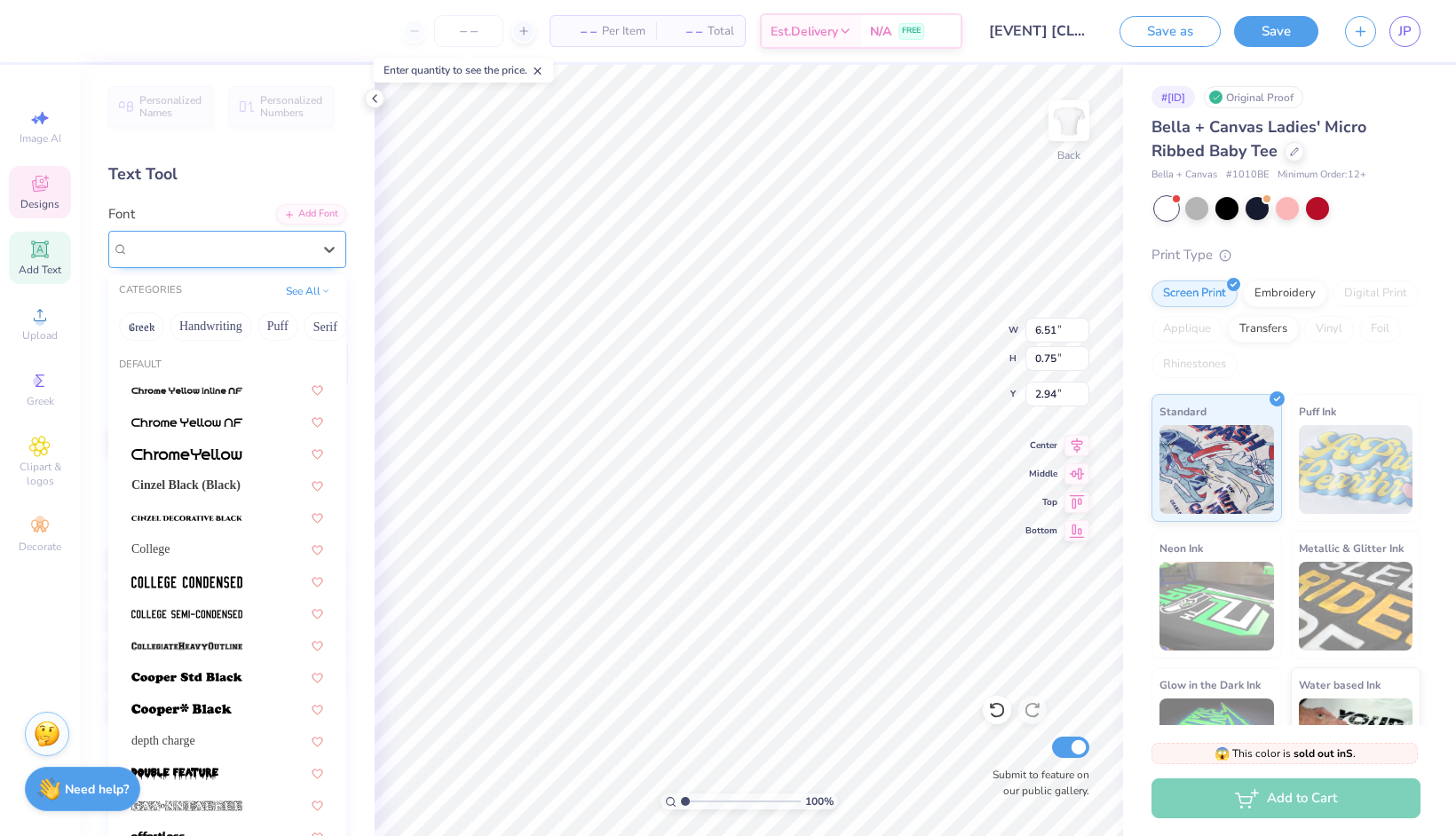 click on "Jersey M54" at bounding box center [220, 248] 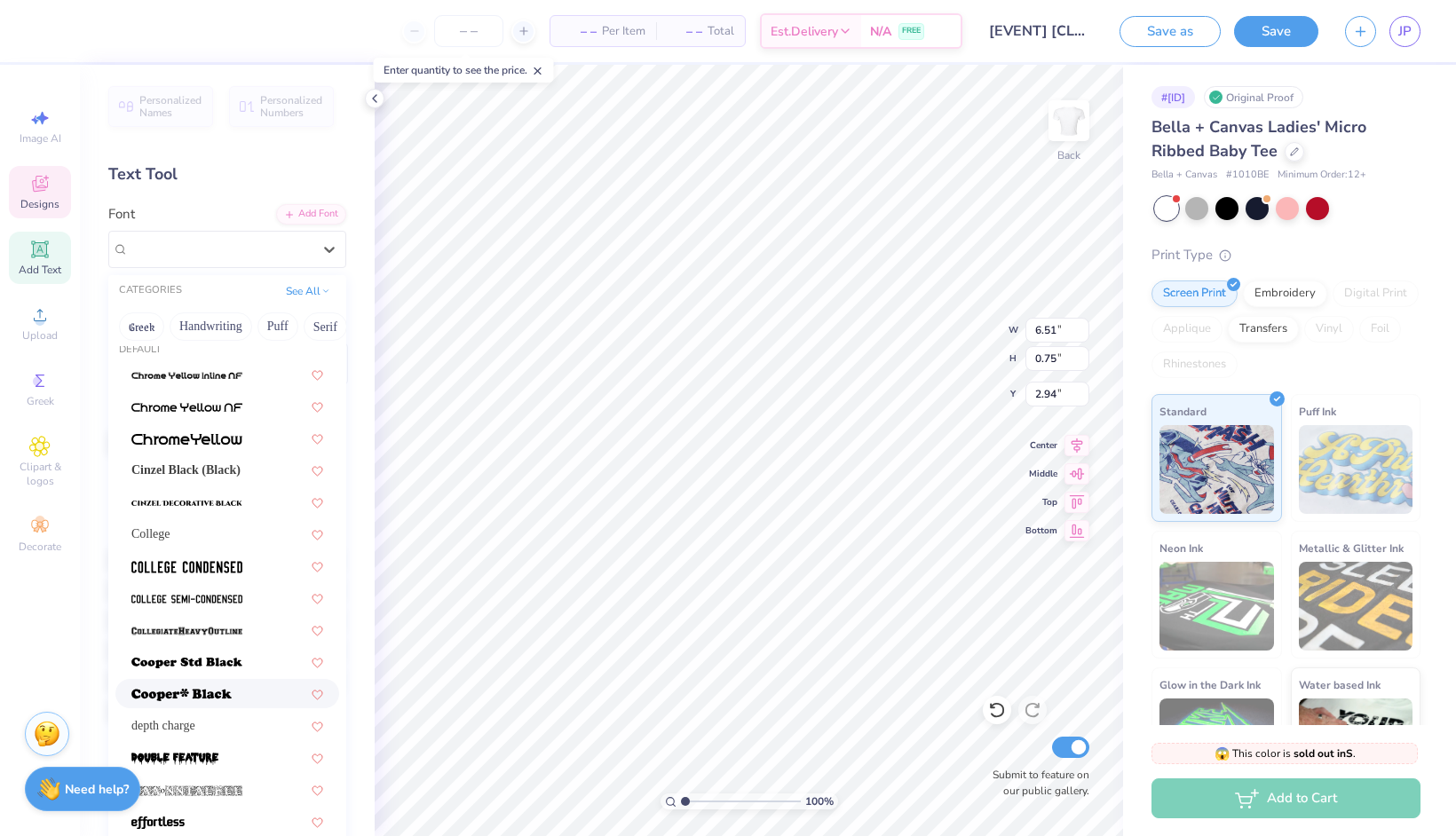 scroll, scrollTop: 0, scrollLeft: 0, axis: both 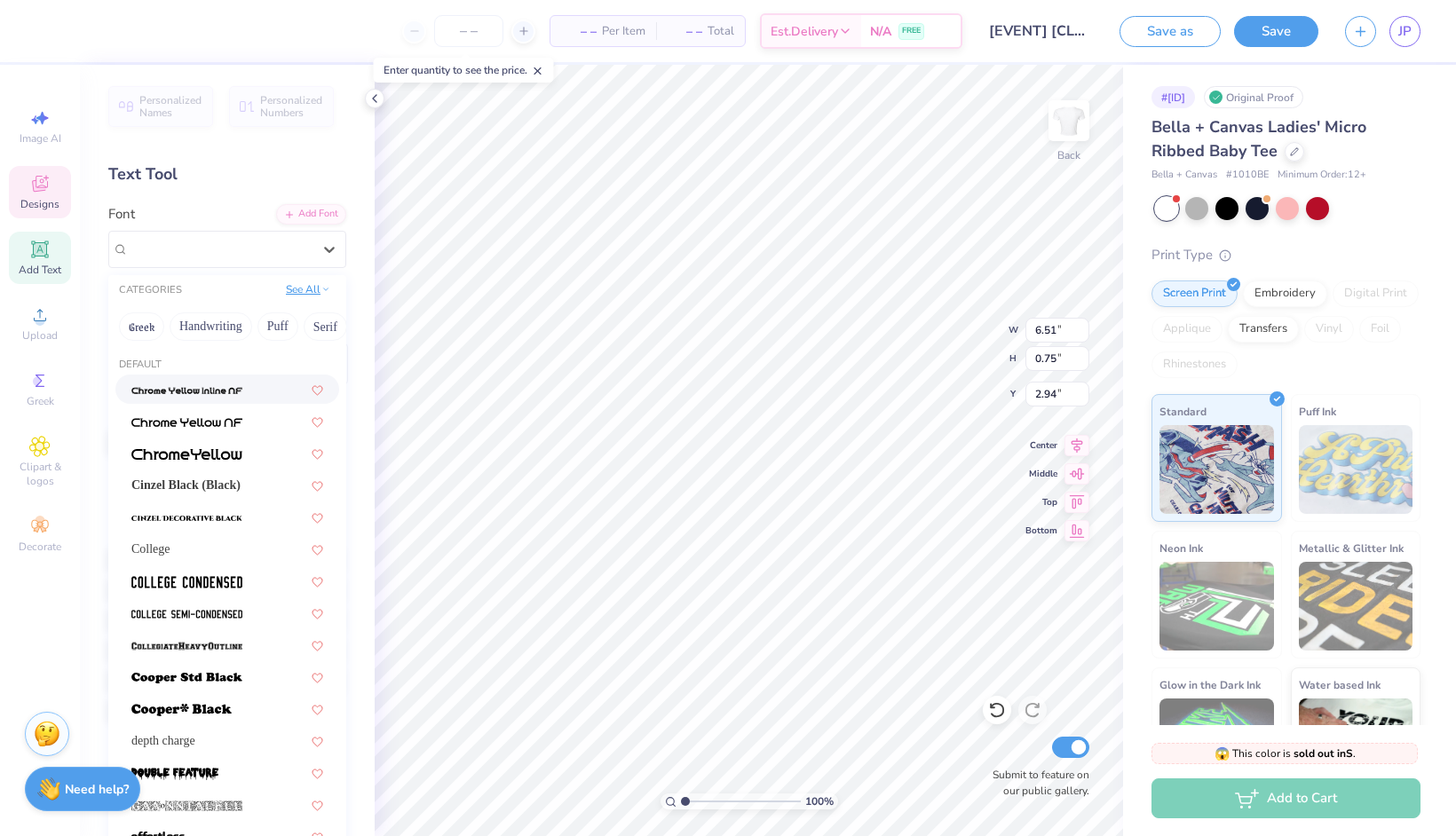 click on "See All" at bounding box center [308, 289] 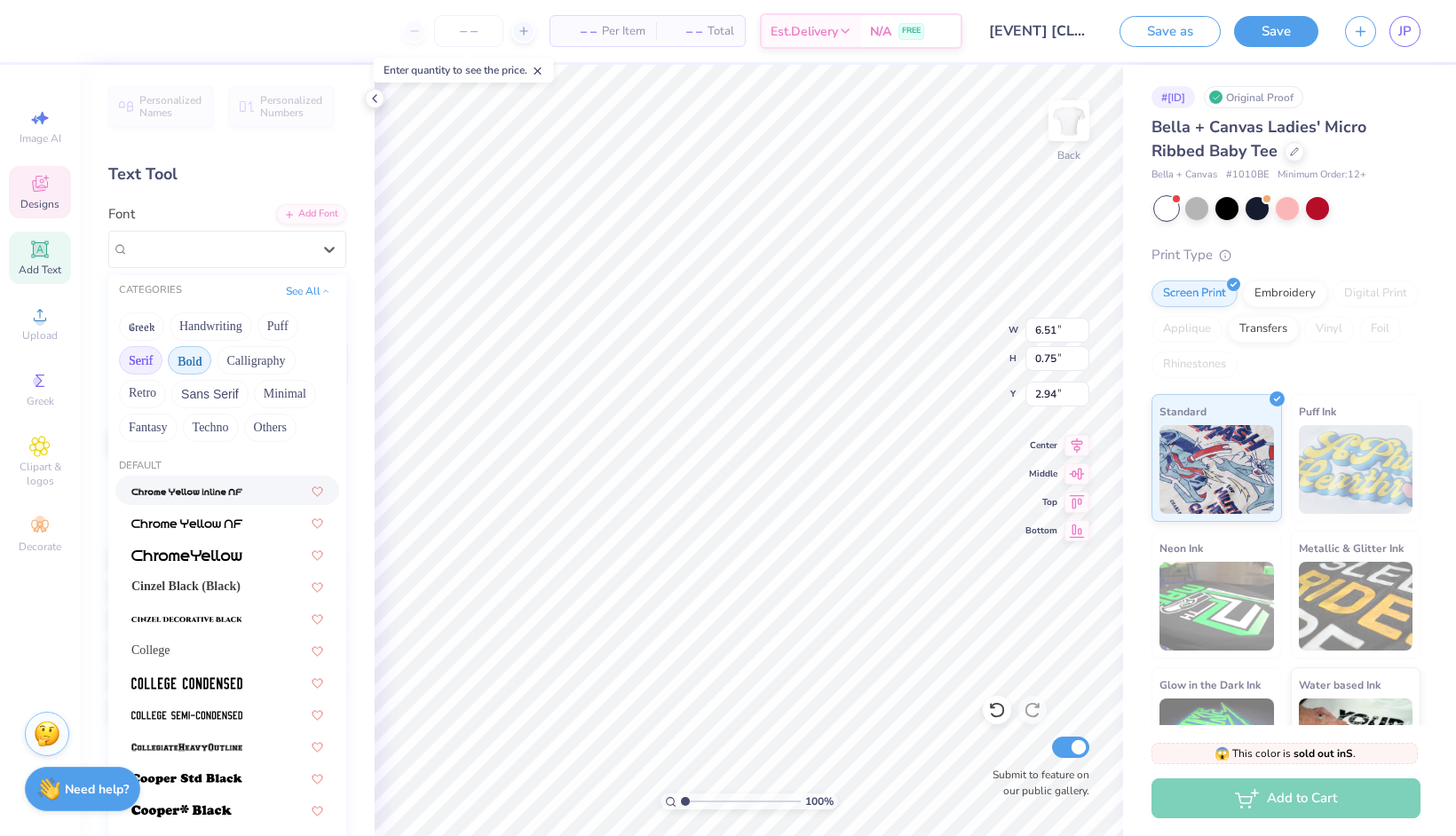 click on "Serif" at bounding box center (140, 360) 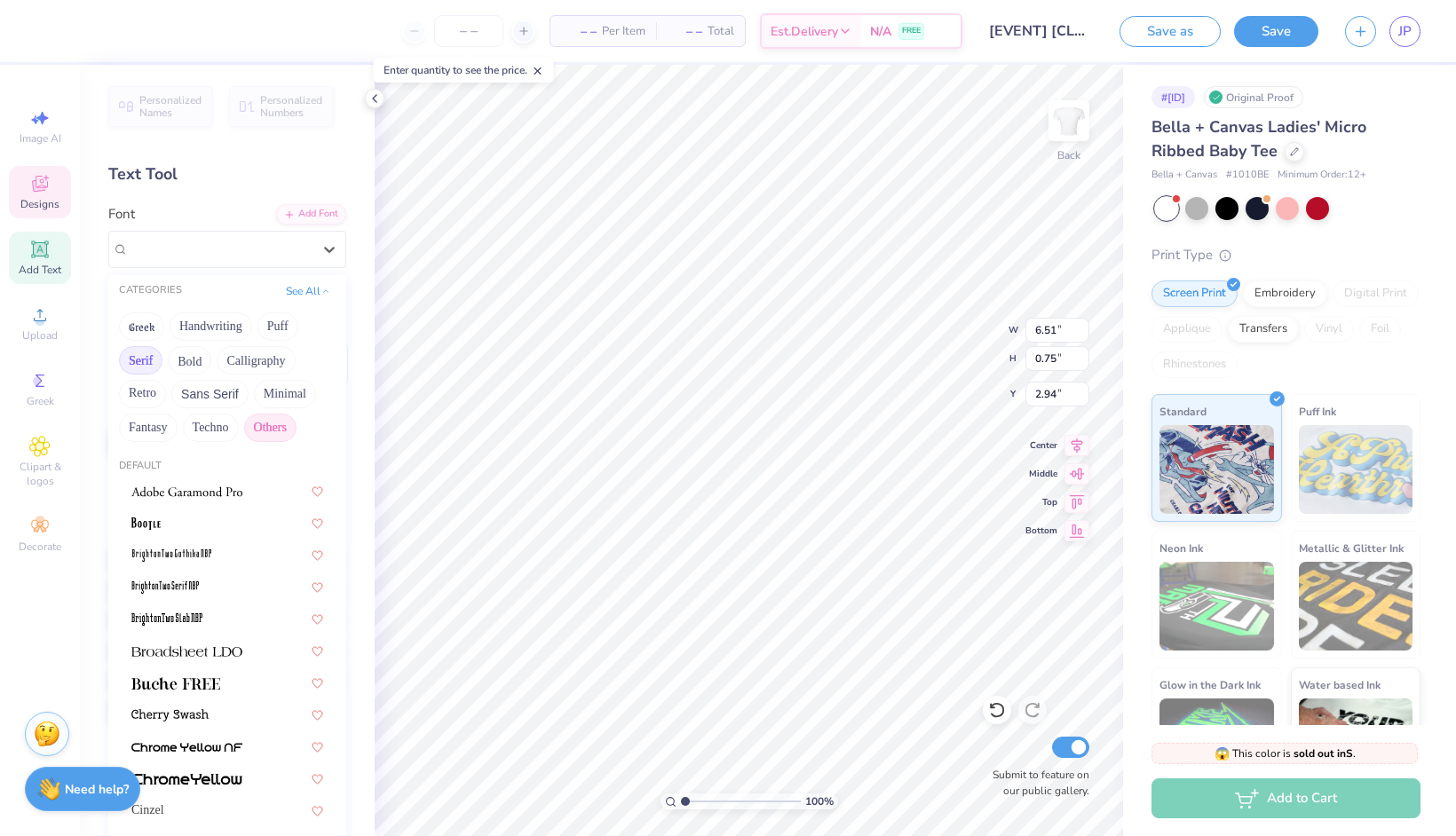 click on "Others" at bounding box center (270, 428) 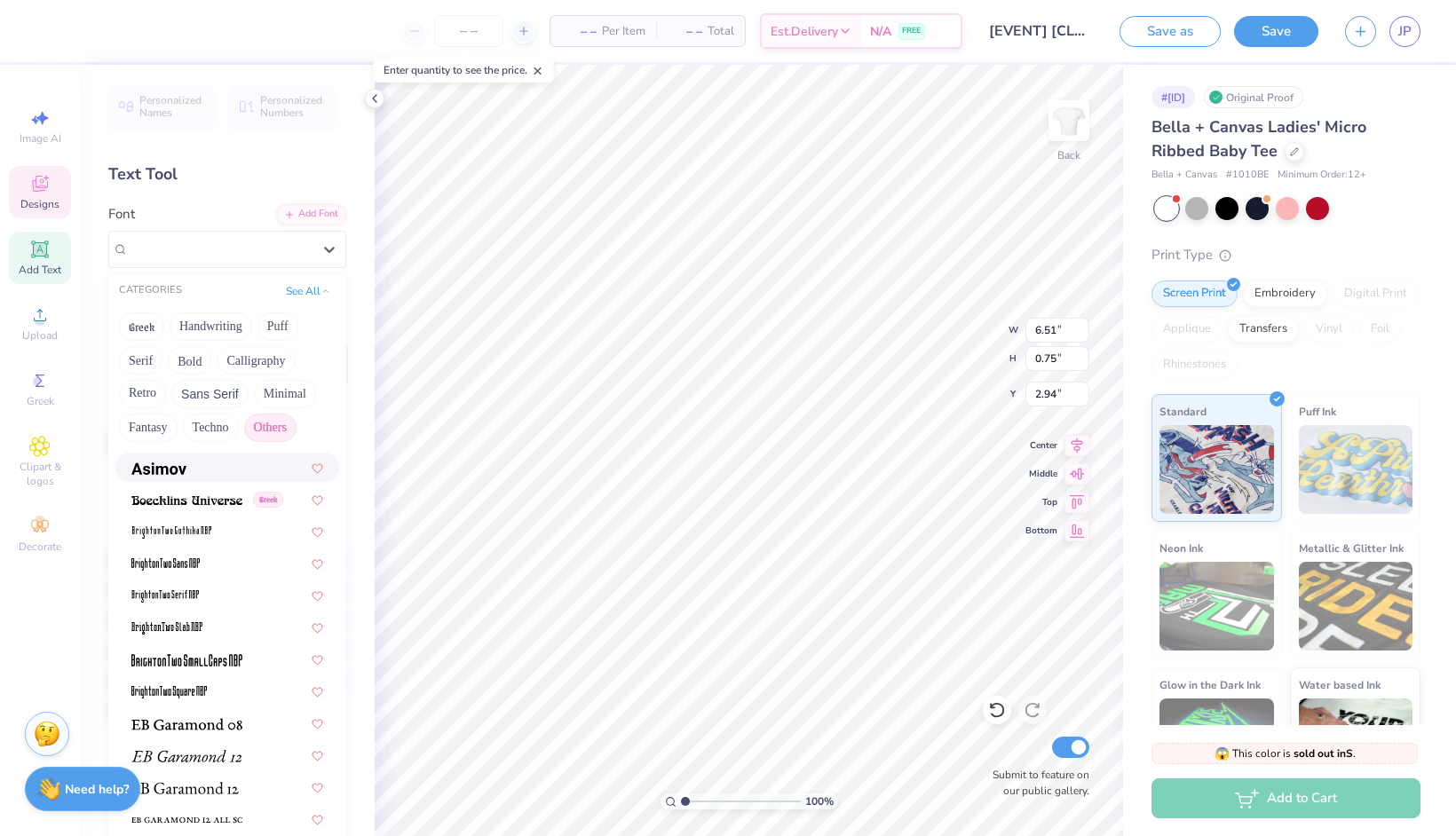 scroll, scrollTop: 115, scrollLeft: 0, axis: vertical 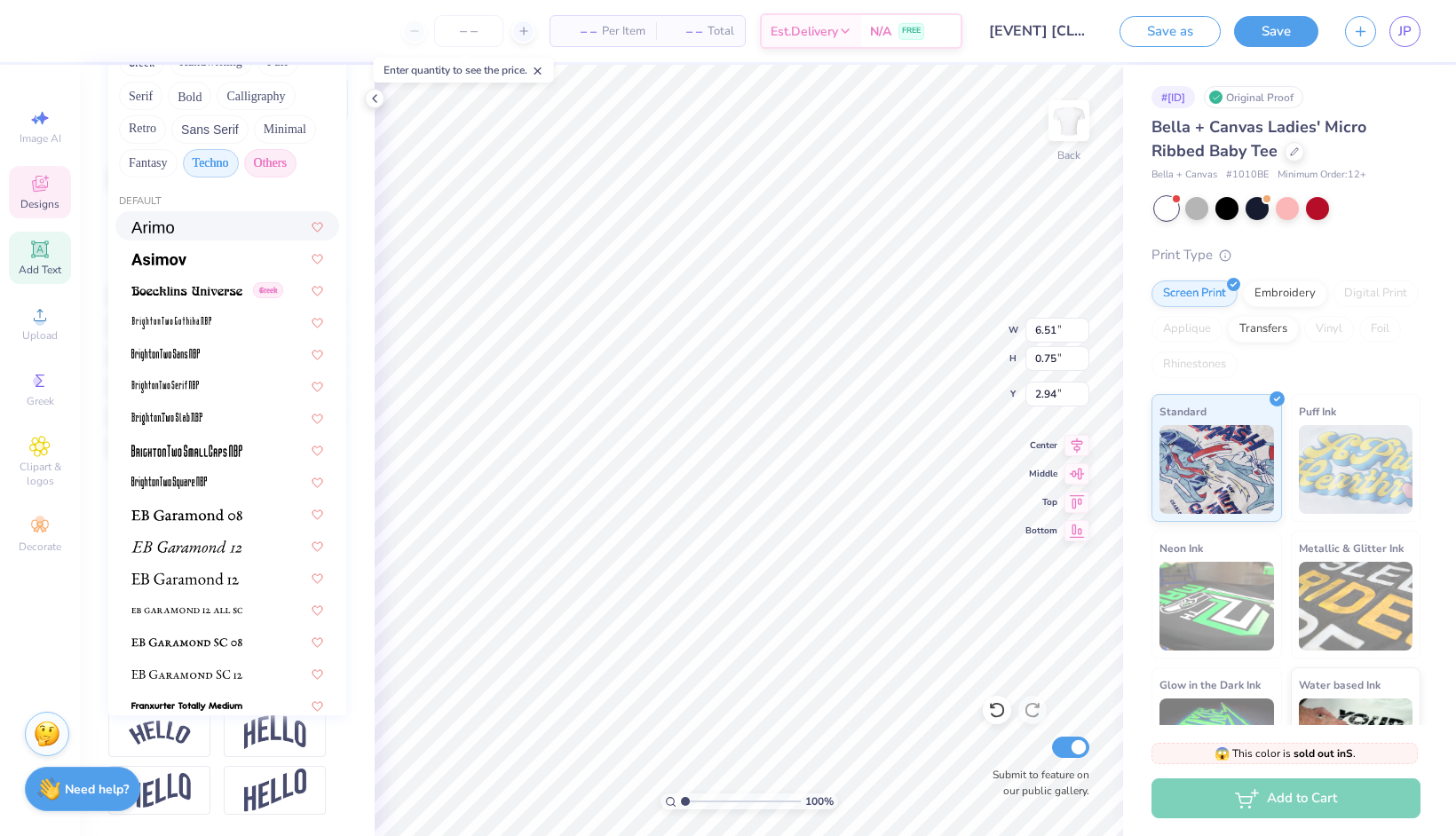 click on "Techno" at bounding box center [210, 163] 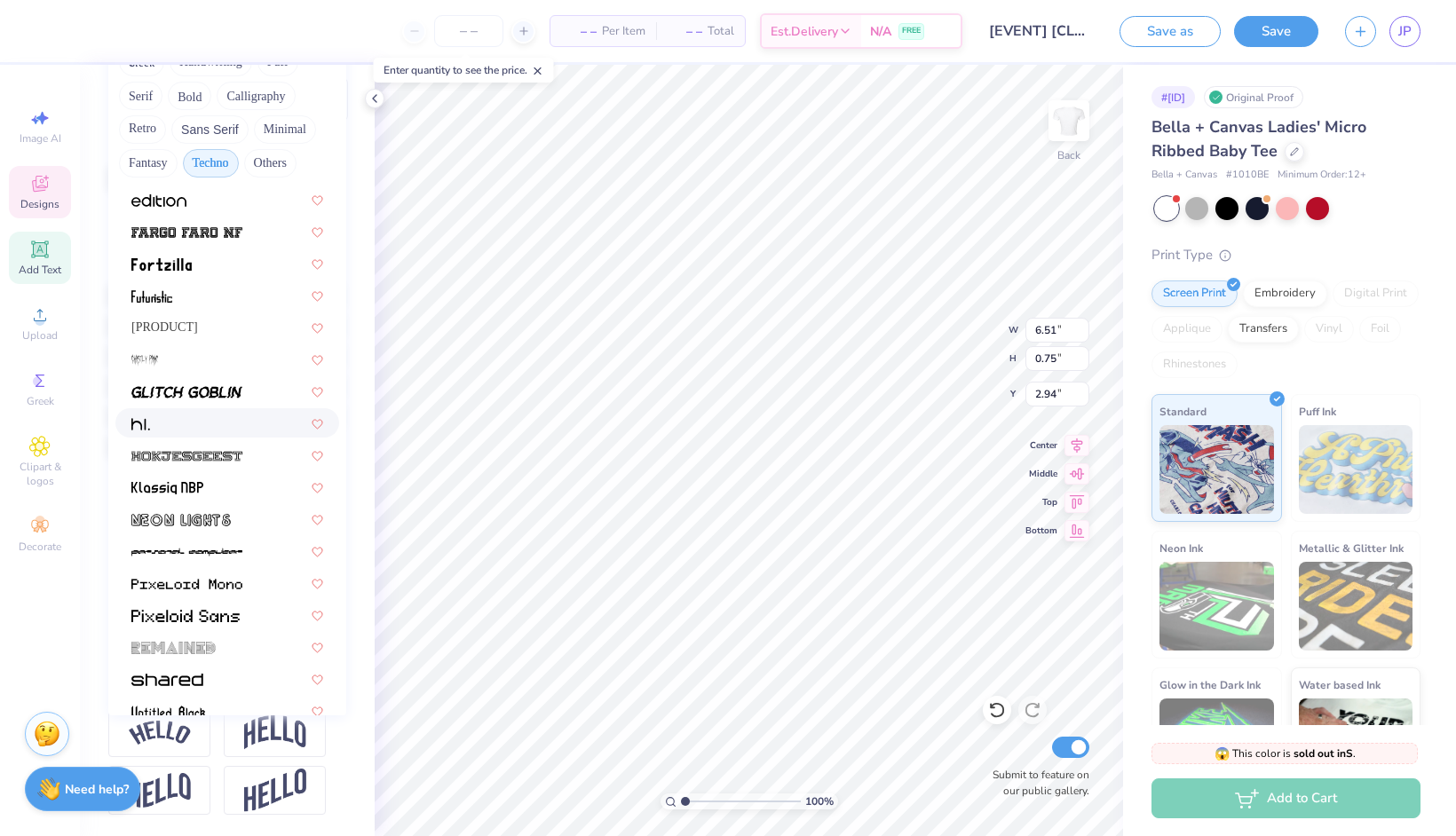 scroll, scrollTop: 307, scrollLeft: 0, axis: vertical 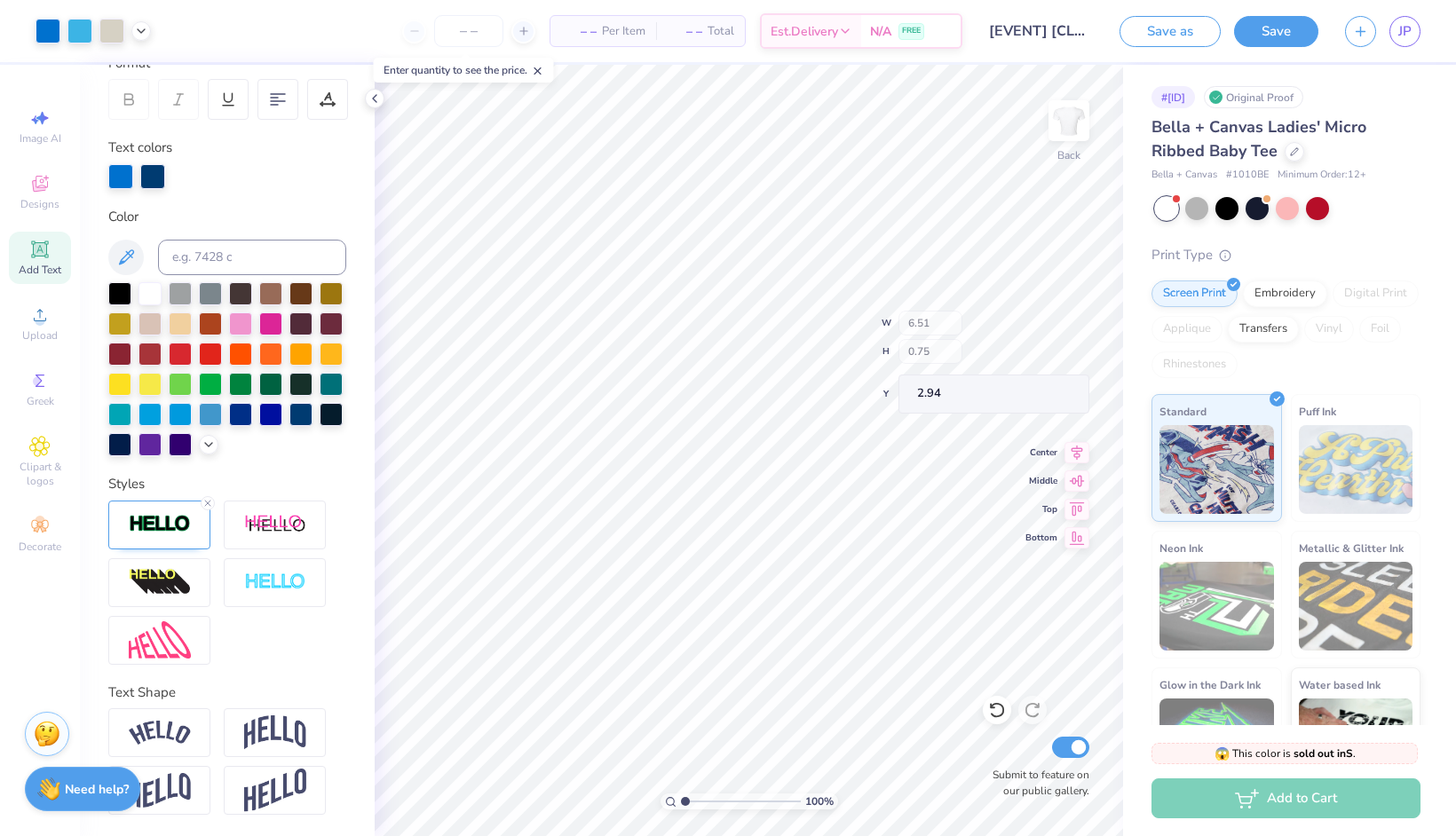type on "3.85" 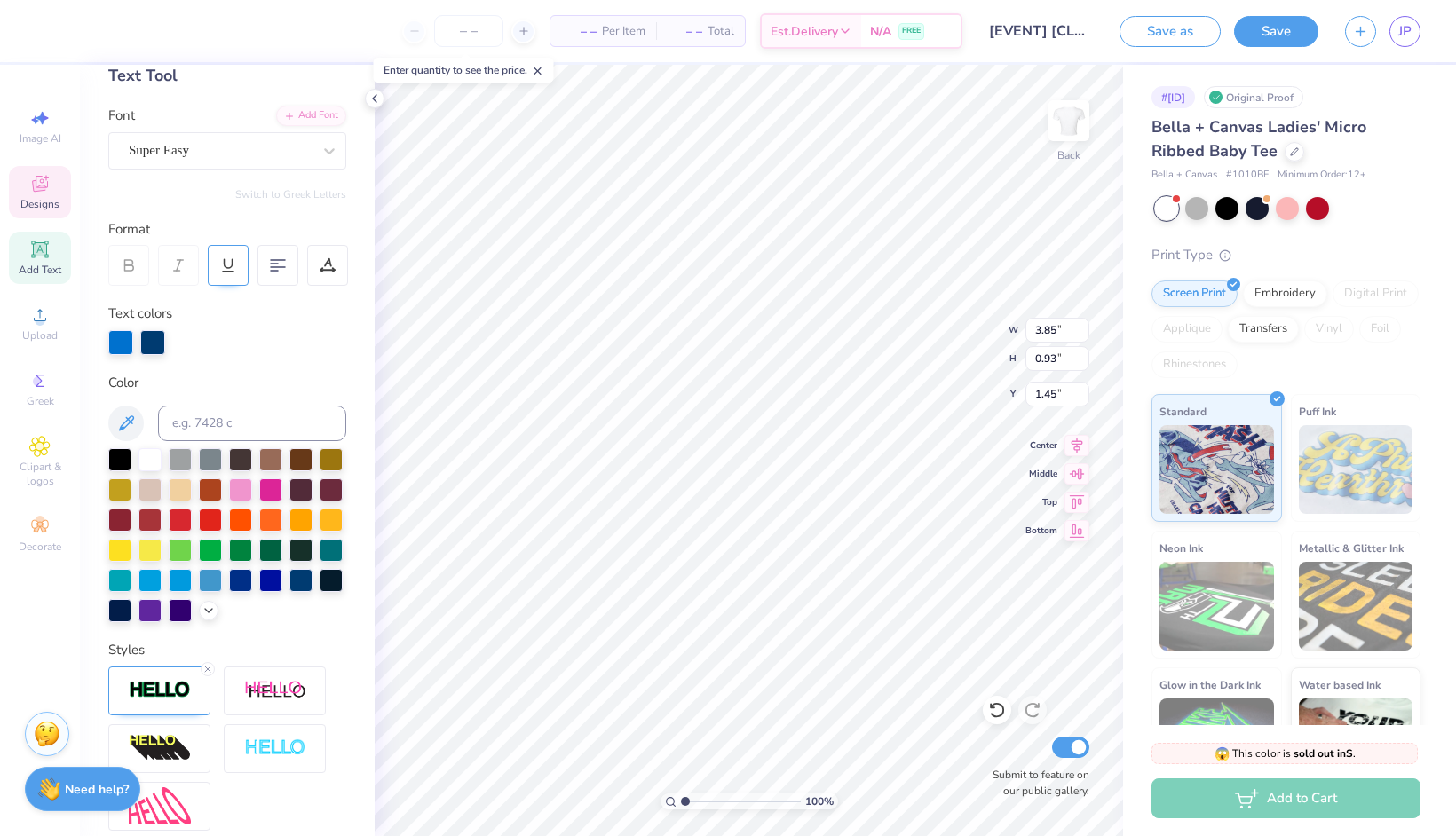 scroll, scrollTop: 21, scrollLeft: 0, axis: vertical 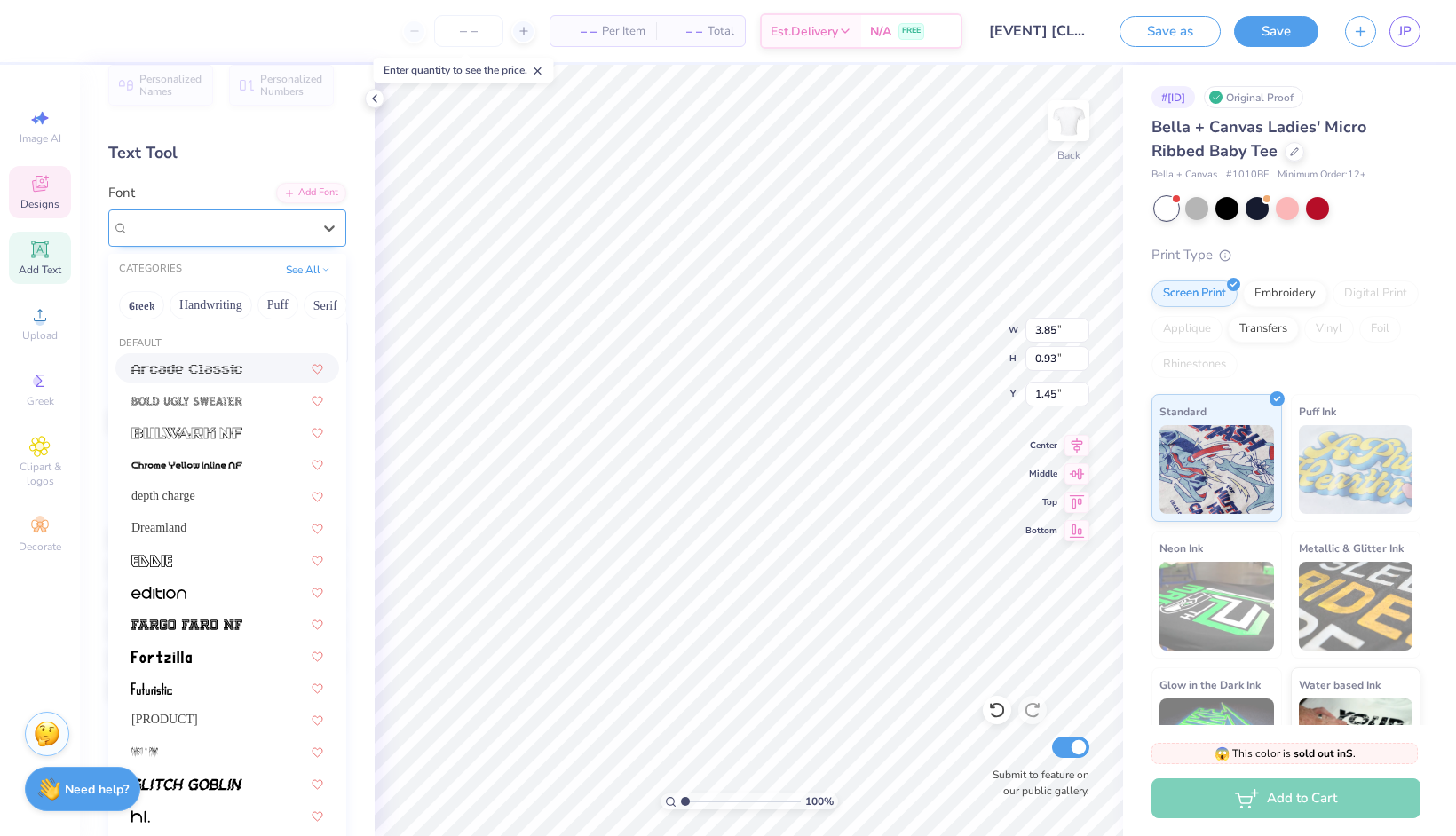click on "Super Easy" at bounding box center (220, 227) 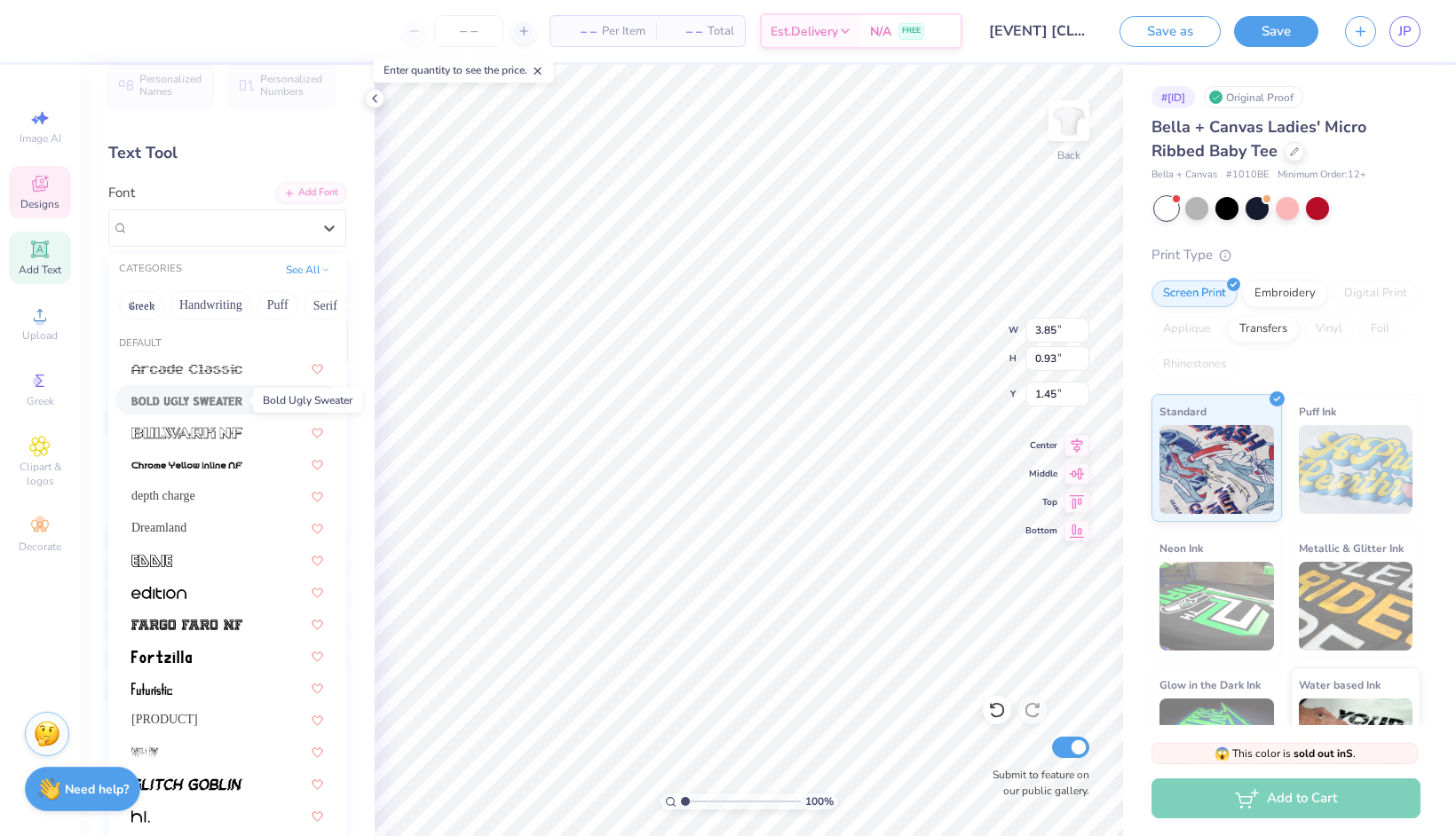 scroll, scrollTop: 307, scrollLeft: 0, axis: vertical 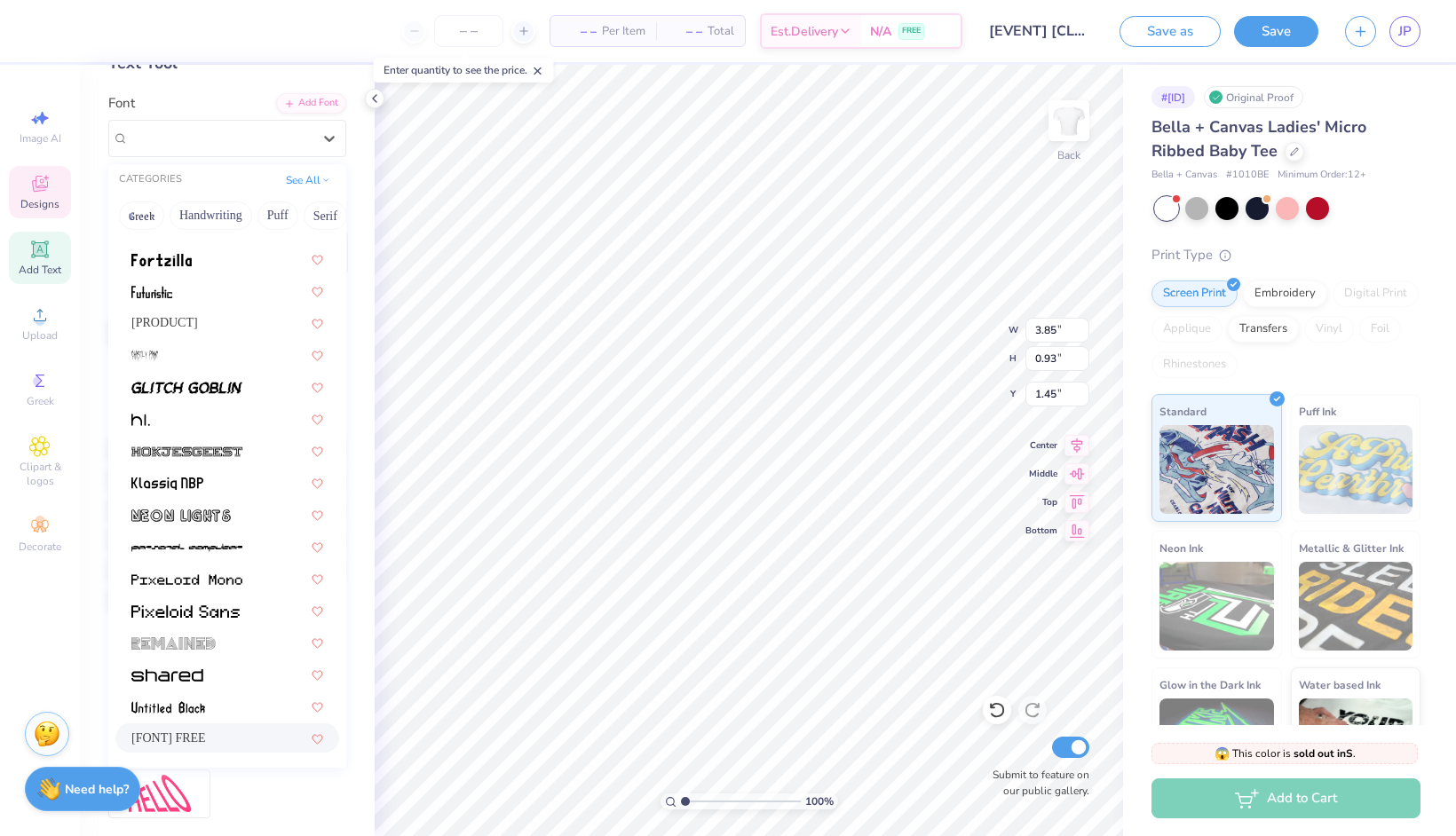 click on "[FONT] FREE" at bounding box center (169, 737) 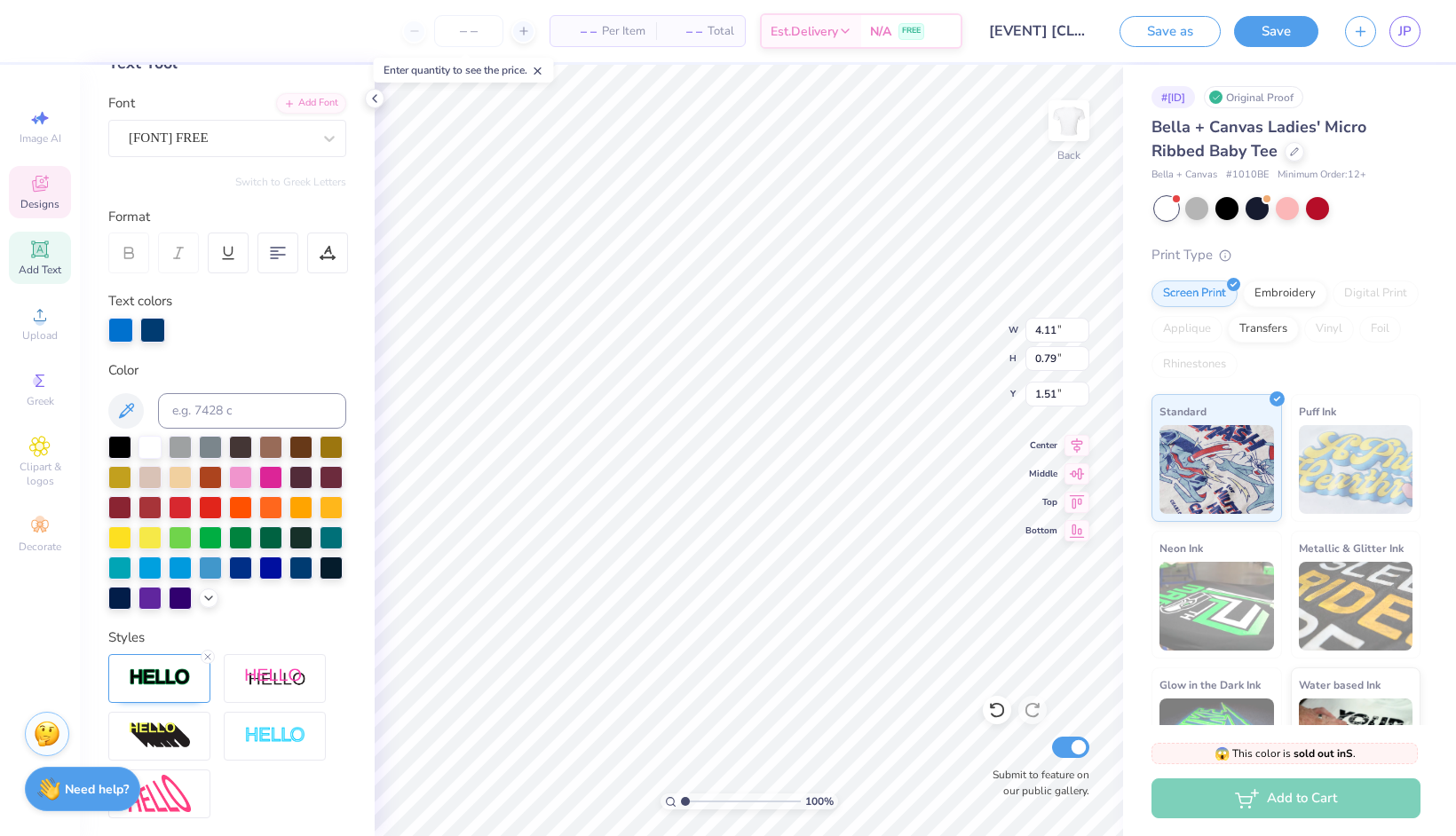 type on "4.11" 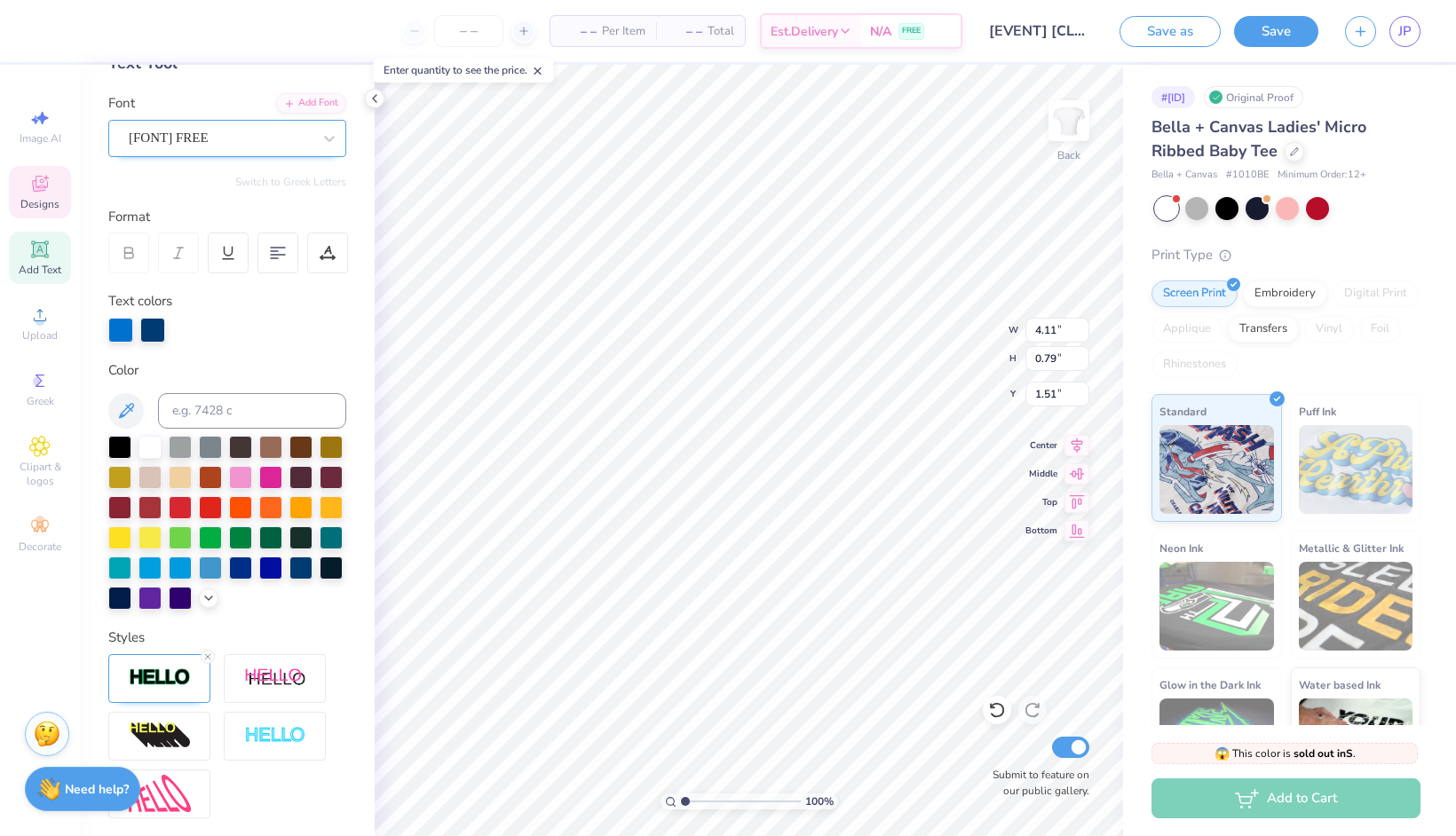 click on "[FONT] FREE" at bounding box center [220, 138] 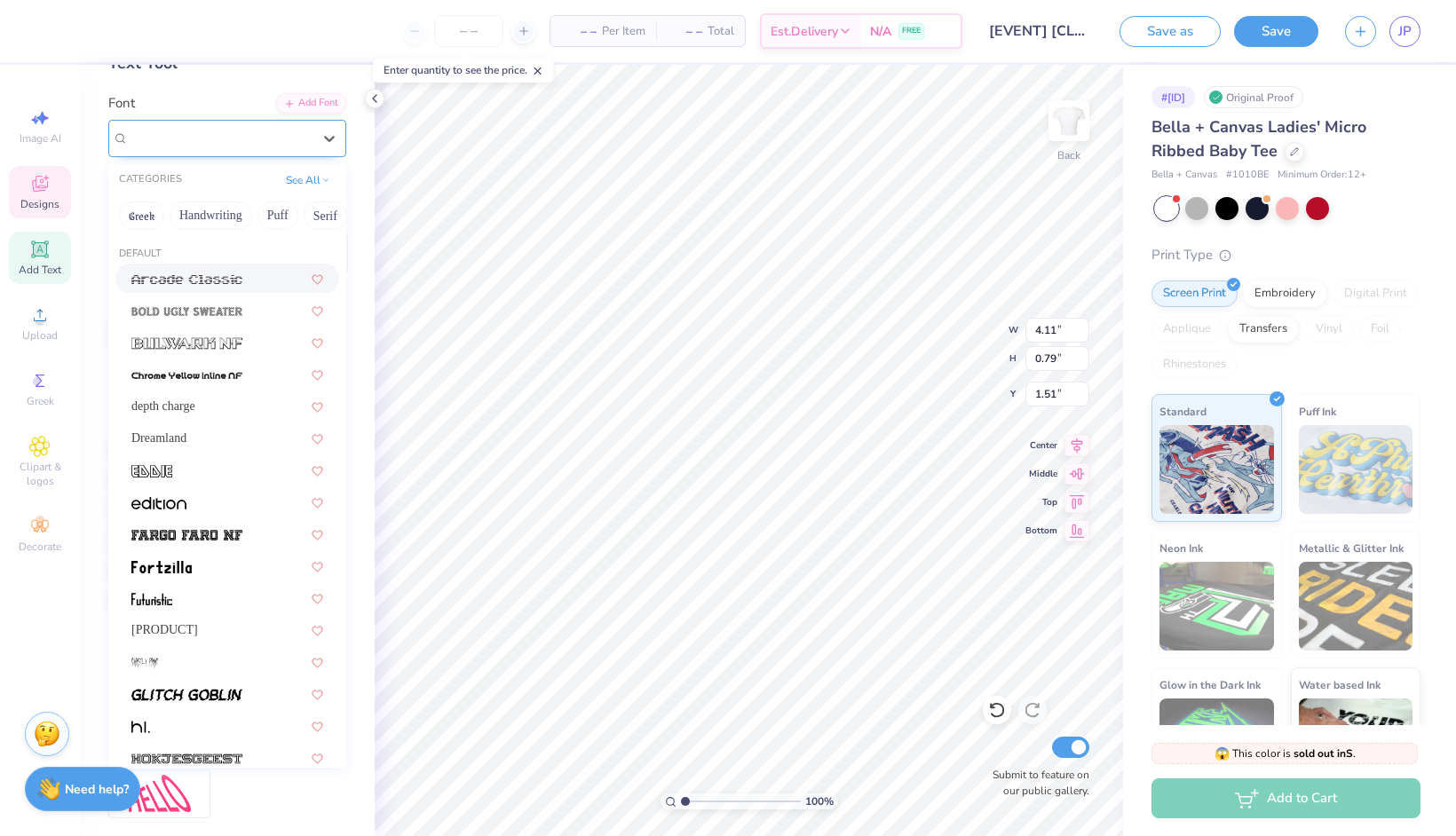 type on "5.20" 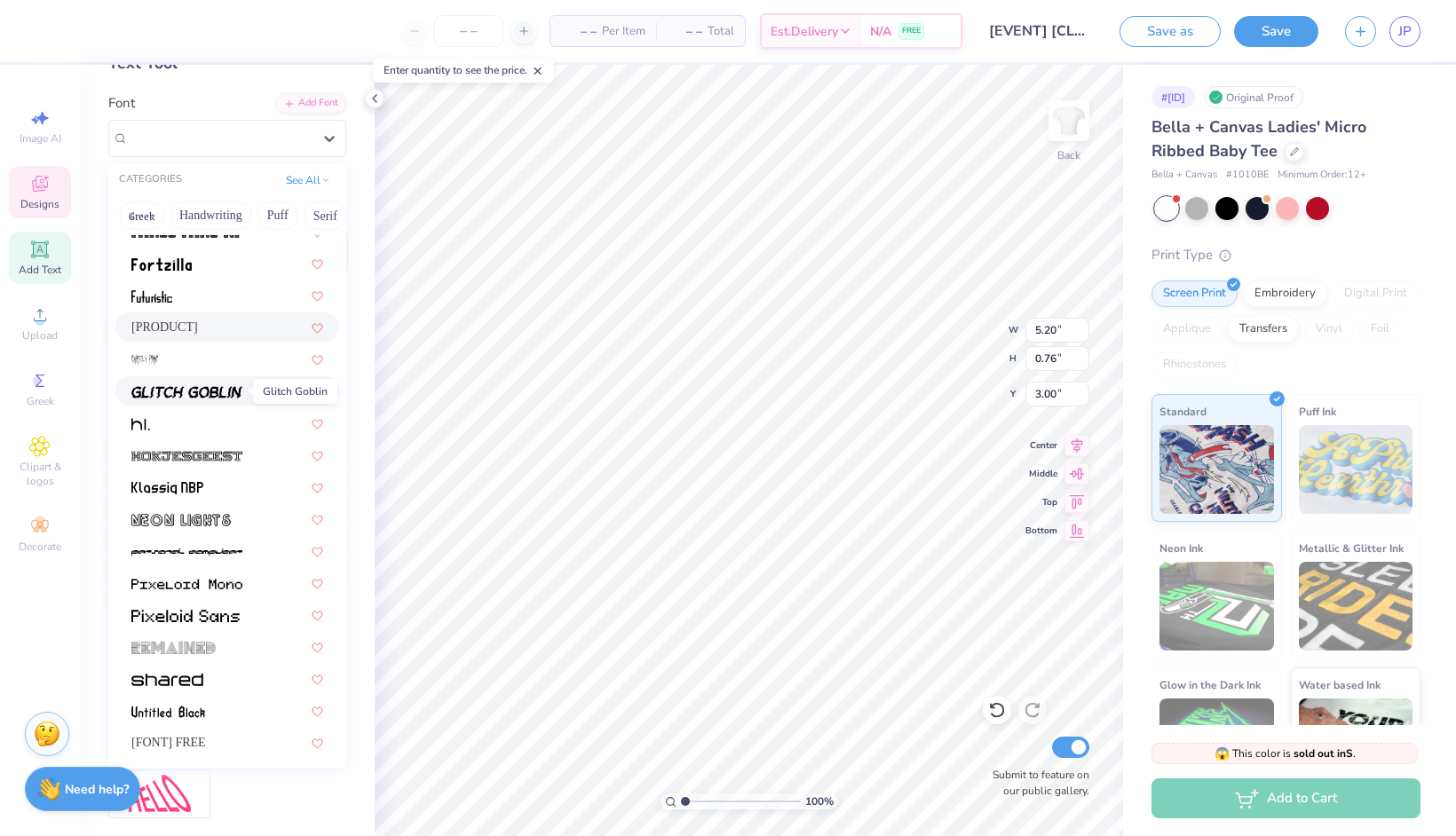 scroll, scrollTop: 307, scrollLeft: 0, axis: vertical 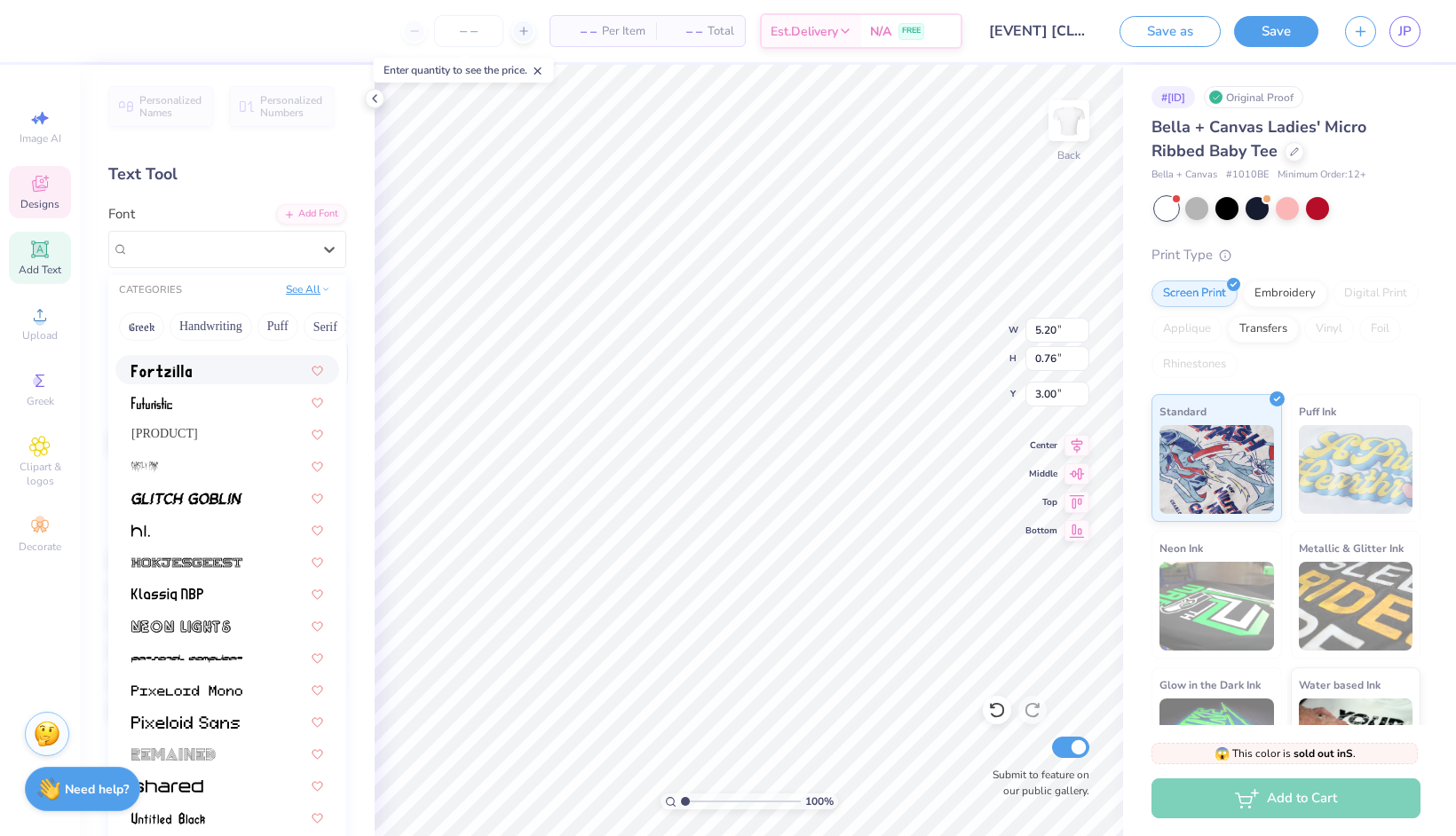 click on "See All" at bounding box center [308, 289] 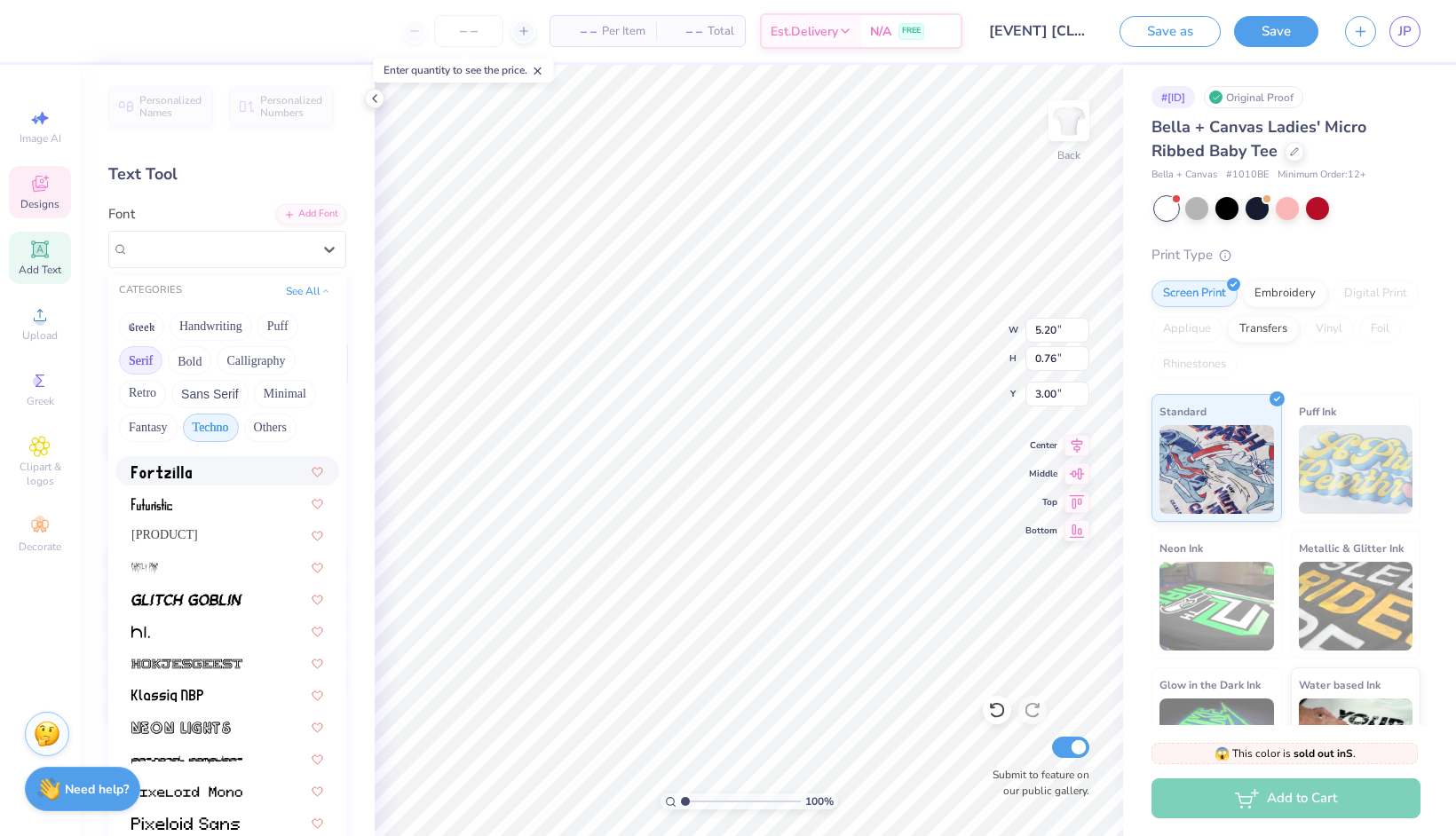 click on "Serif" at bounding box center (140, 360) 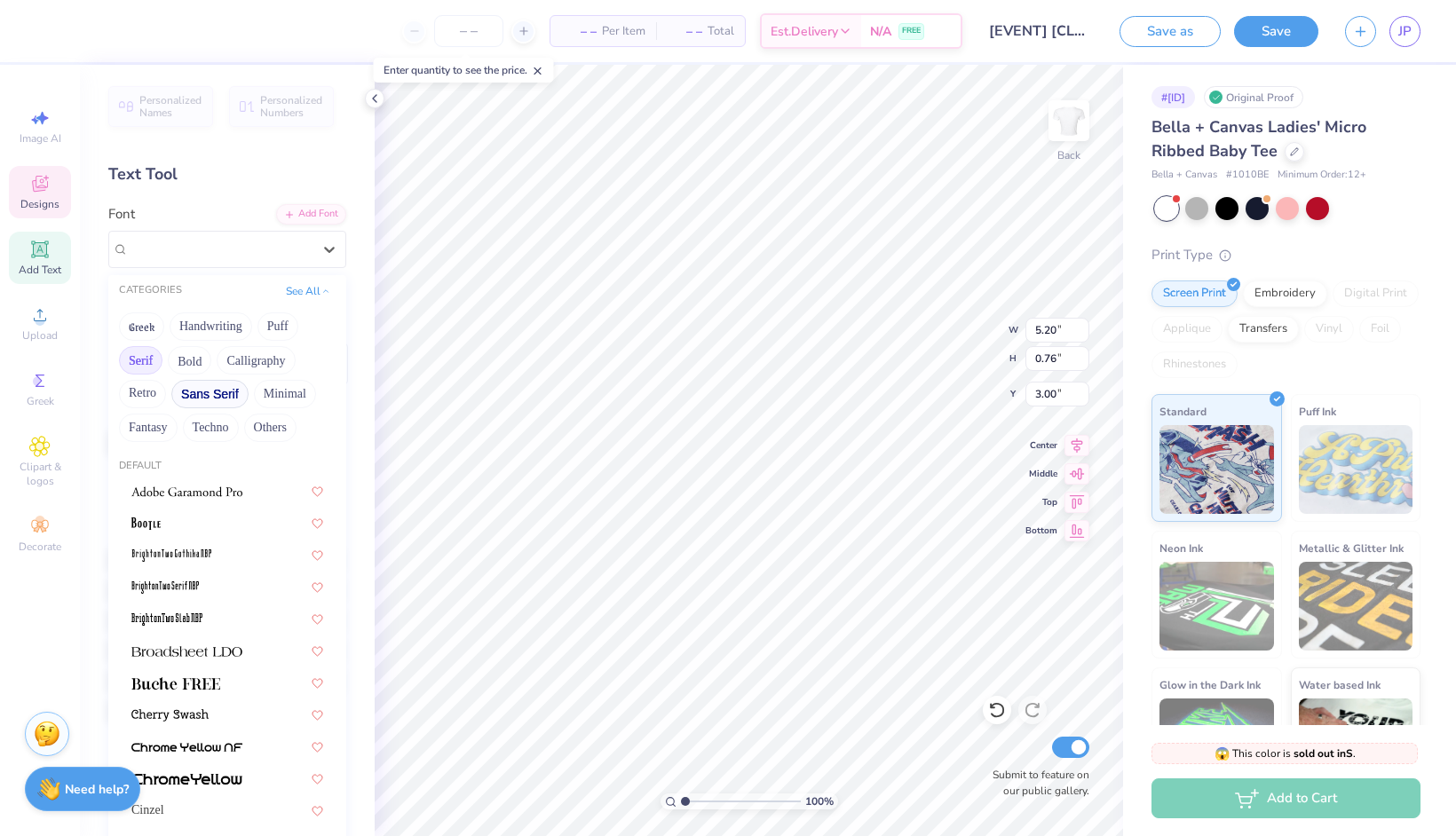 click on "Sans Serif" at bounding box center [210, 394] 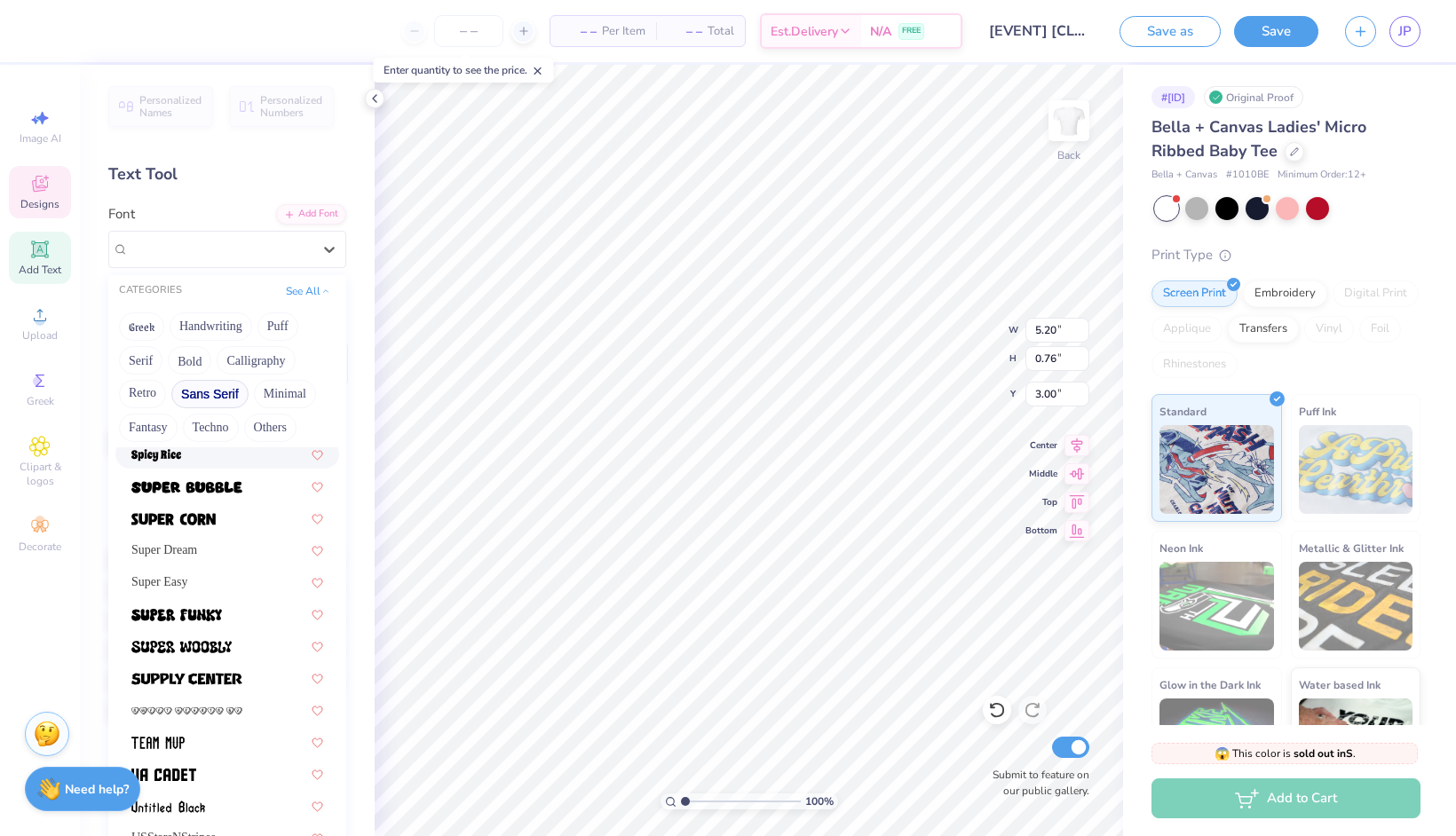 scroll, scrollTop: 2090, scrollLeft: 0, axis: vertical 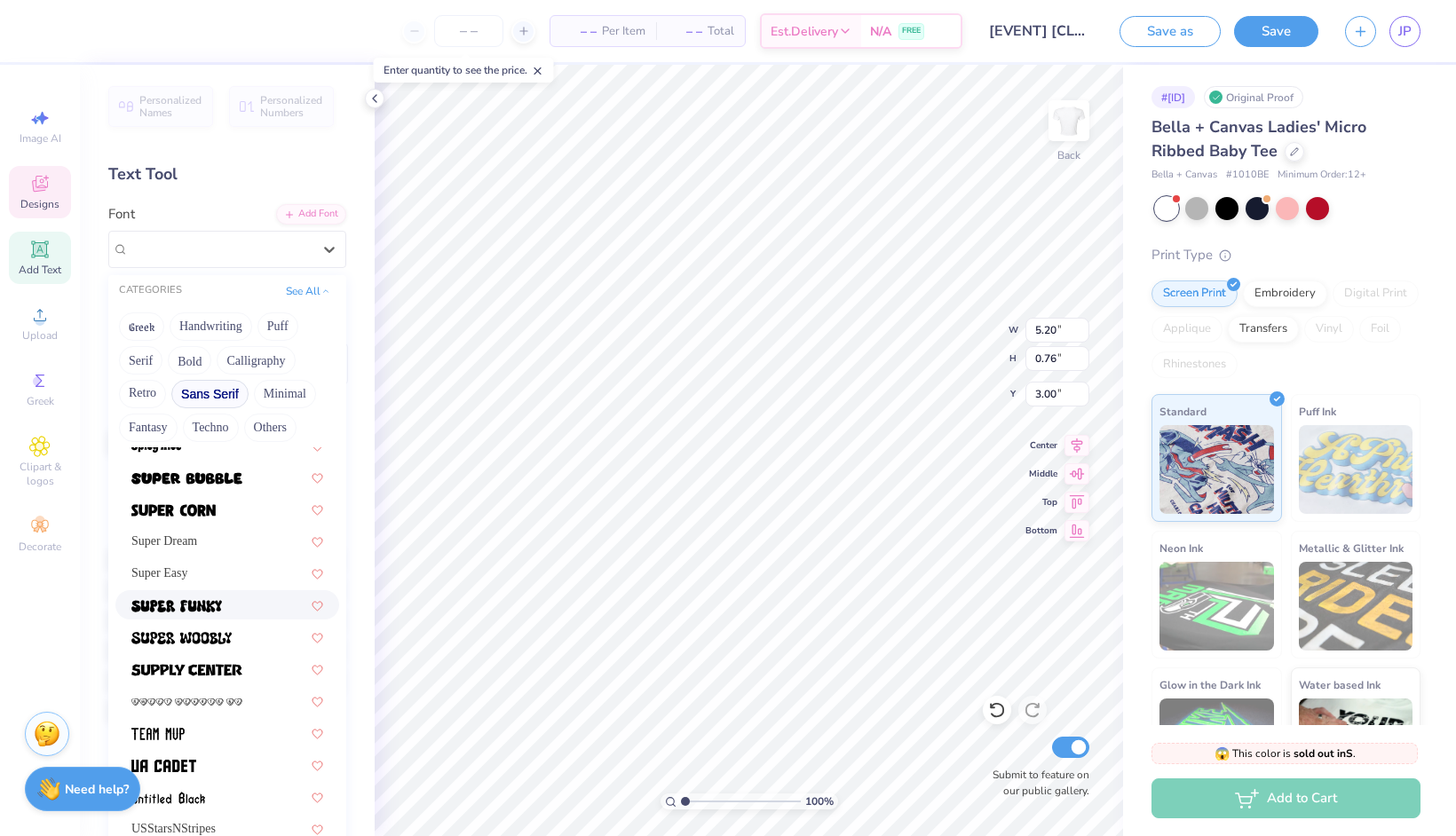 click at bounding box center [177, 606] 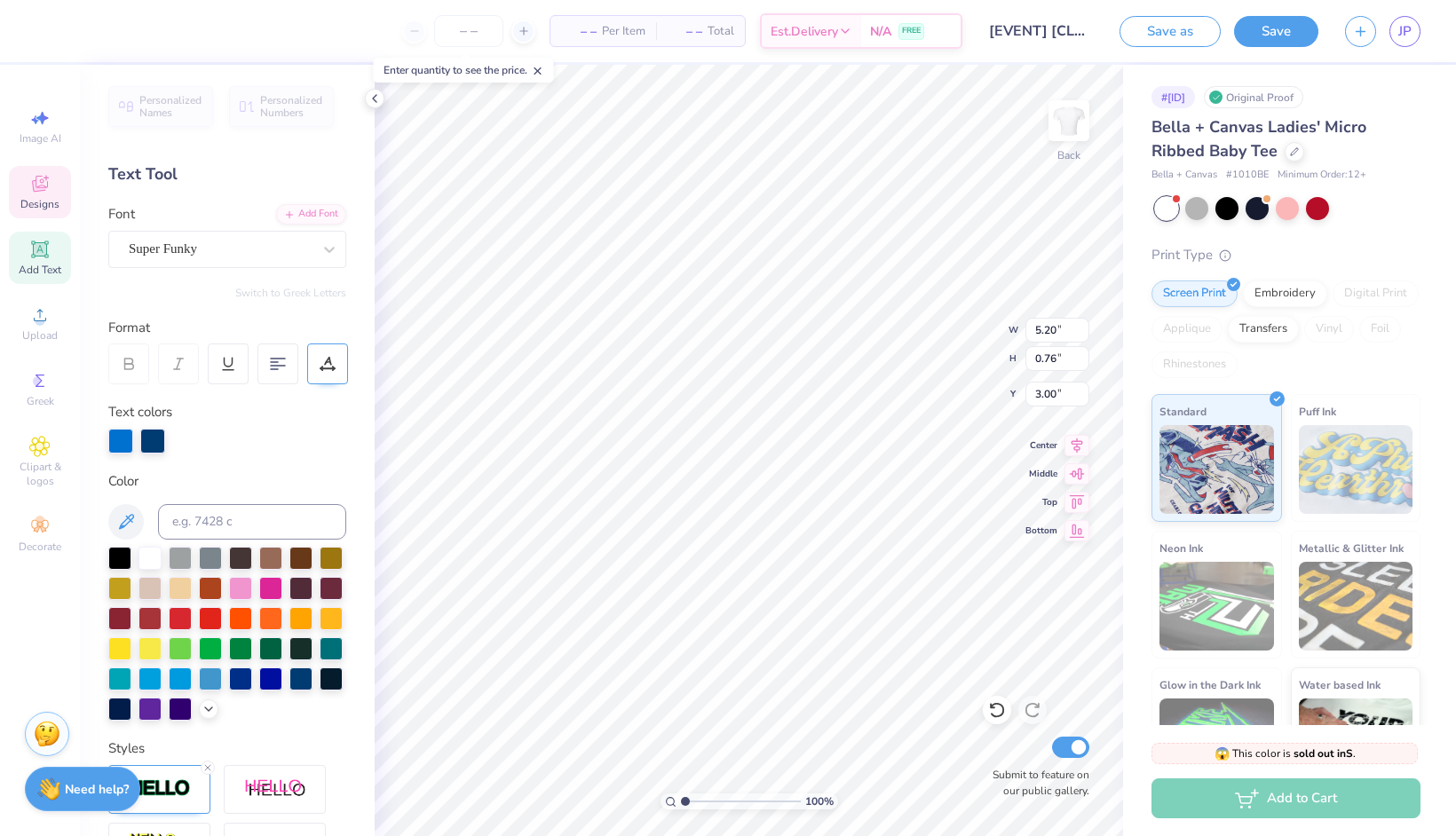 type on "7.95" 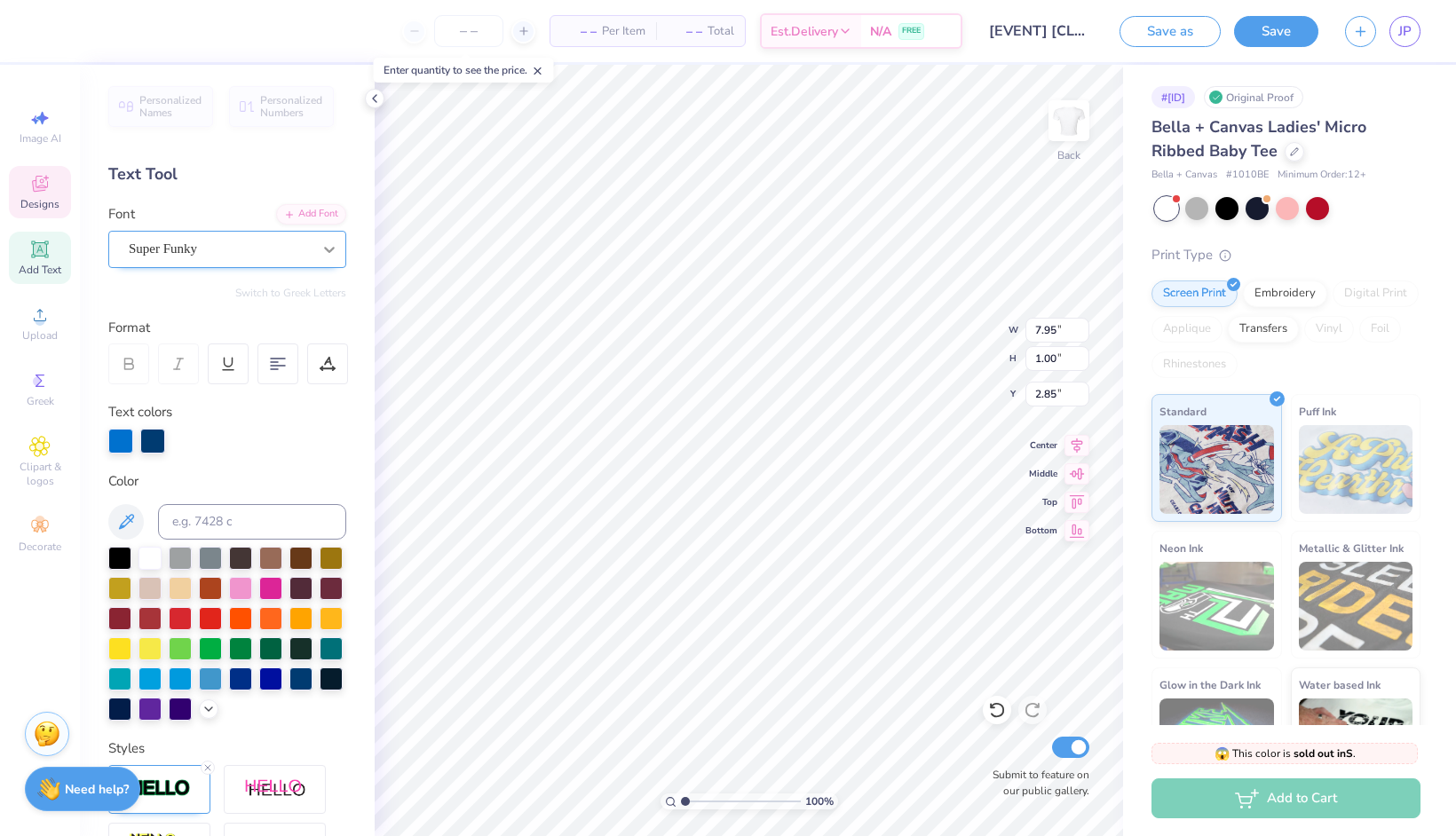 click 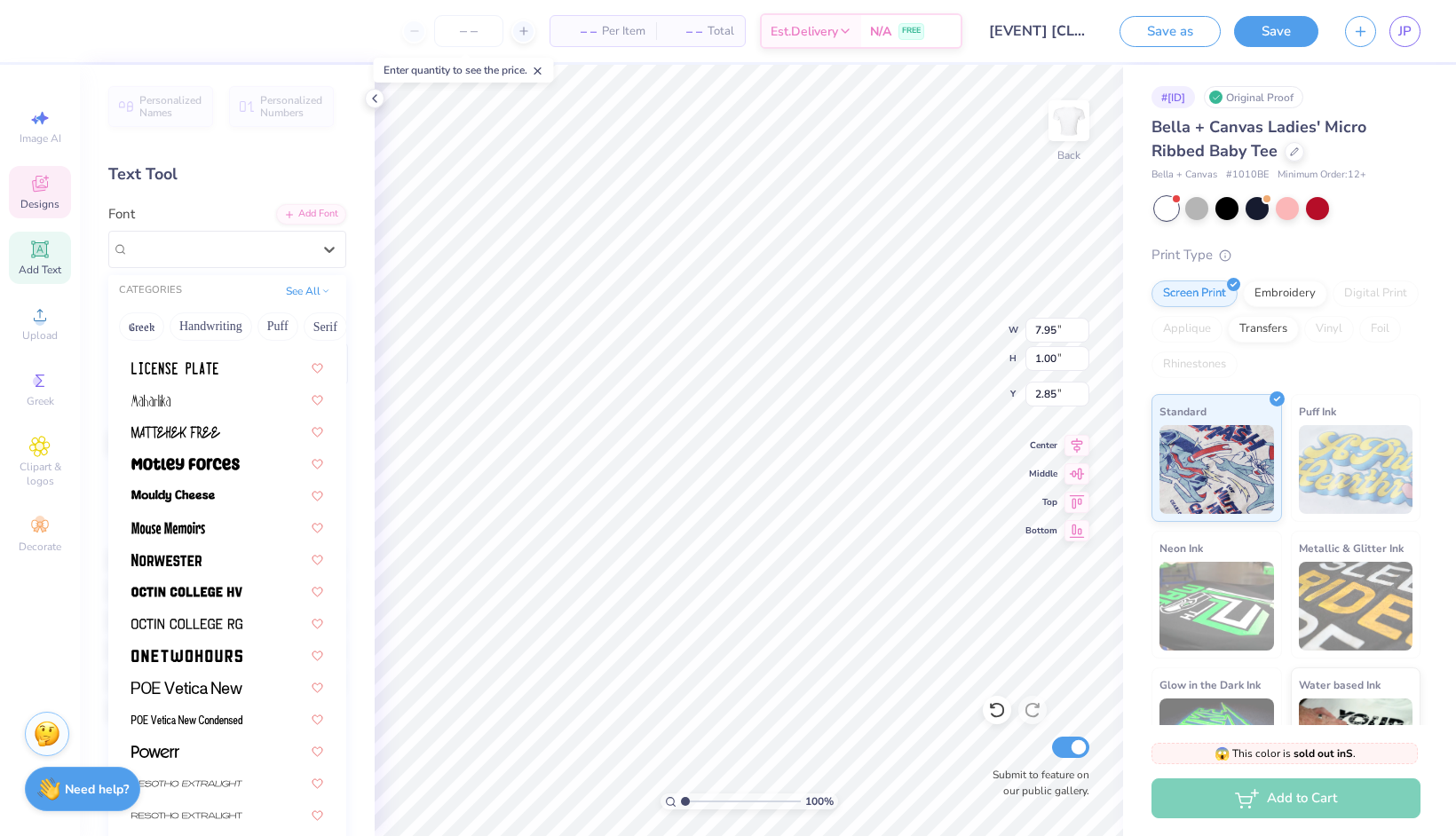 scroll, scrollTop: 2128, scrollLeft: 0, axis: vertical 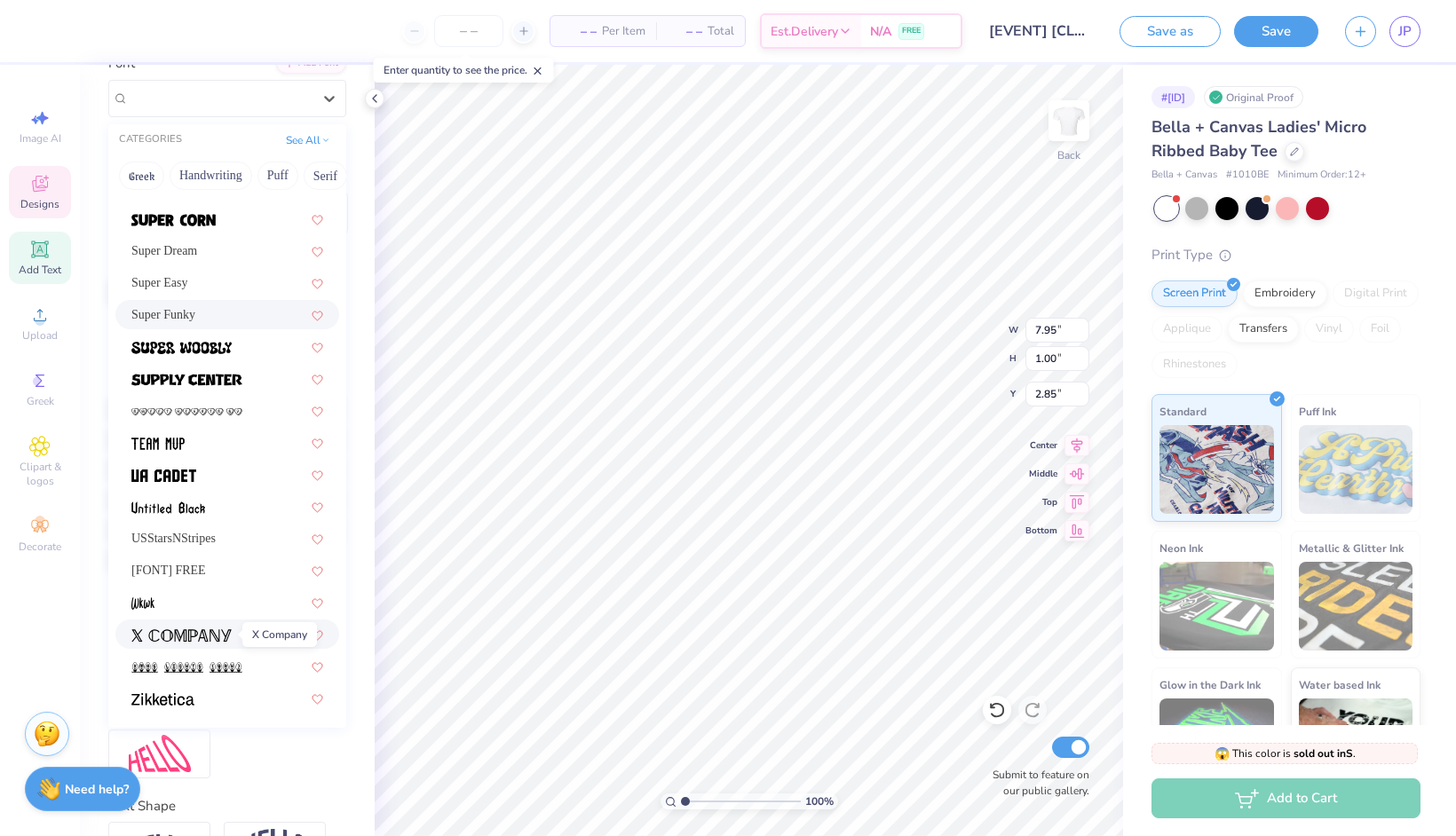 click at bounding box center (181, 635) 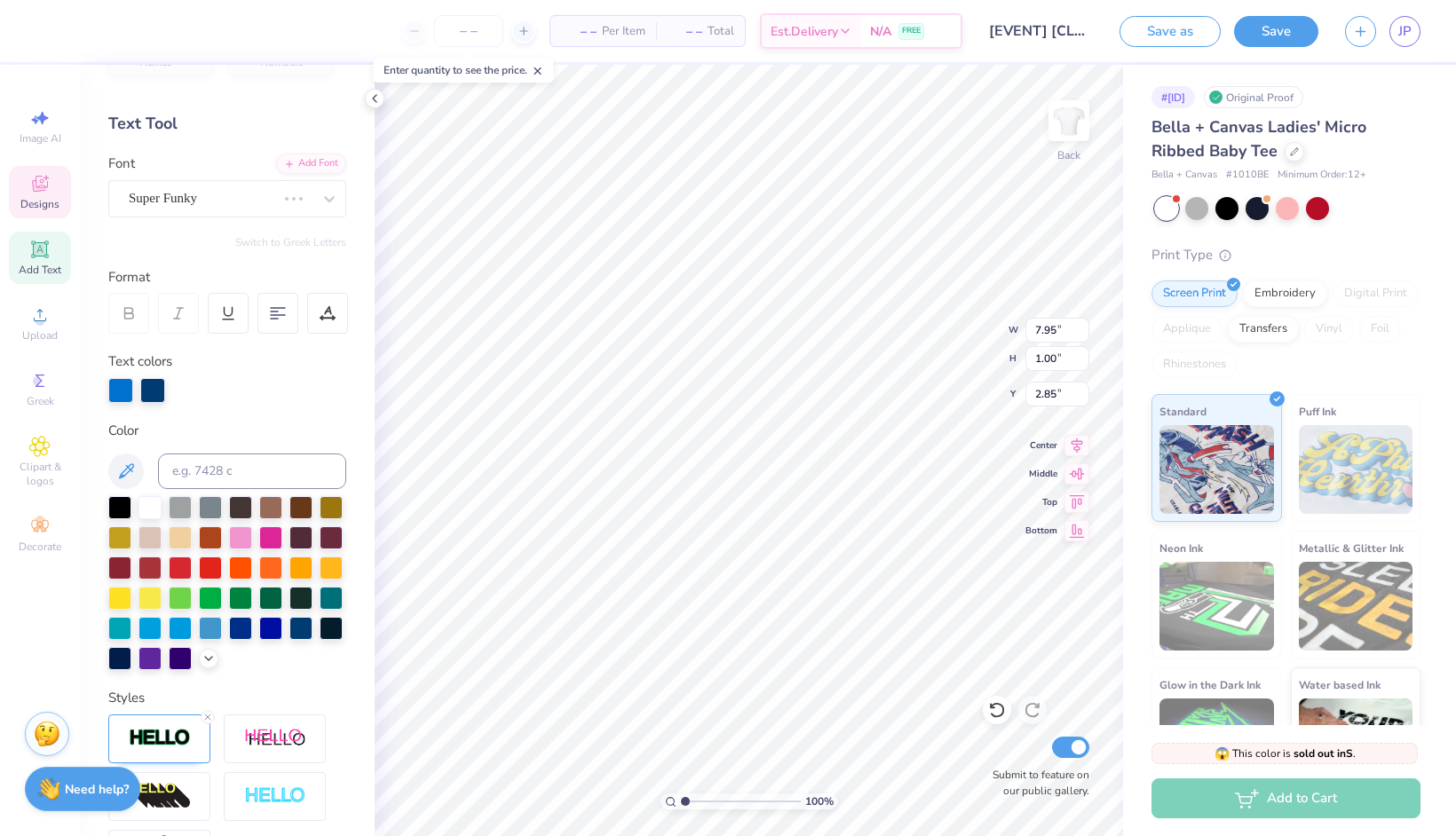 scroll, scrollTop: 37, scrollLeft: 0, axis: vertical 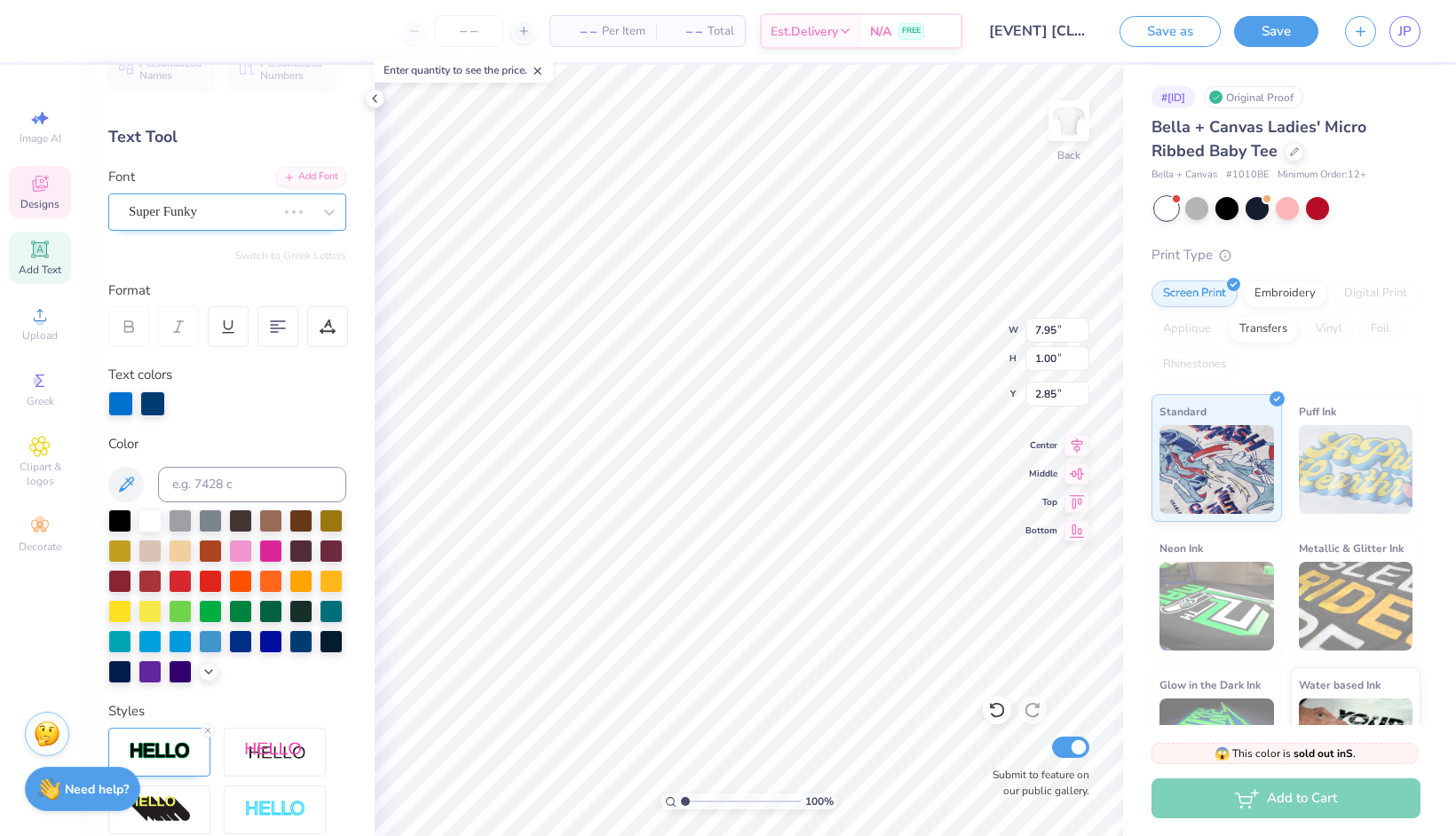 click on "Super Funky" at bounding box center (227, 212) 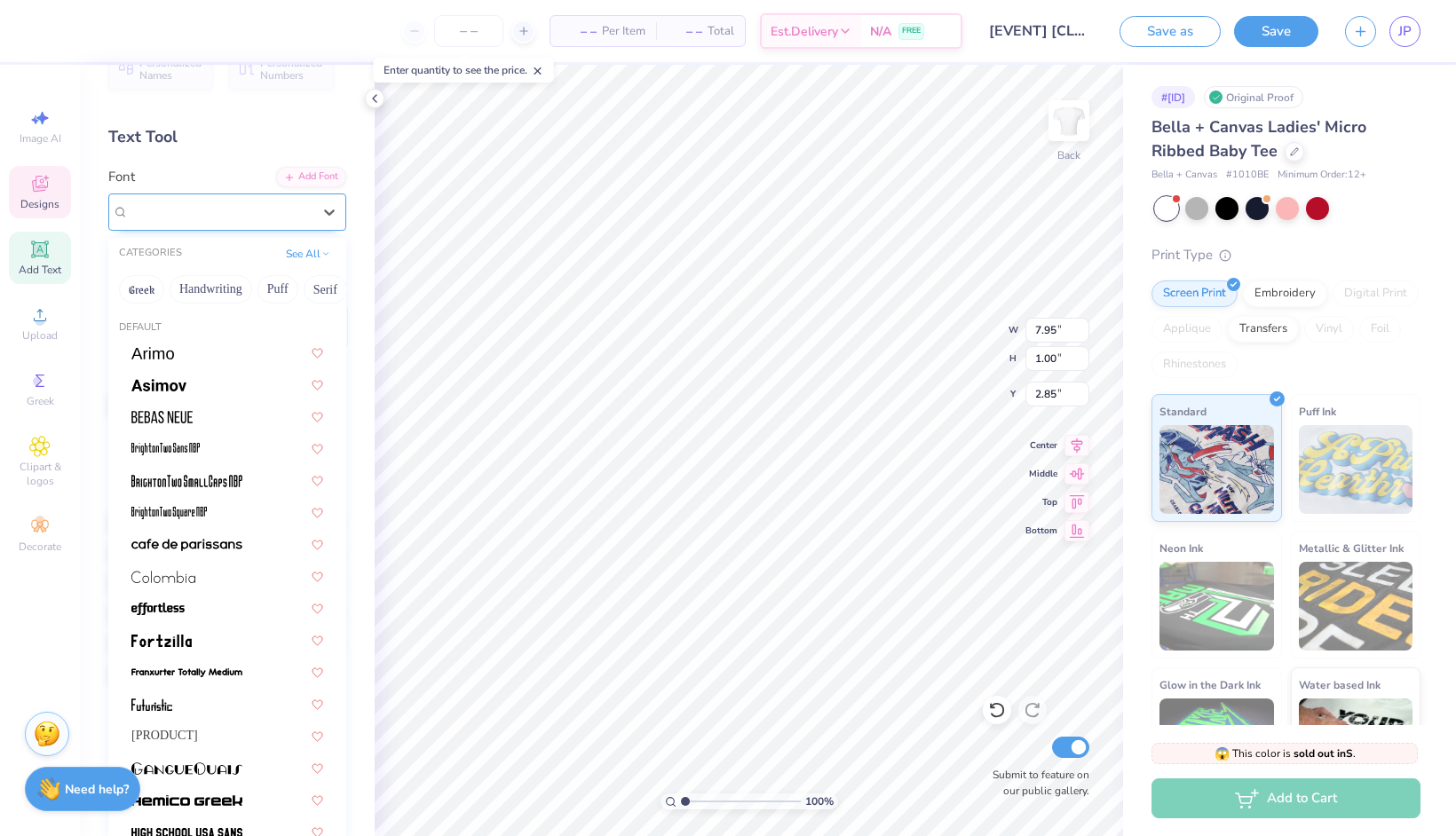type on "6.66" 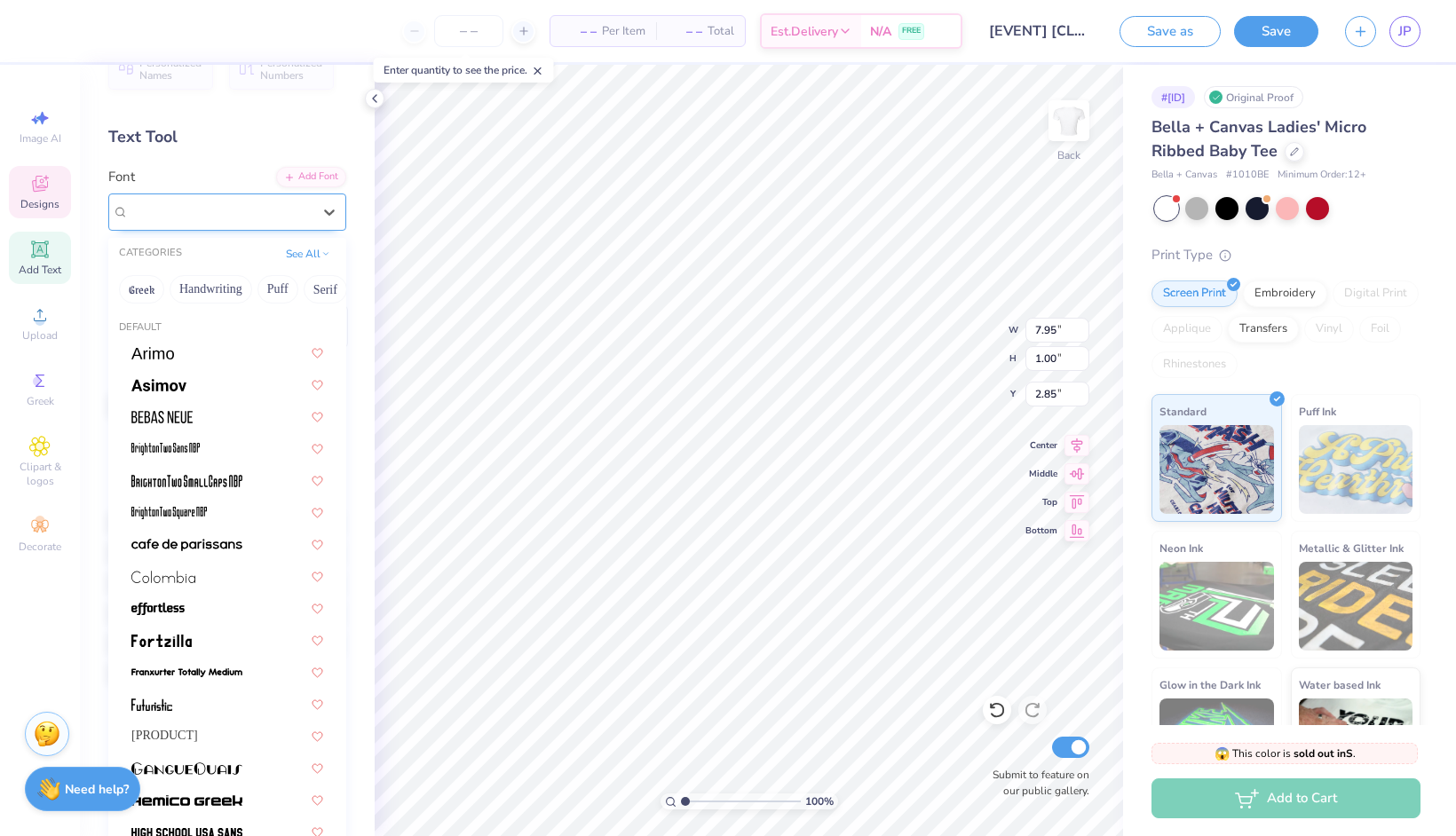 type on "0.68" 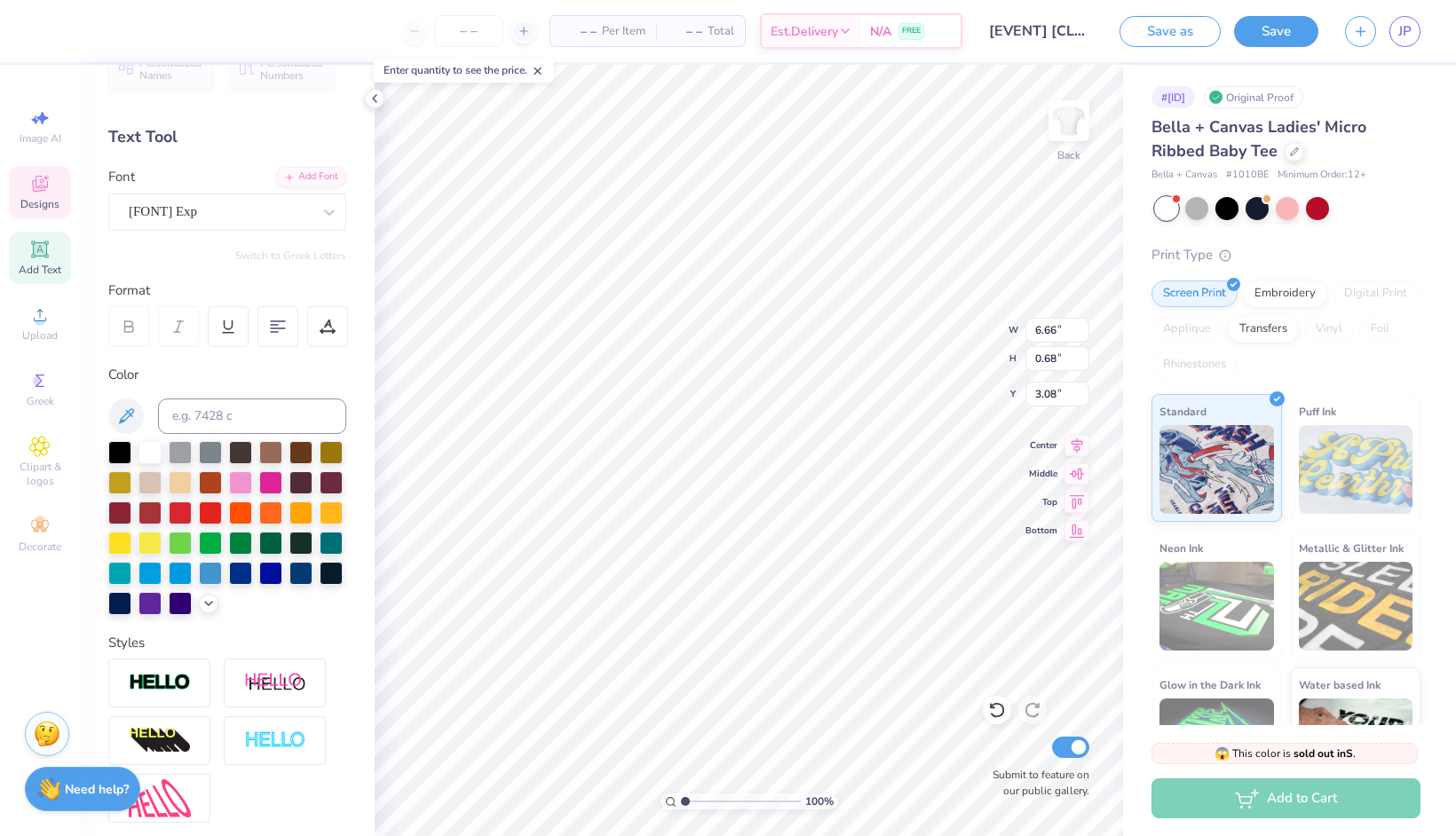 type on "6.17" 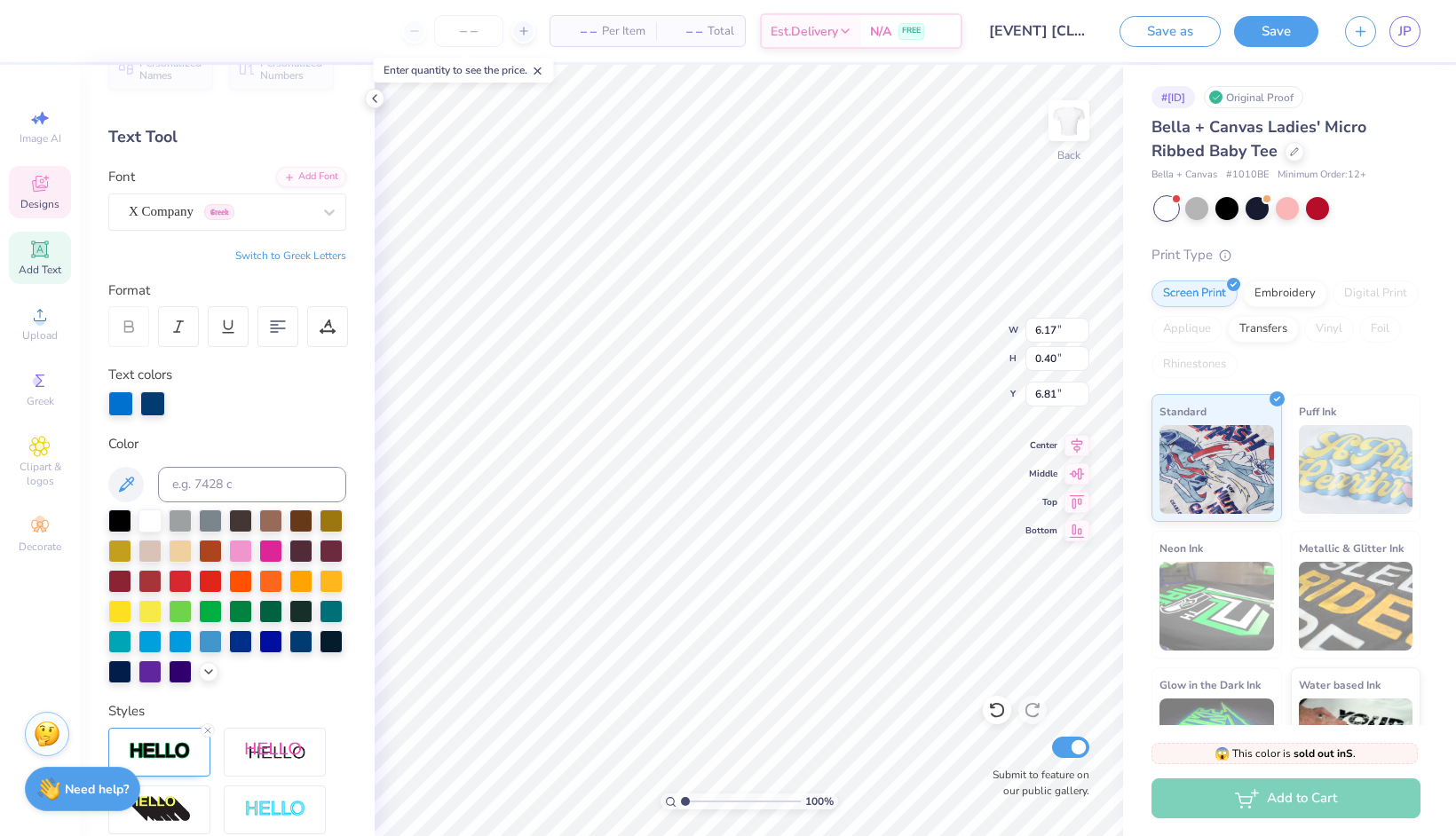 type on "6.66" 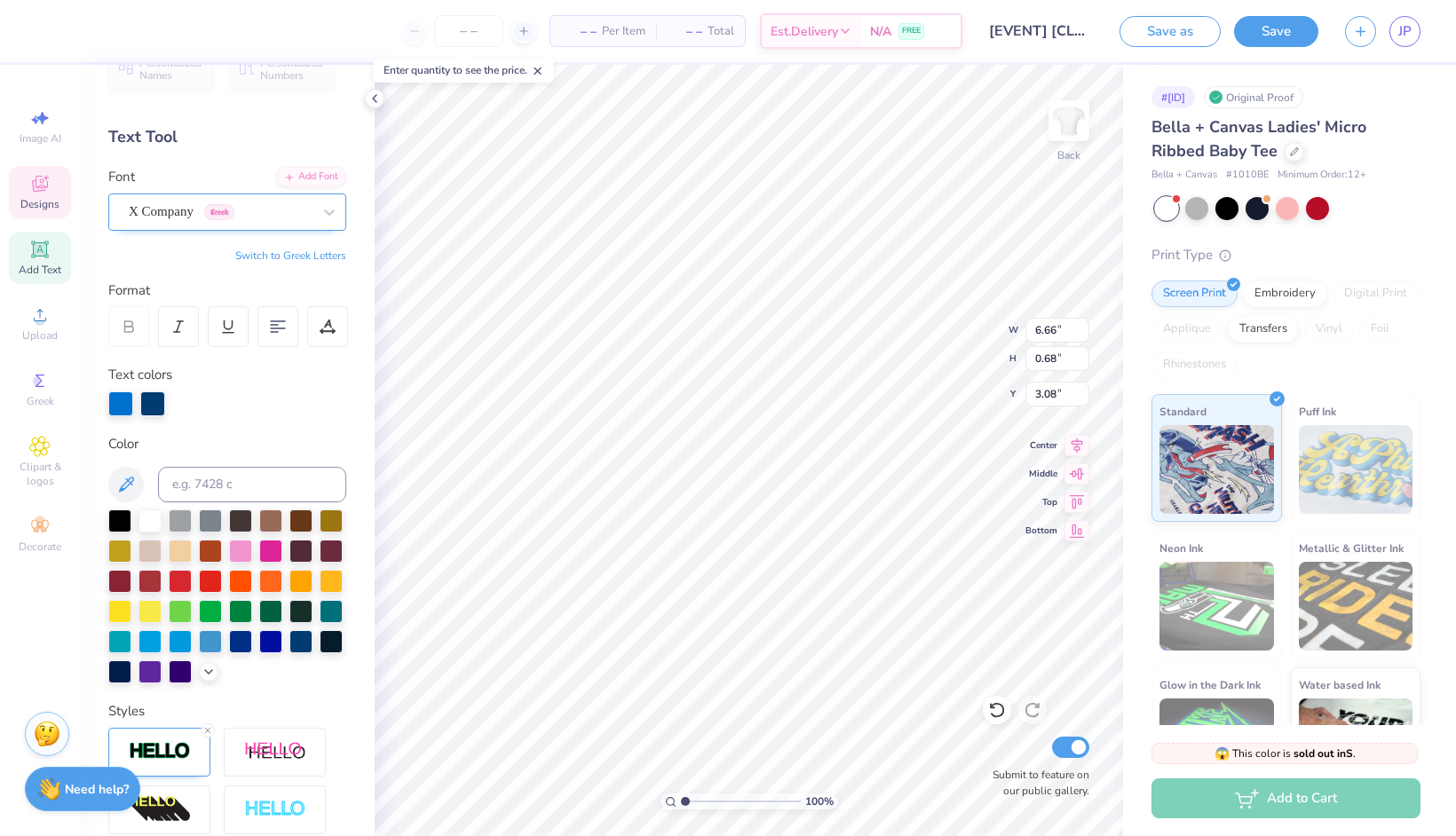 click on "X Company Greek" at bounding box center [220, 211] 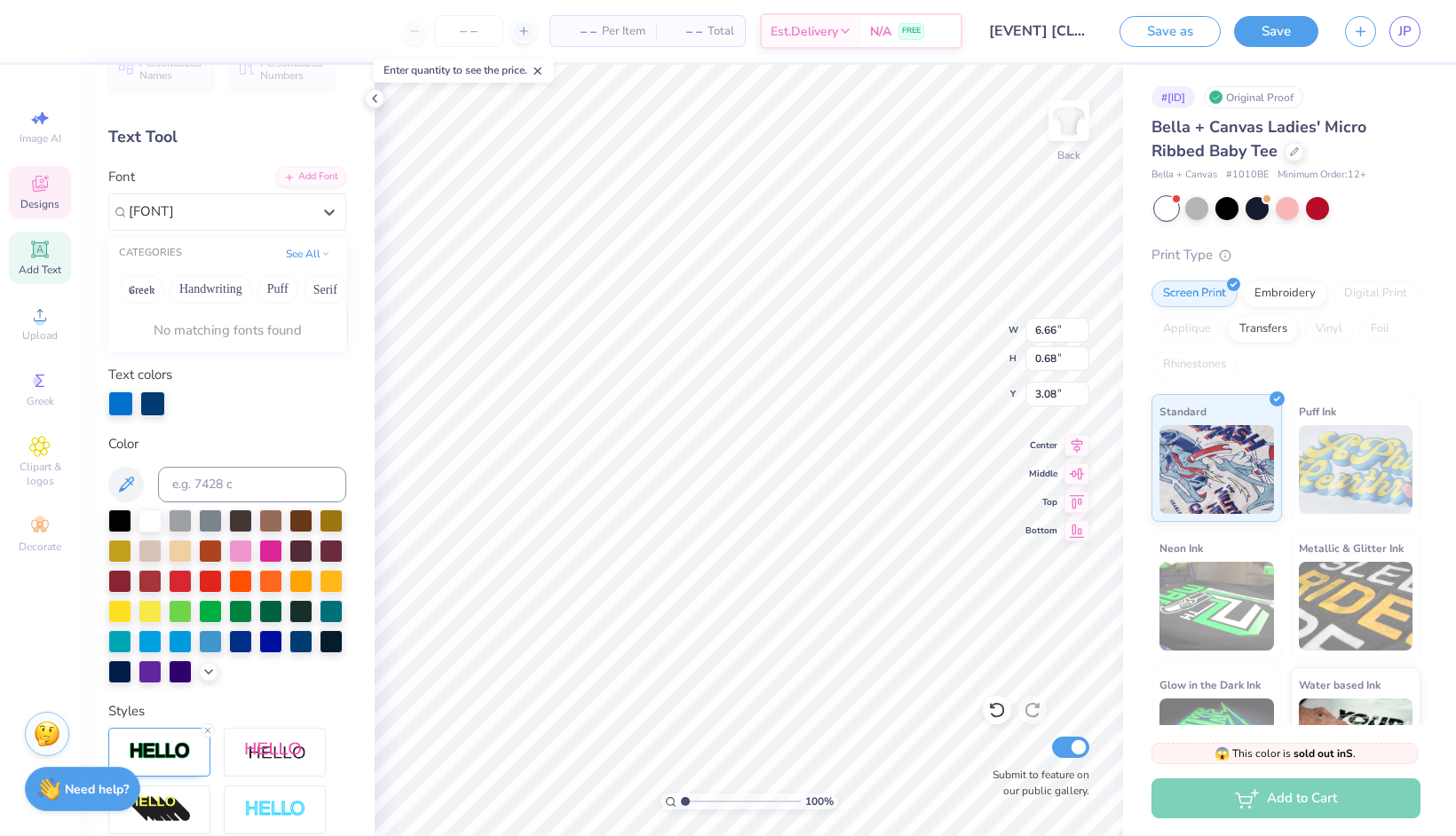 type on "[FONT]" 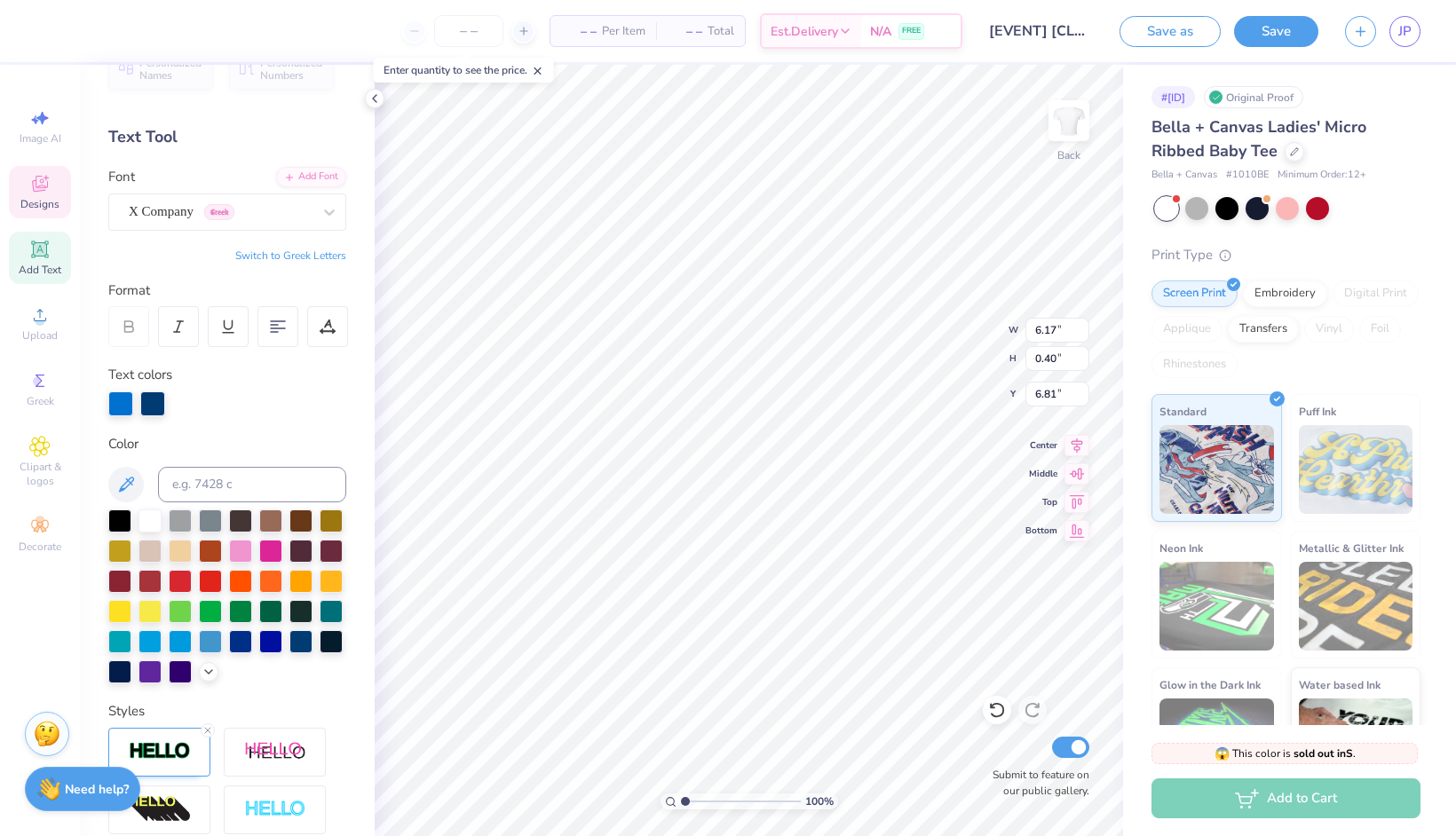 type on "6.66" 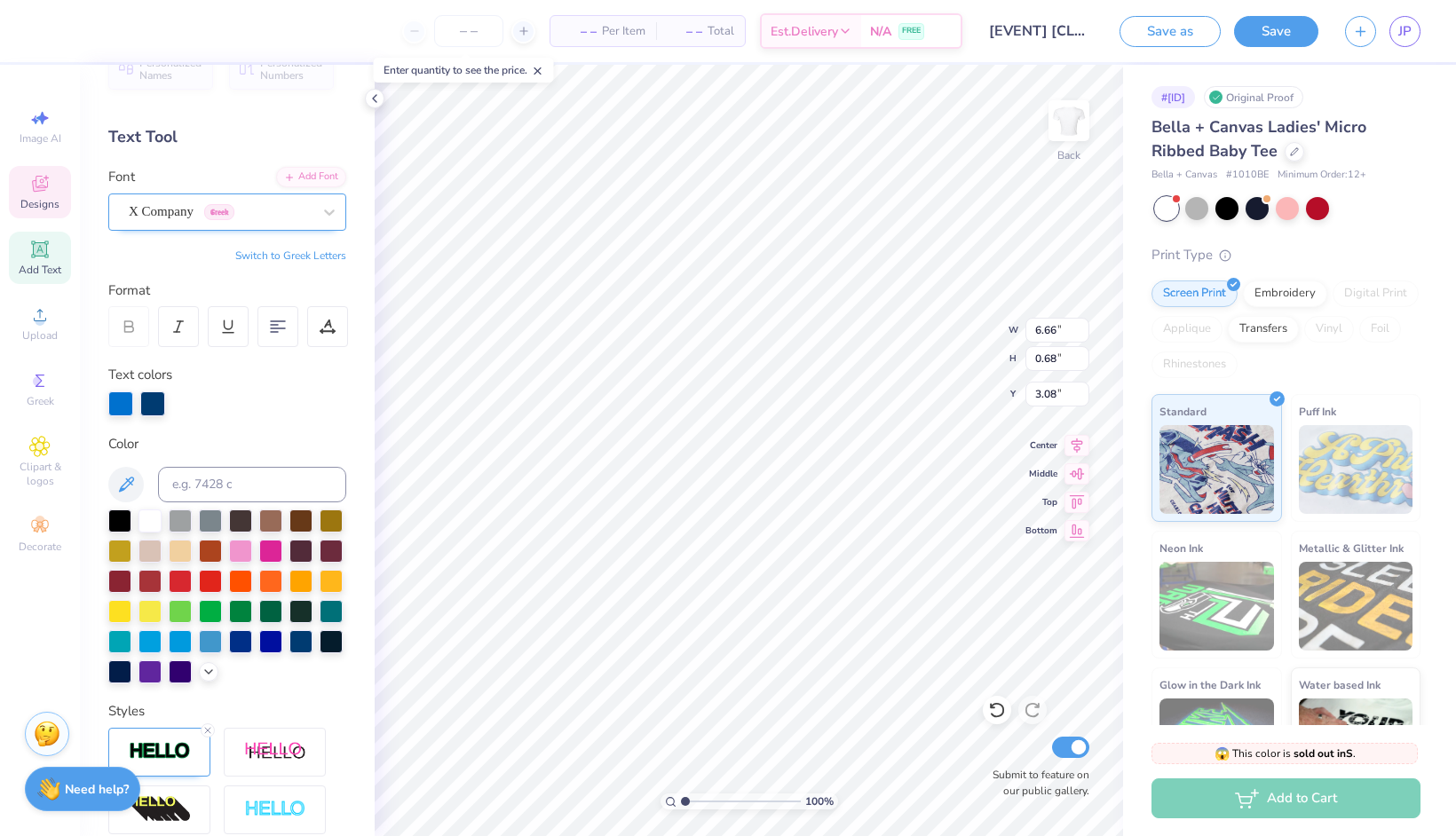 click on "X Company Greek" at bounding box center [220, 211] 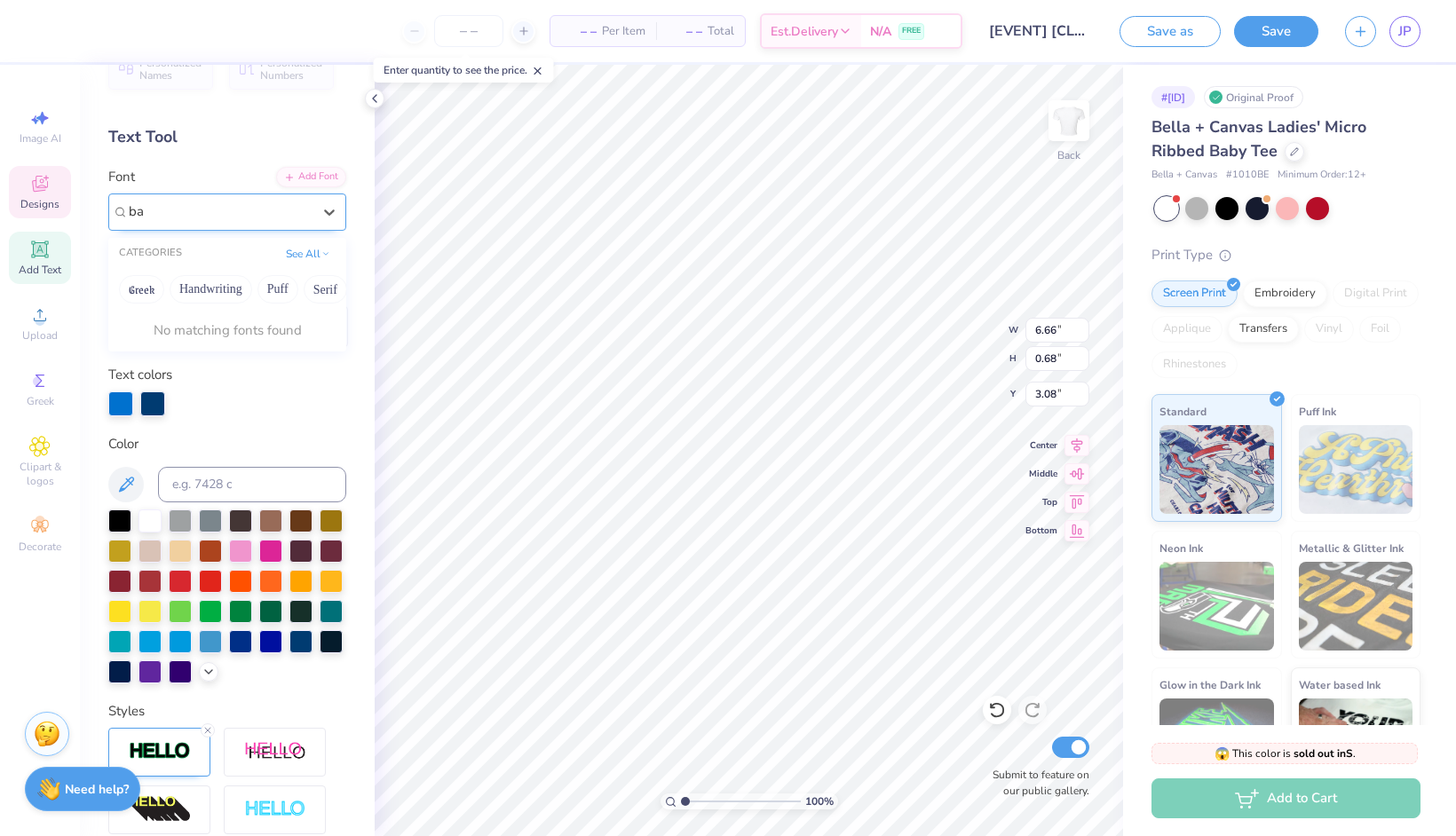 type on "b" 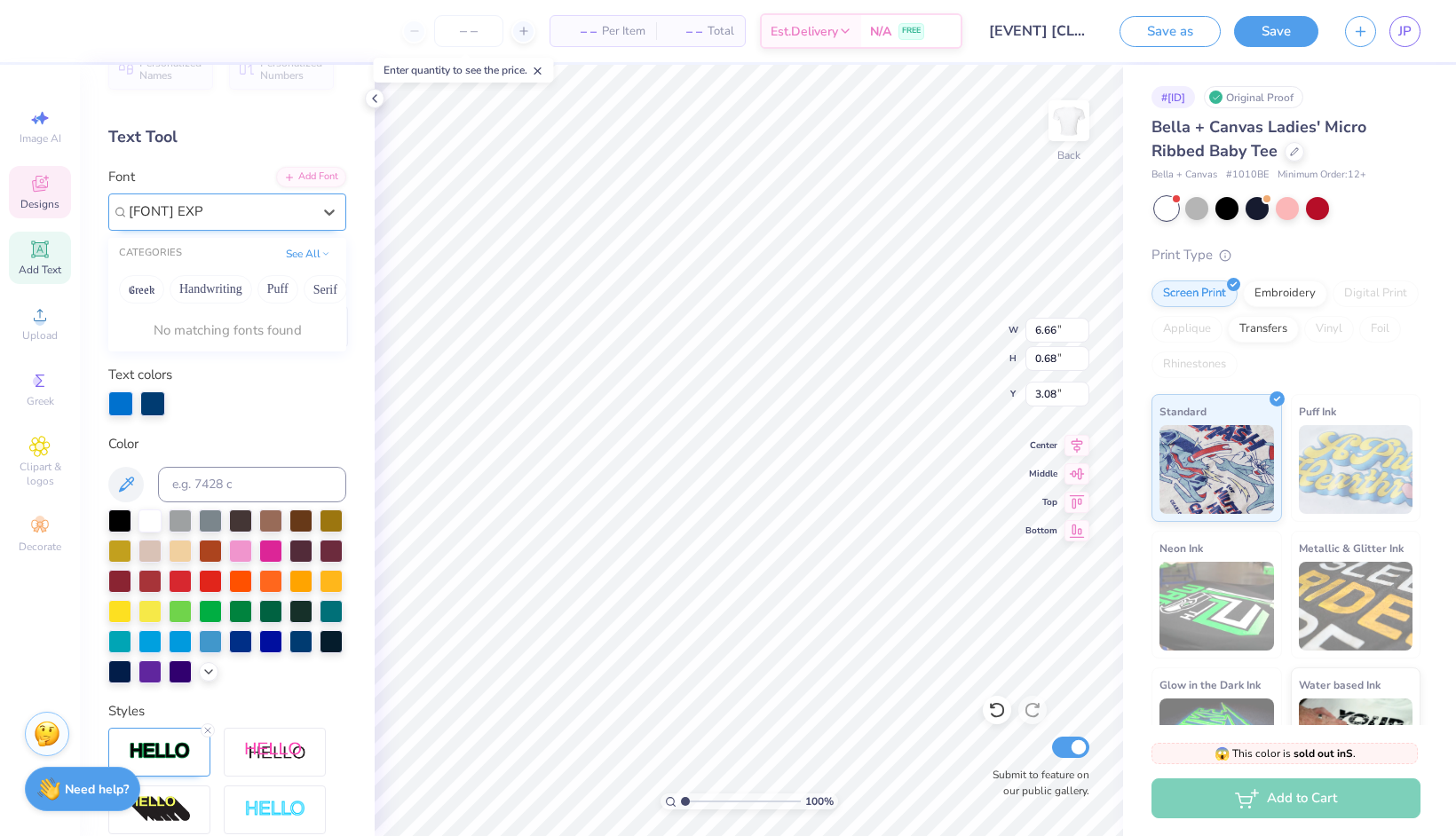 type on "[FONT] EXP" 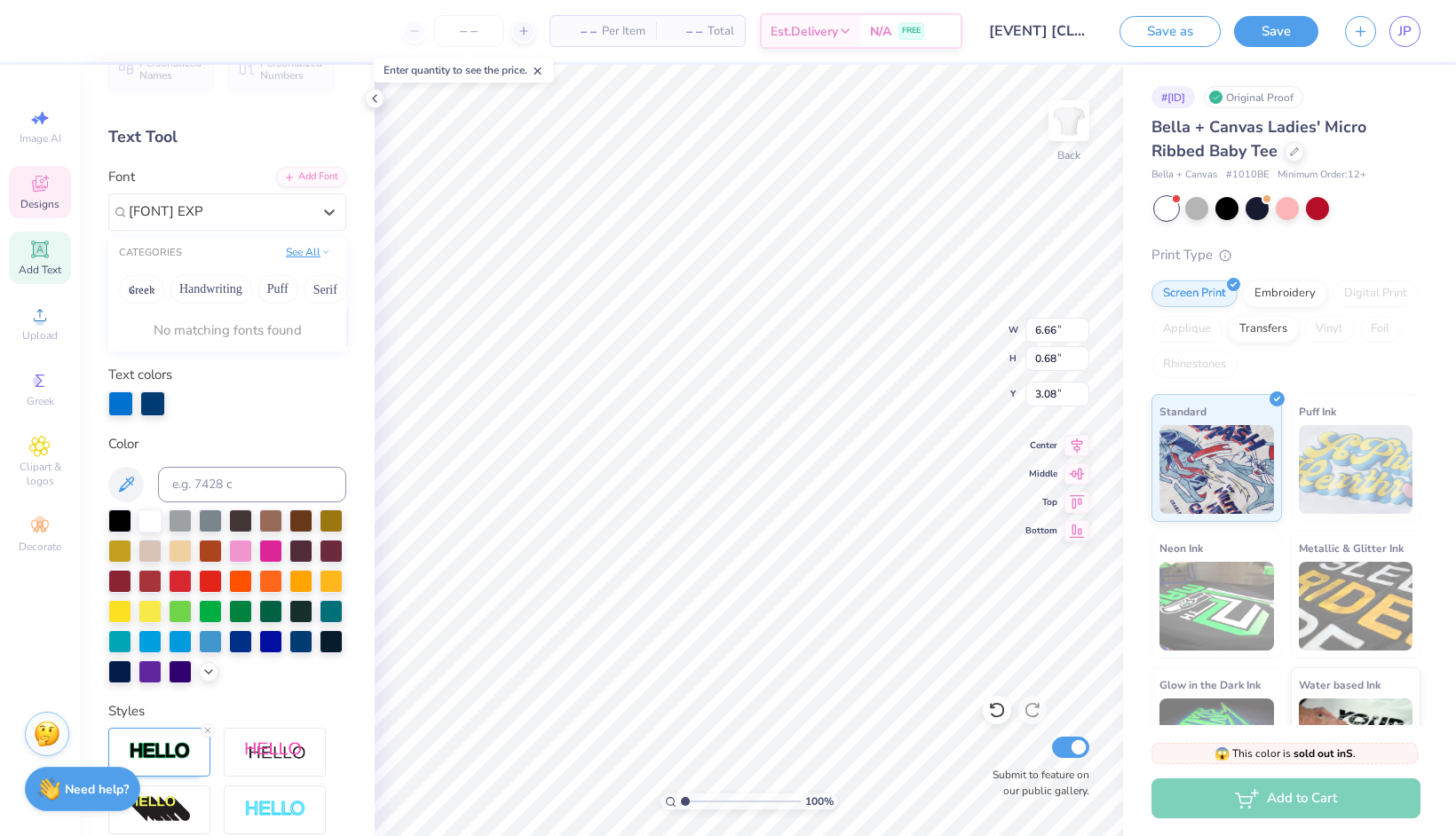click 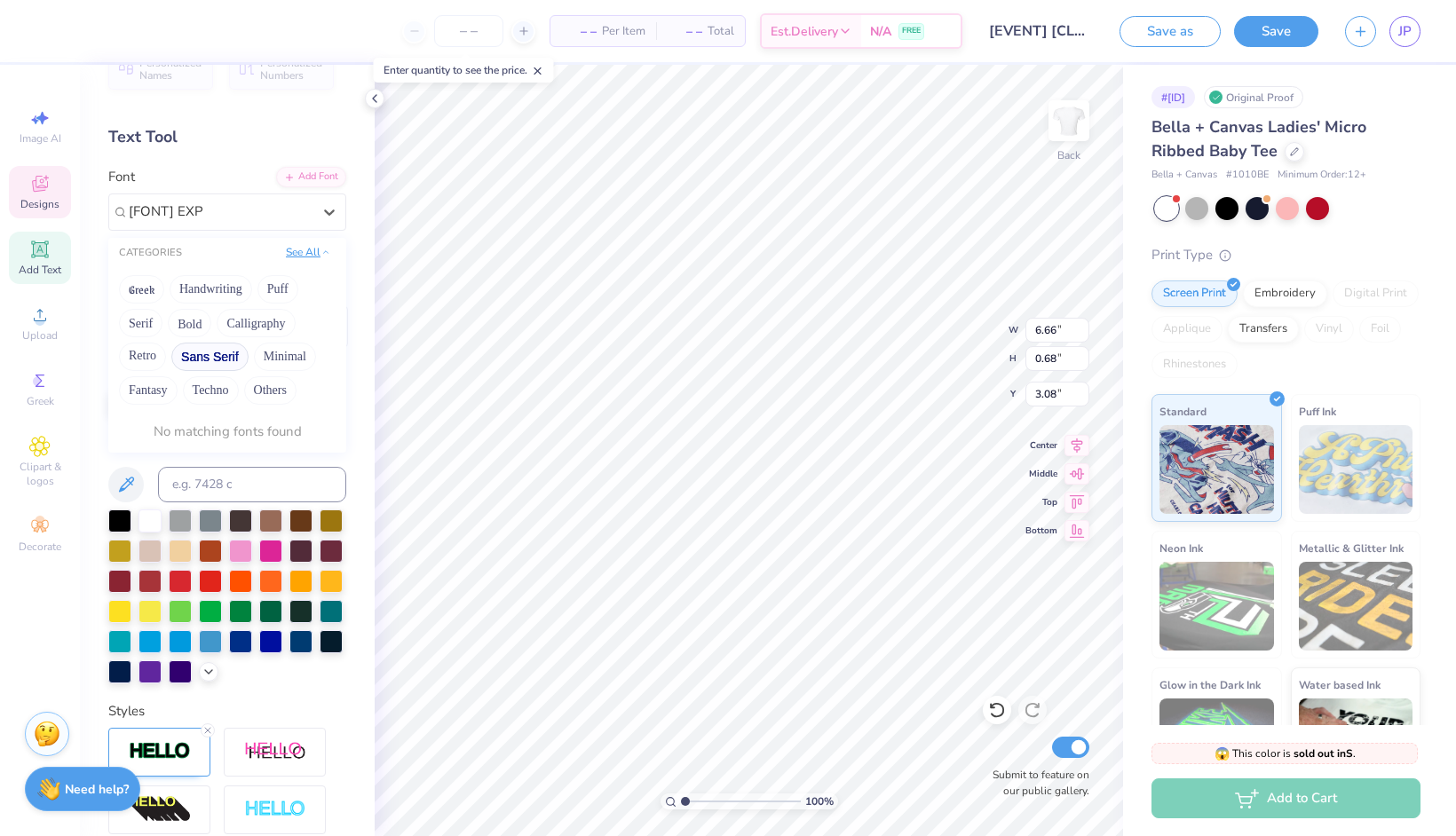 click 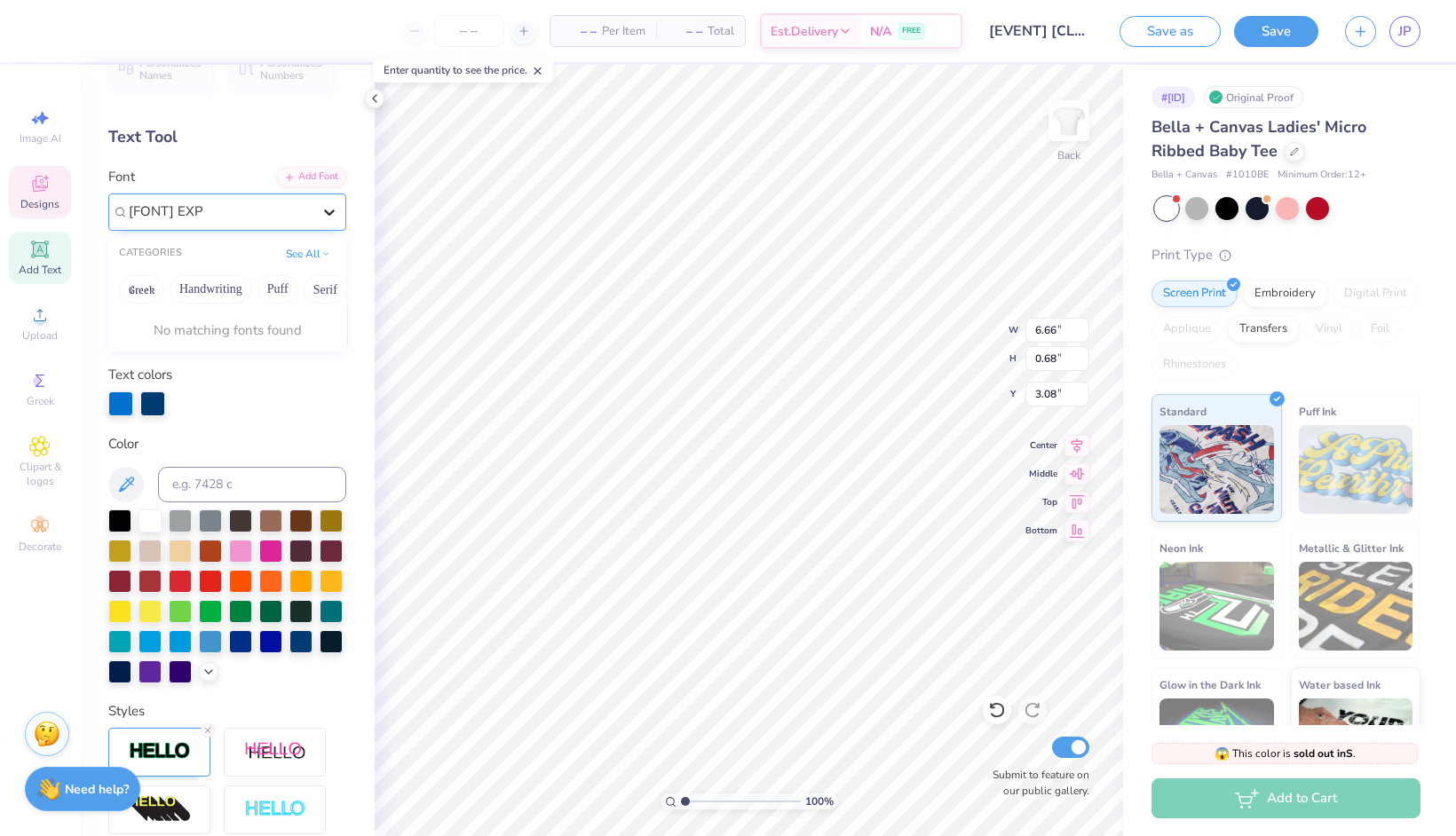 type 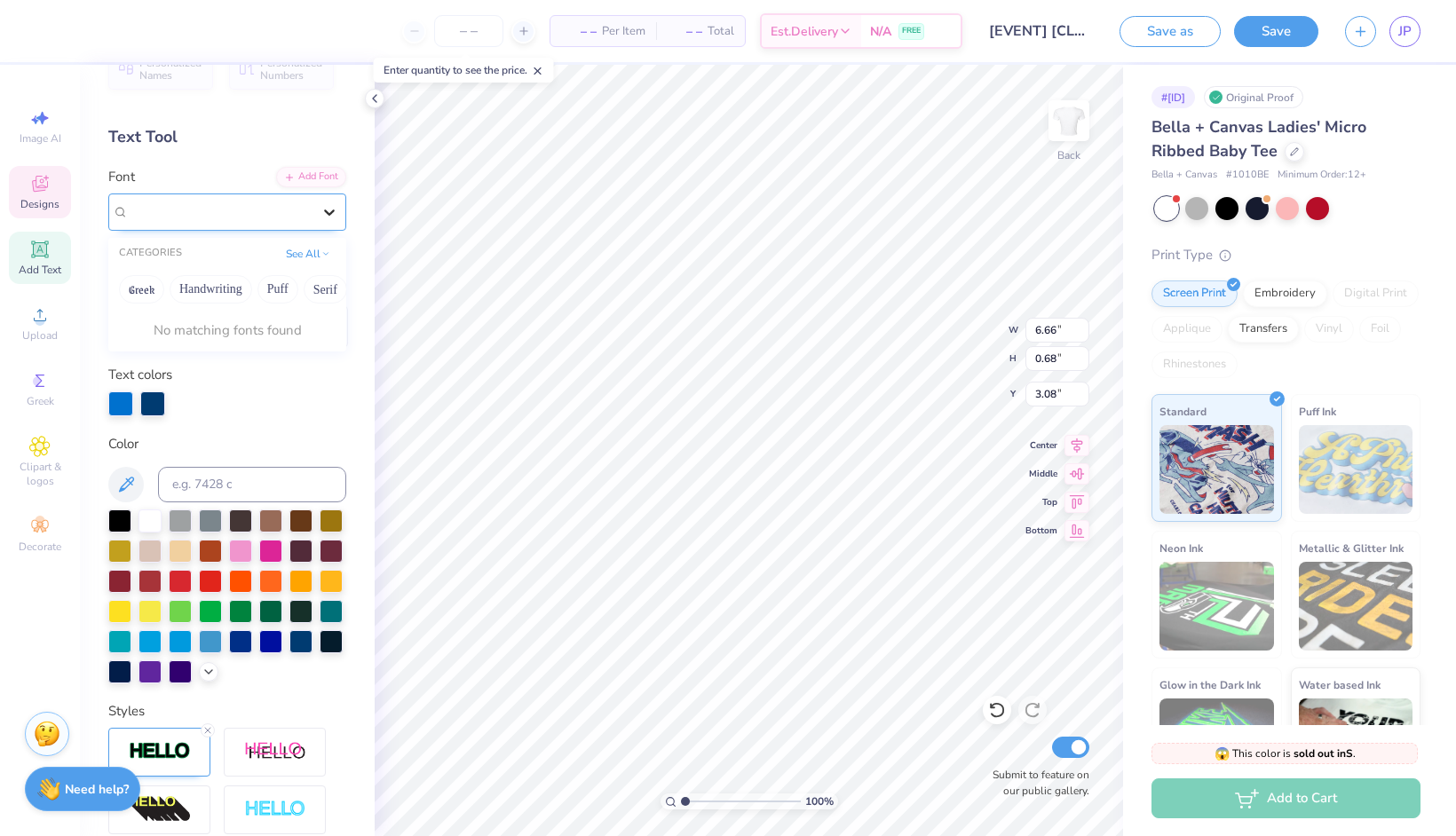 click at bounding box center (329, 212) 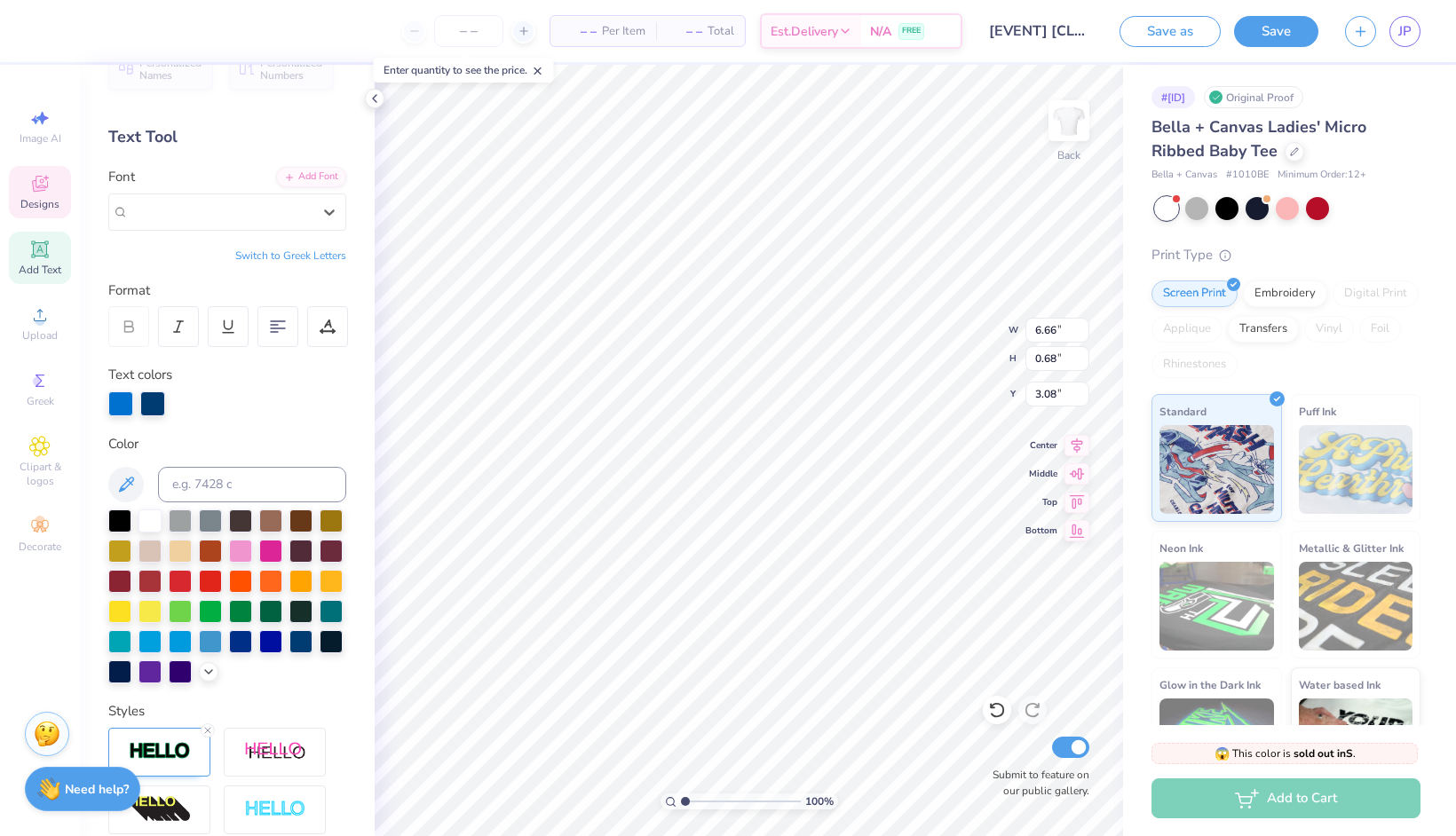 click on "Format" at bounding box center [228, 290] 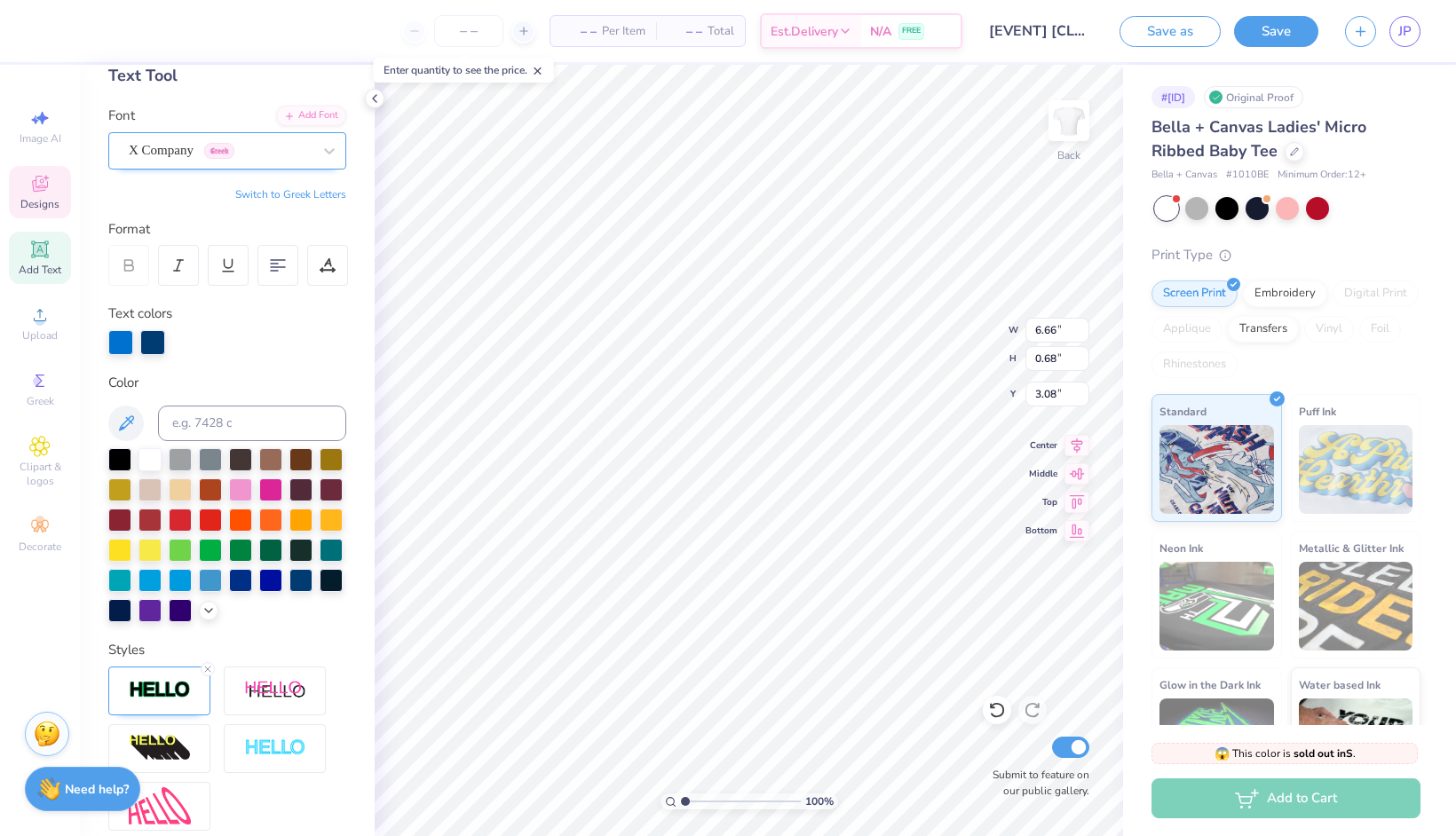 scroll, scrollTop: 0, scrollLeft: 0, axis: both 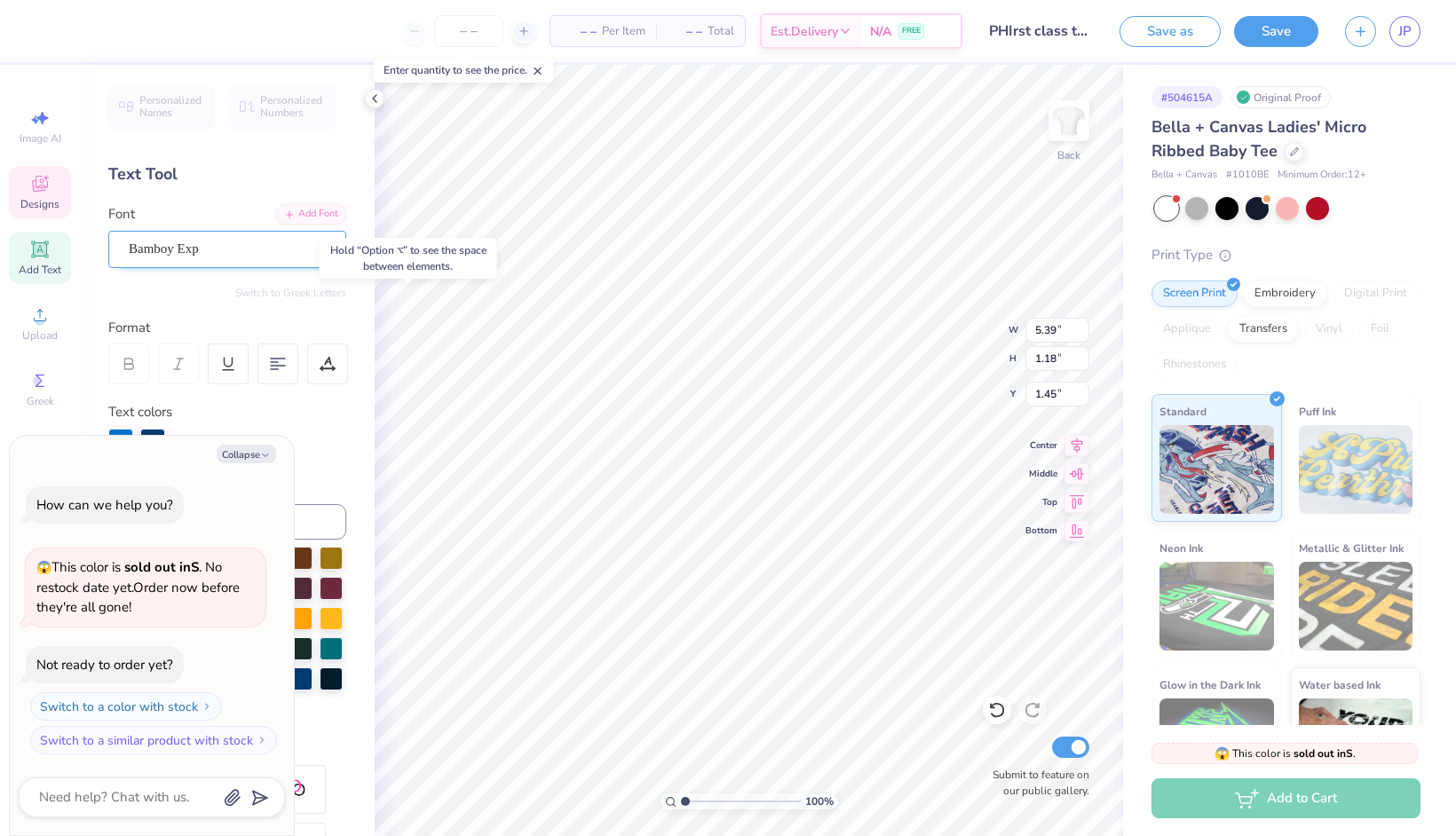 click on "[FONT] Exp" at bounding box center [220, 248] 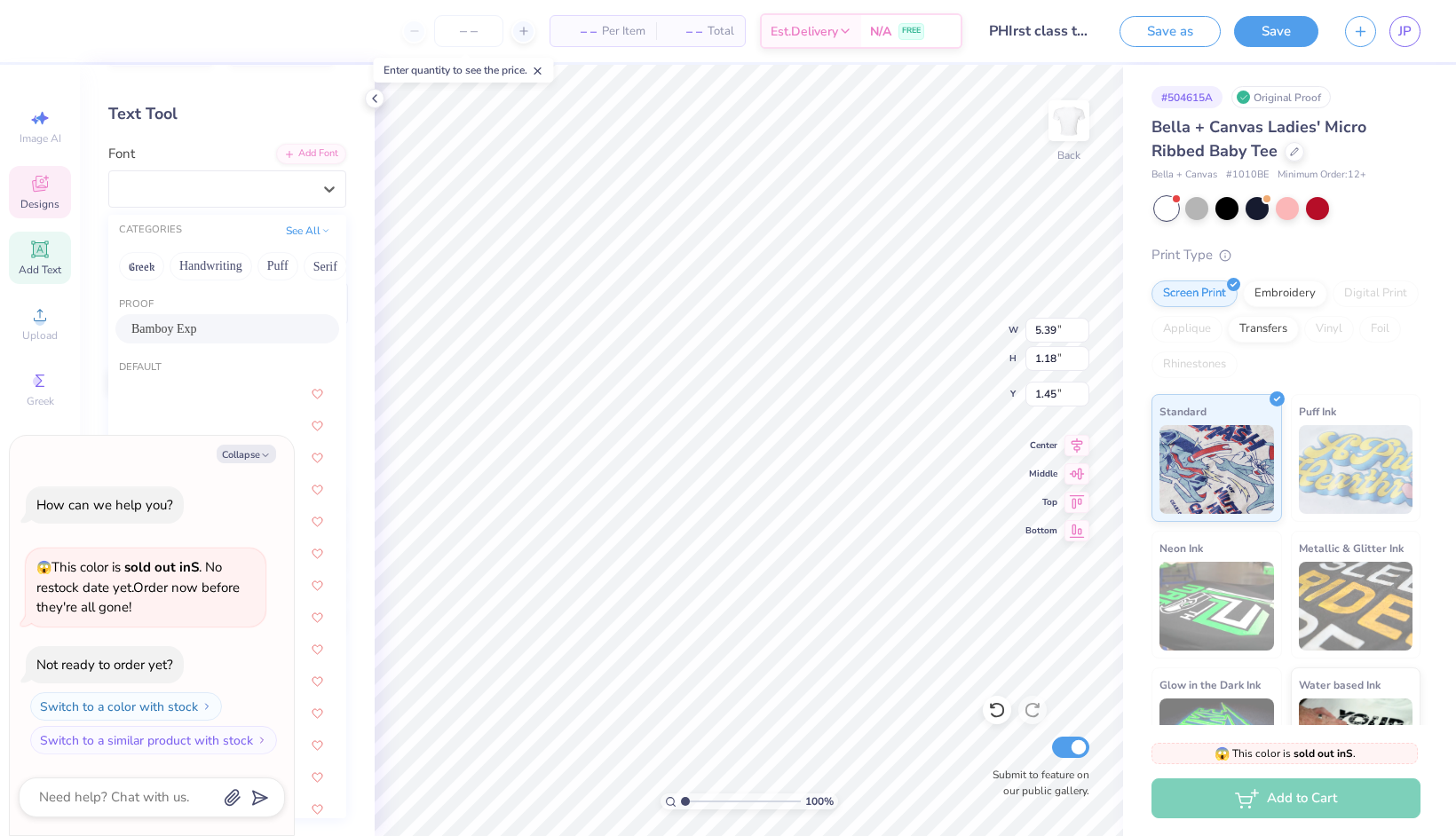 scroll, scrollTop: 63, scrollLeft: 0, axis: vertical 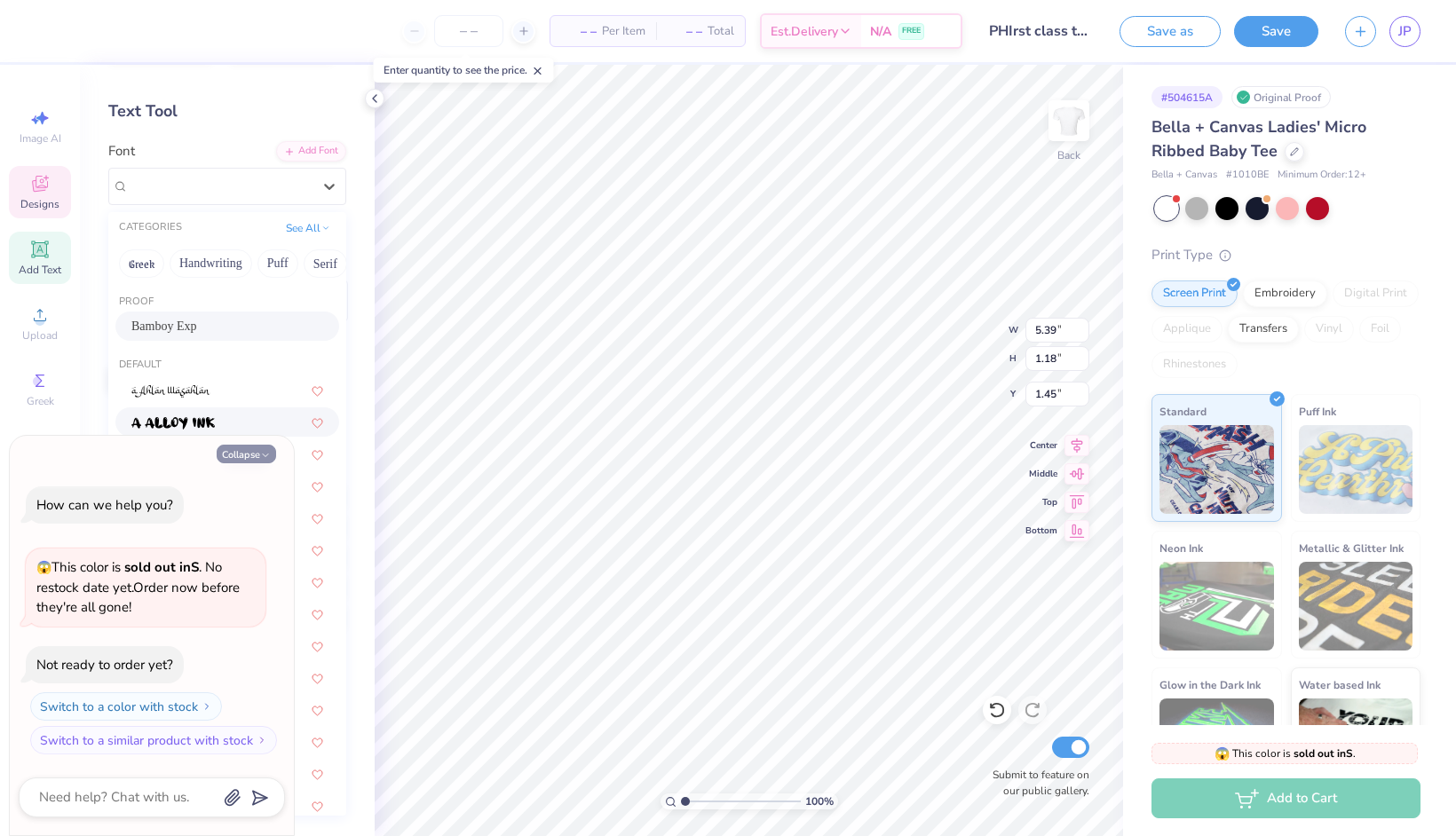 click on "Collapse" at bounding box center [246, 453] 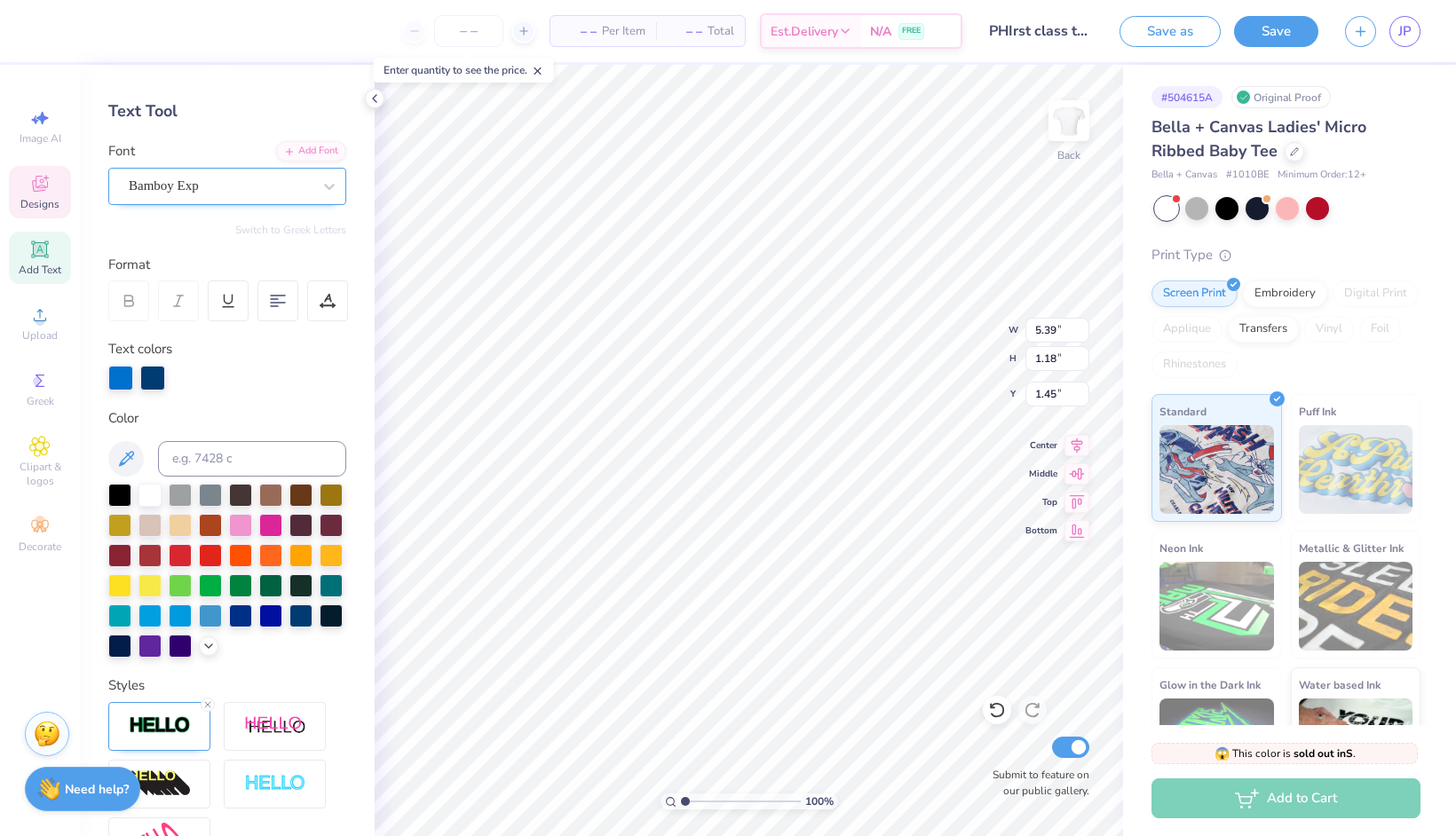 click on "[FONT] Exp" at bounding box center [220, 185] 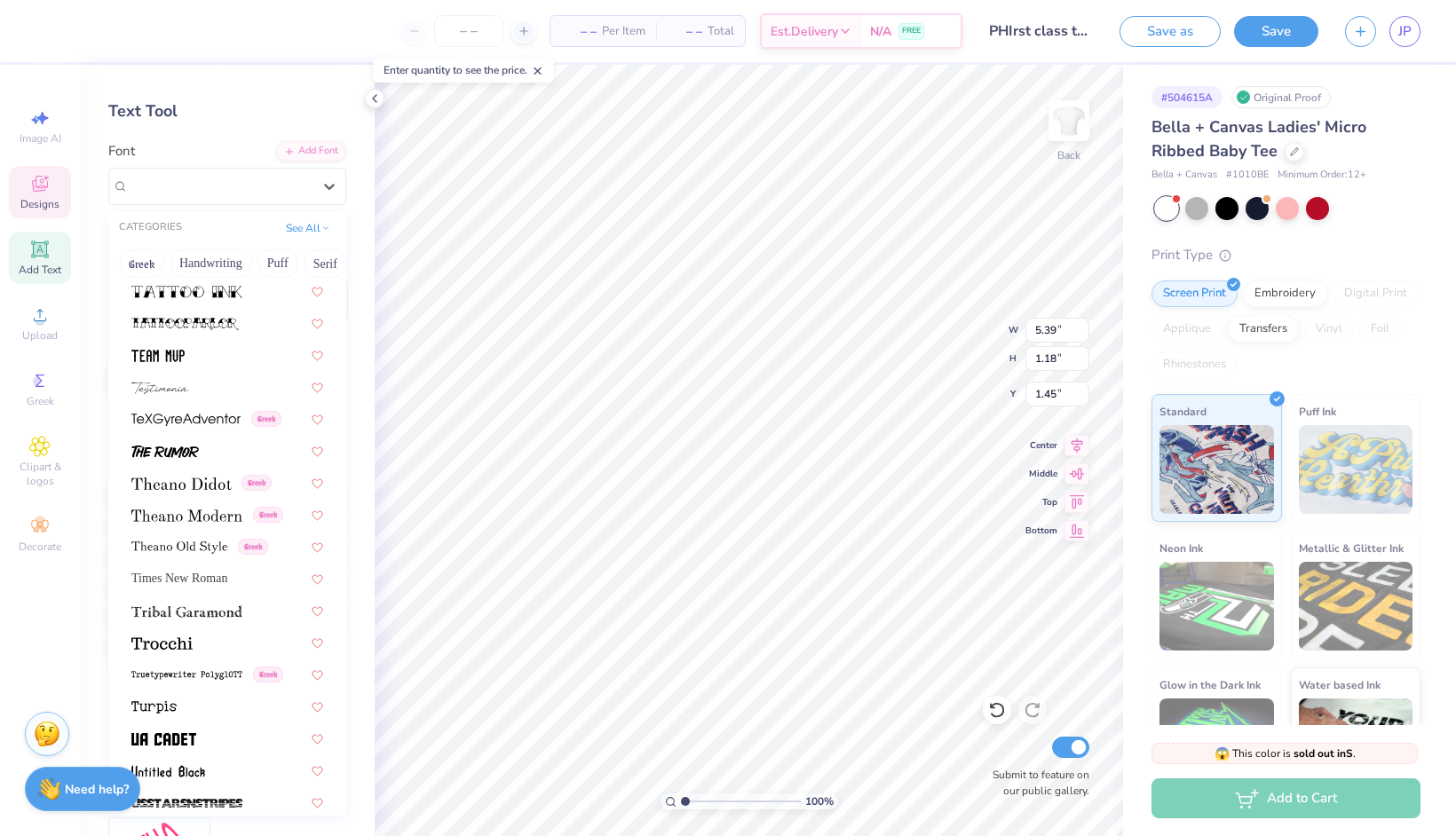 scroll, scrollTop: 9508, scrollLeft: 0, axis: vertical 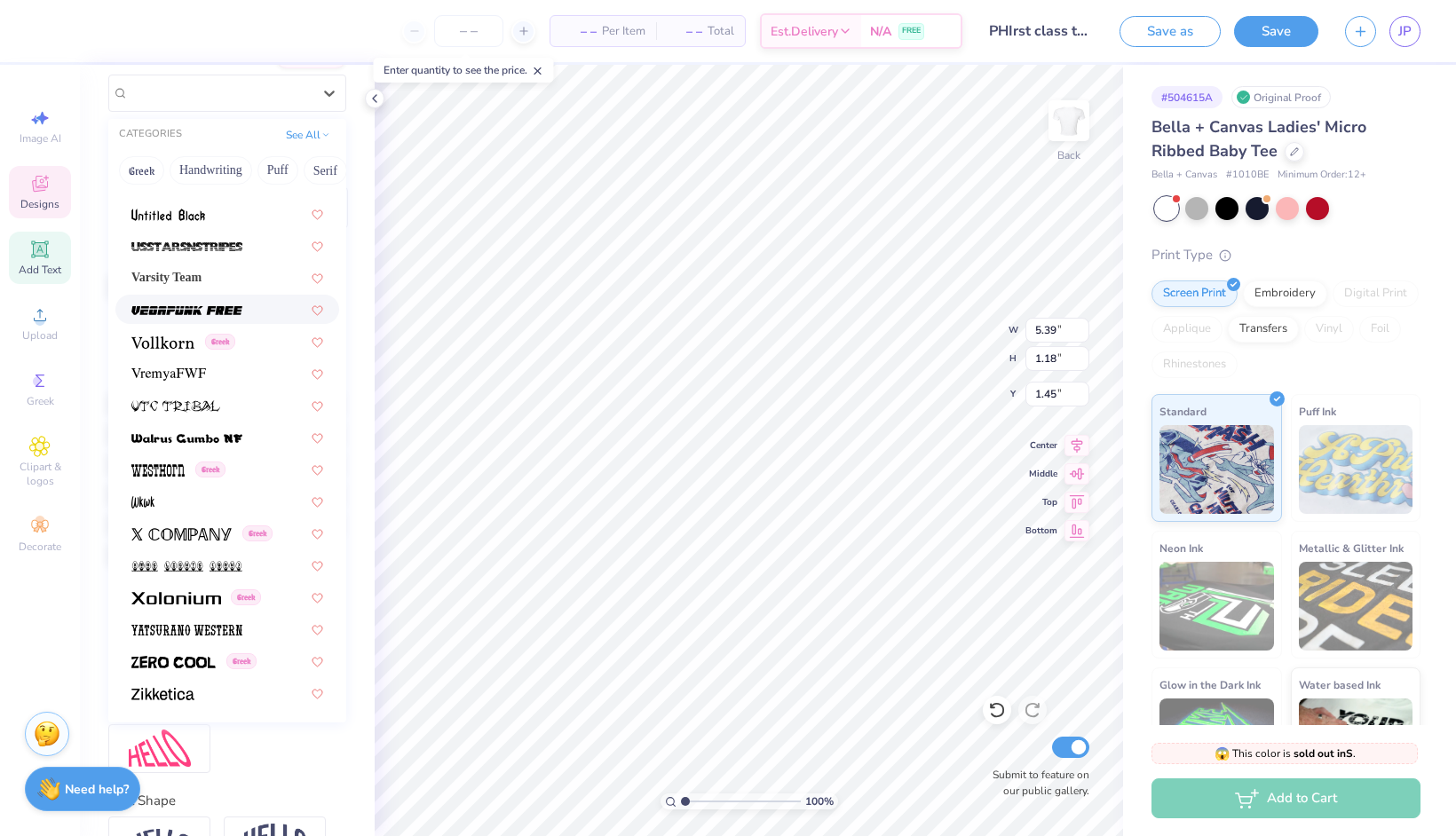 click at bounding box center (186, 311) 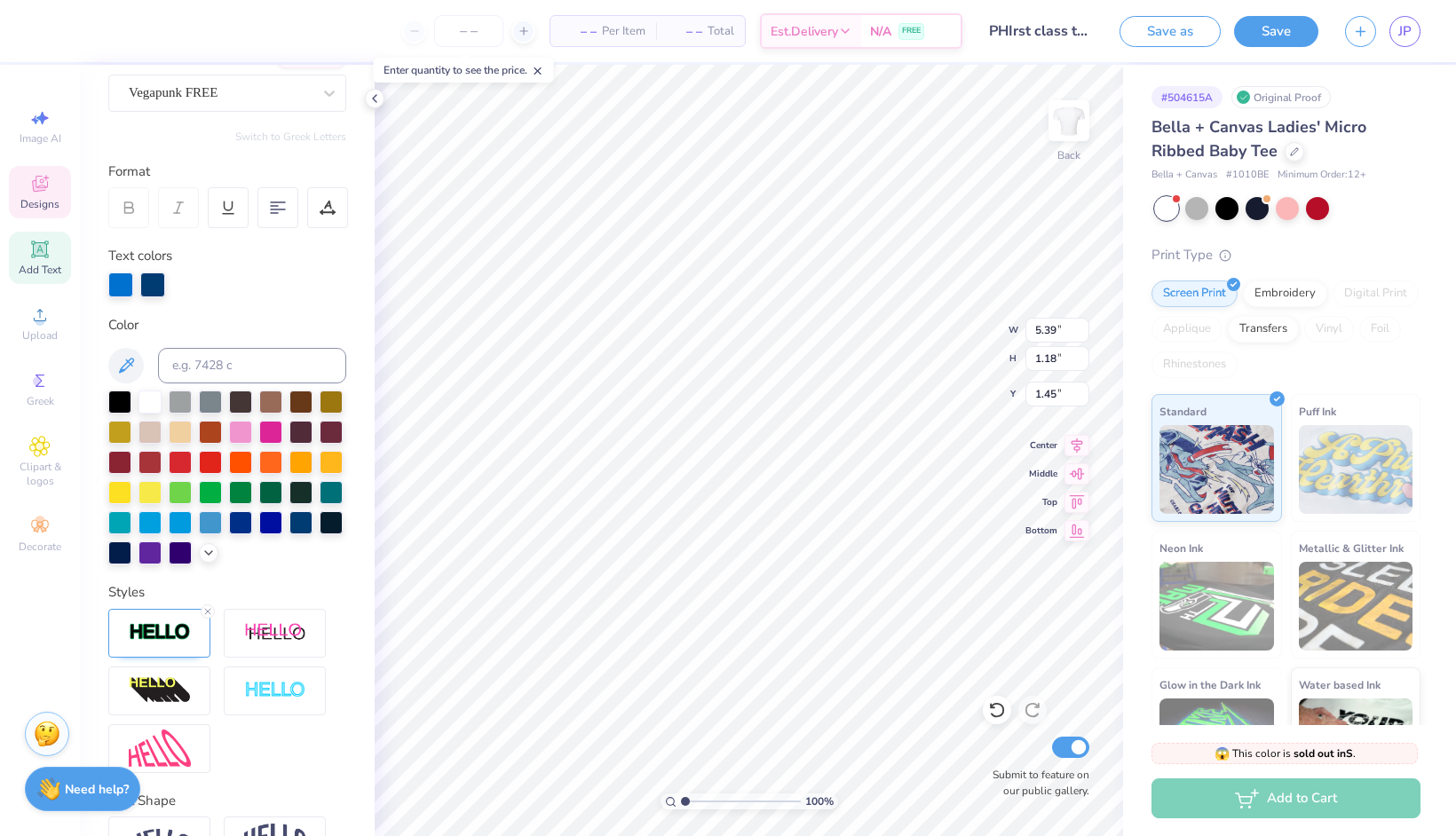 type on "4.11" 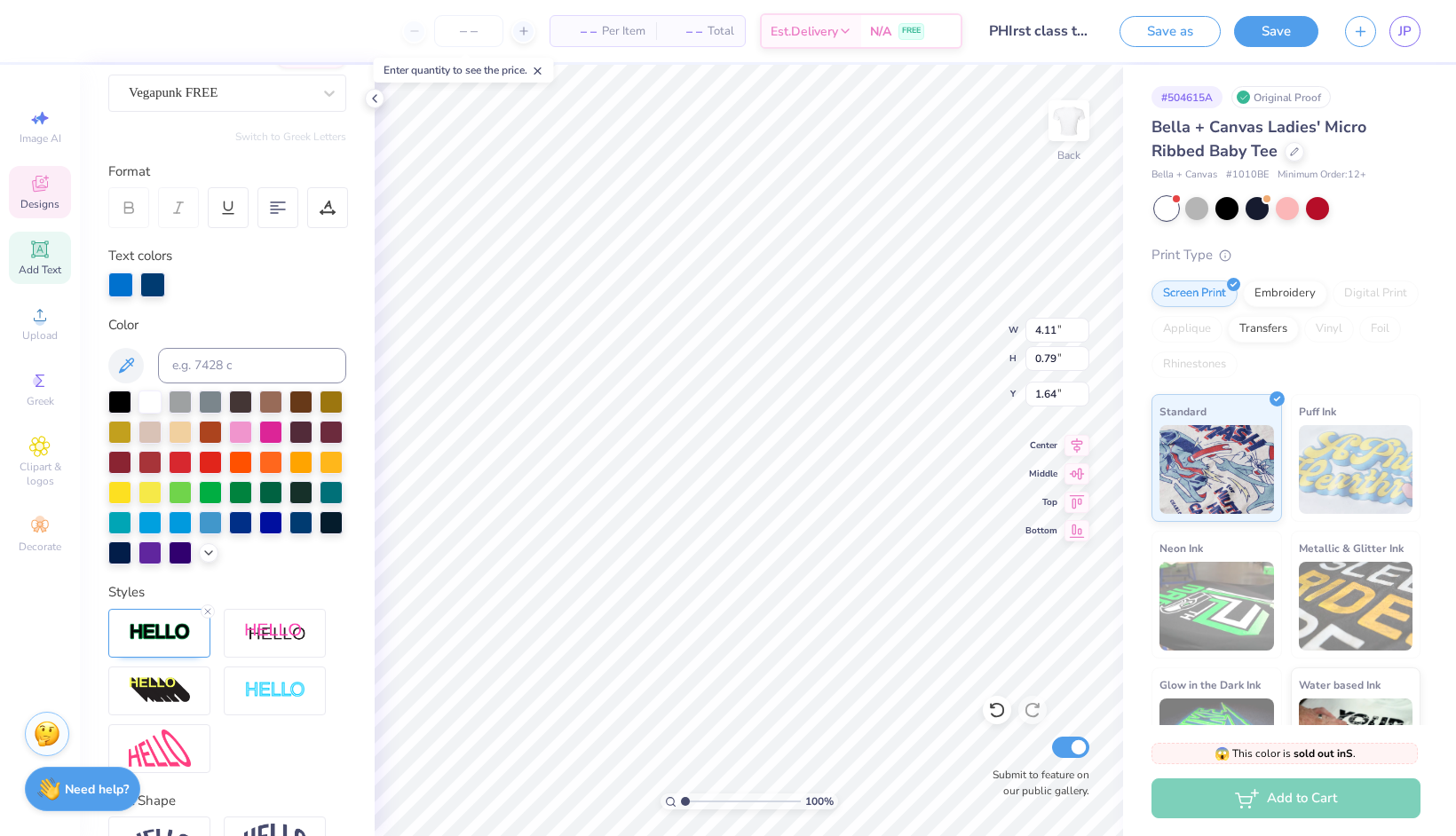type on "4.76" 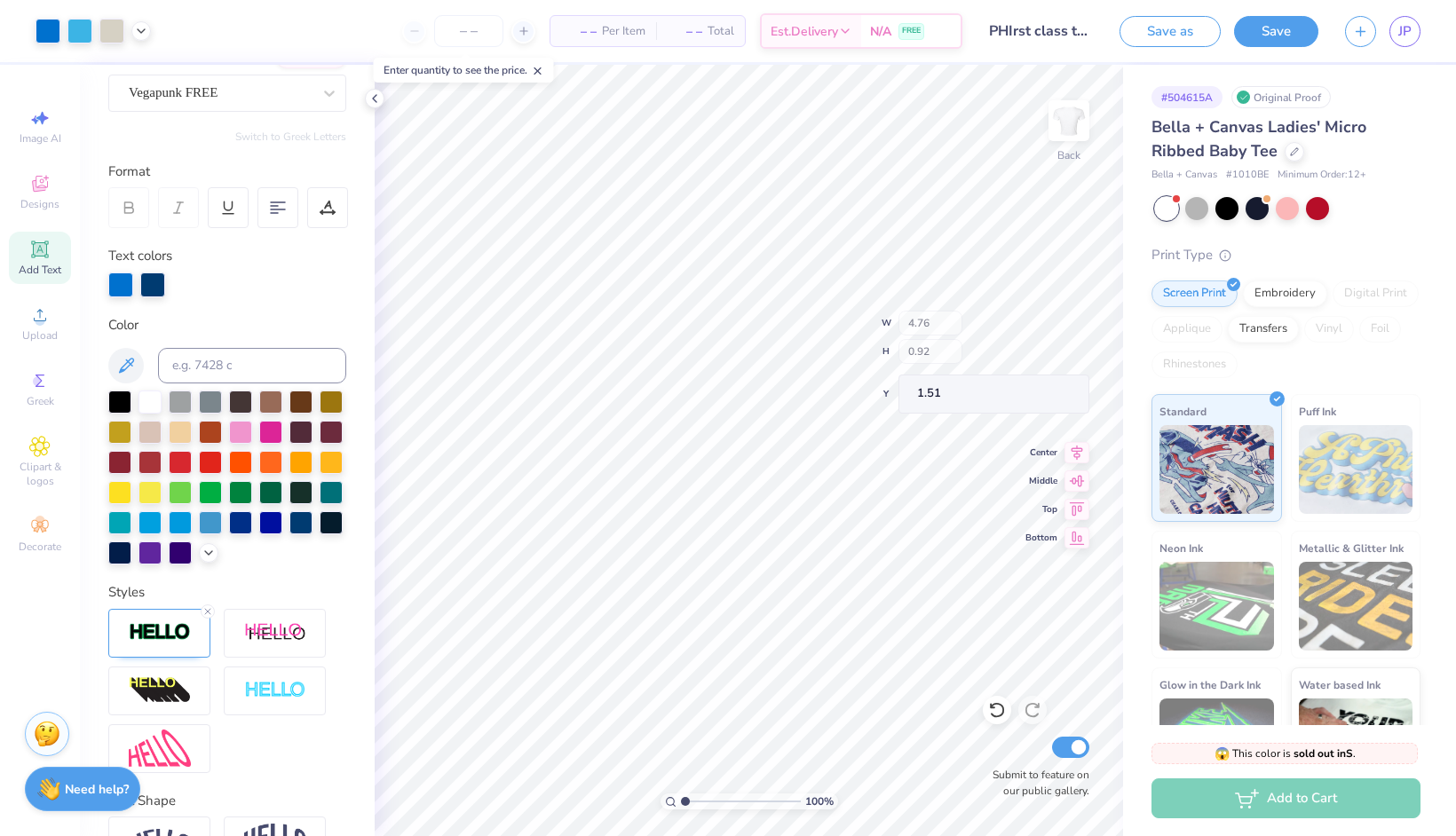 type on "5.47" 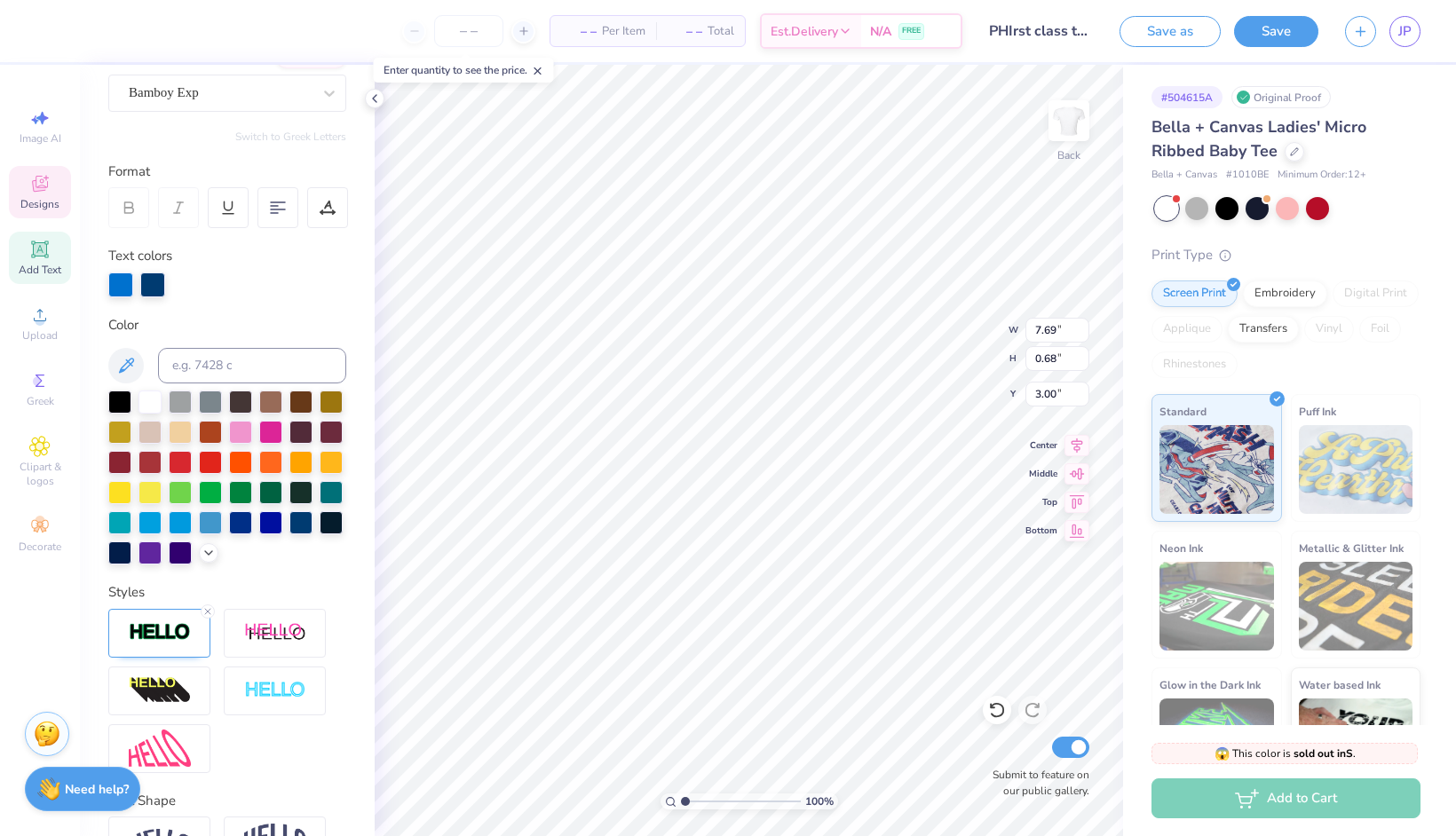 type on "7.69" 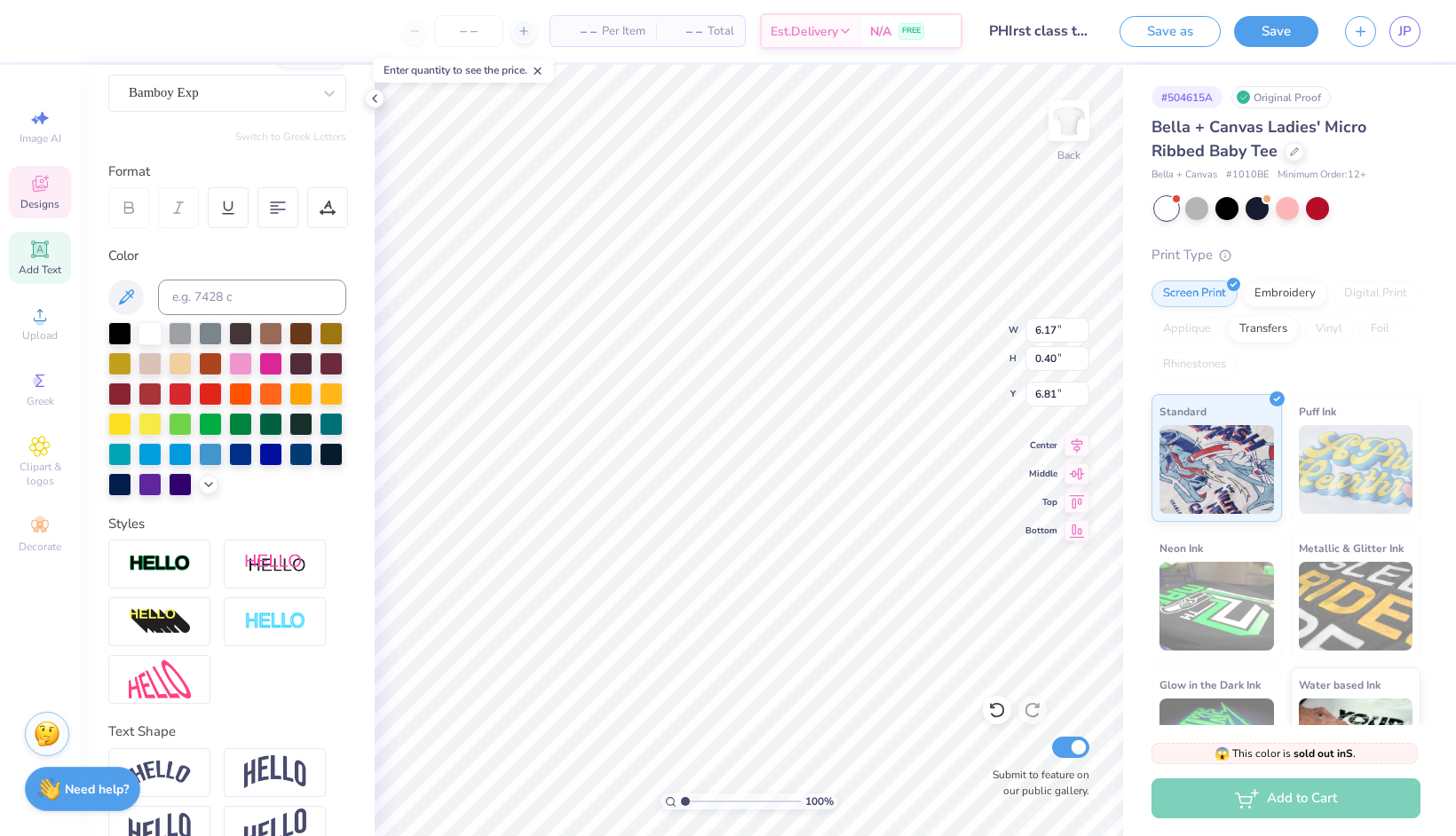 scroll, scrollTop: 0, scrollLeft: 4, axis: horizontal 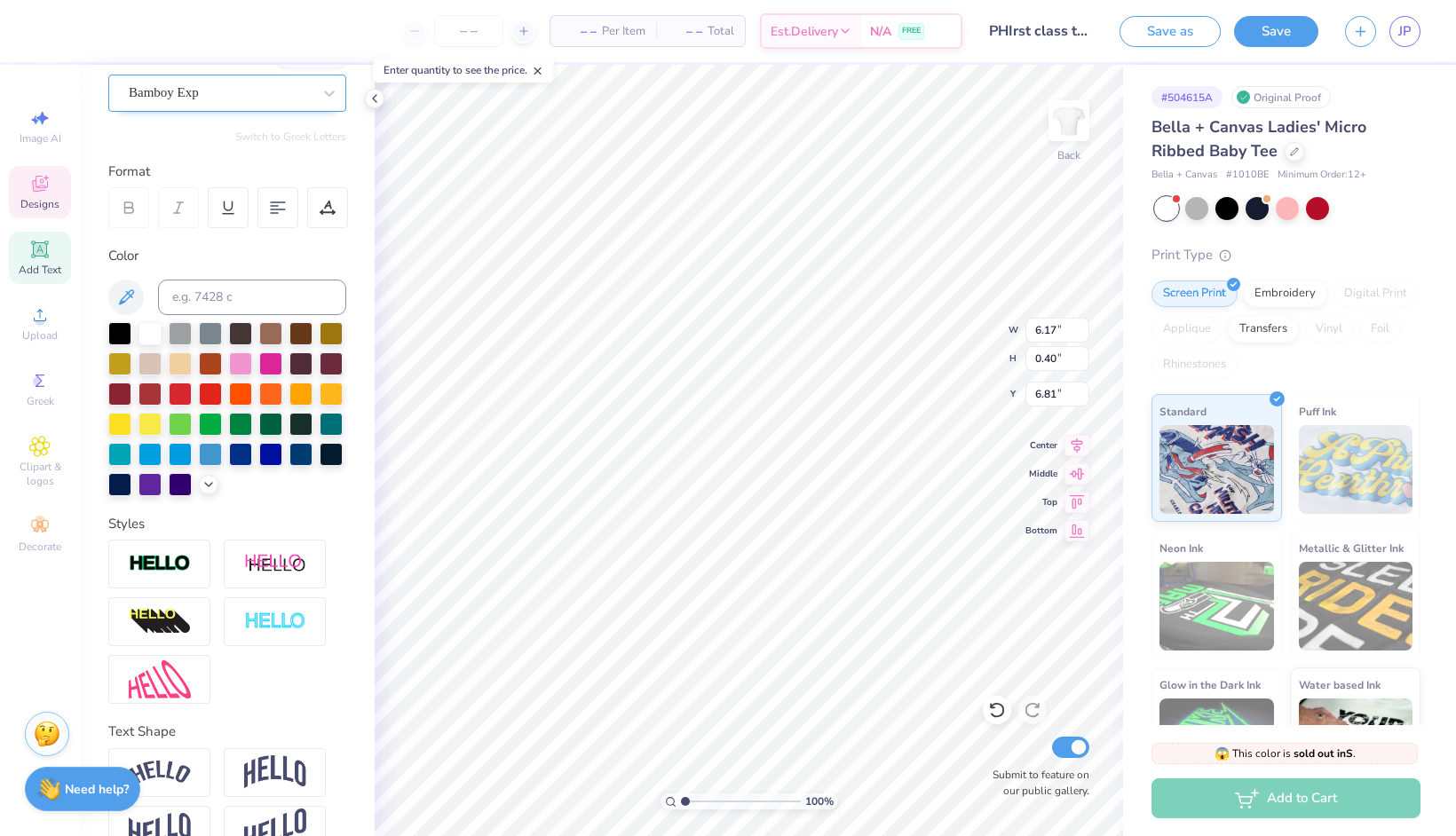 click on "[FONT] Exp" at bounding box center [220, 92] 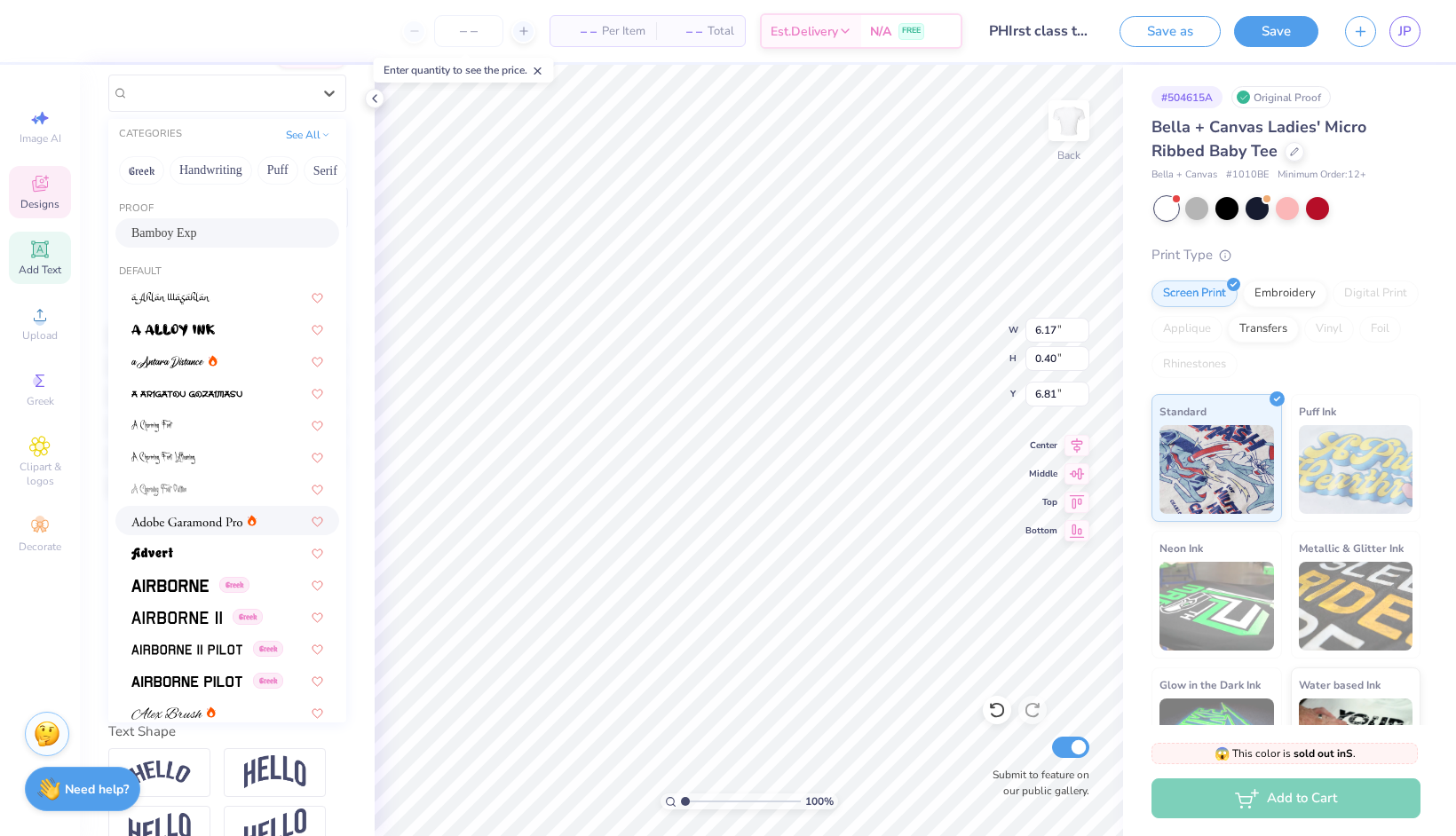 click at bounding box center (186, 522) 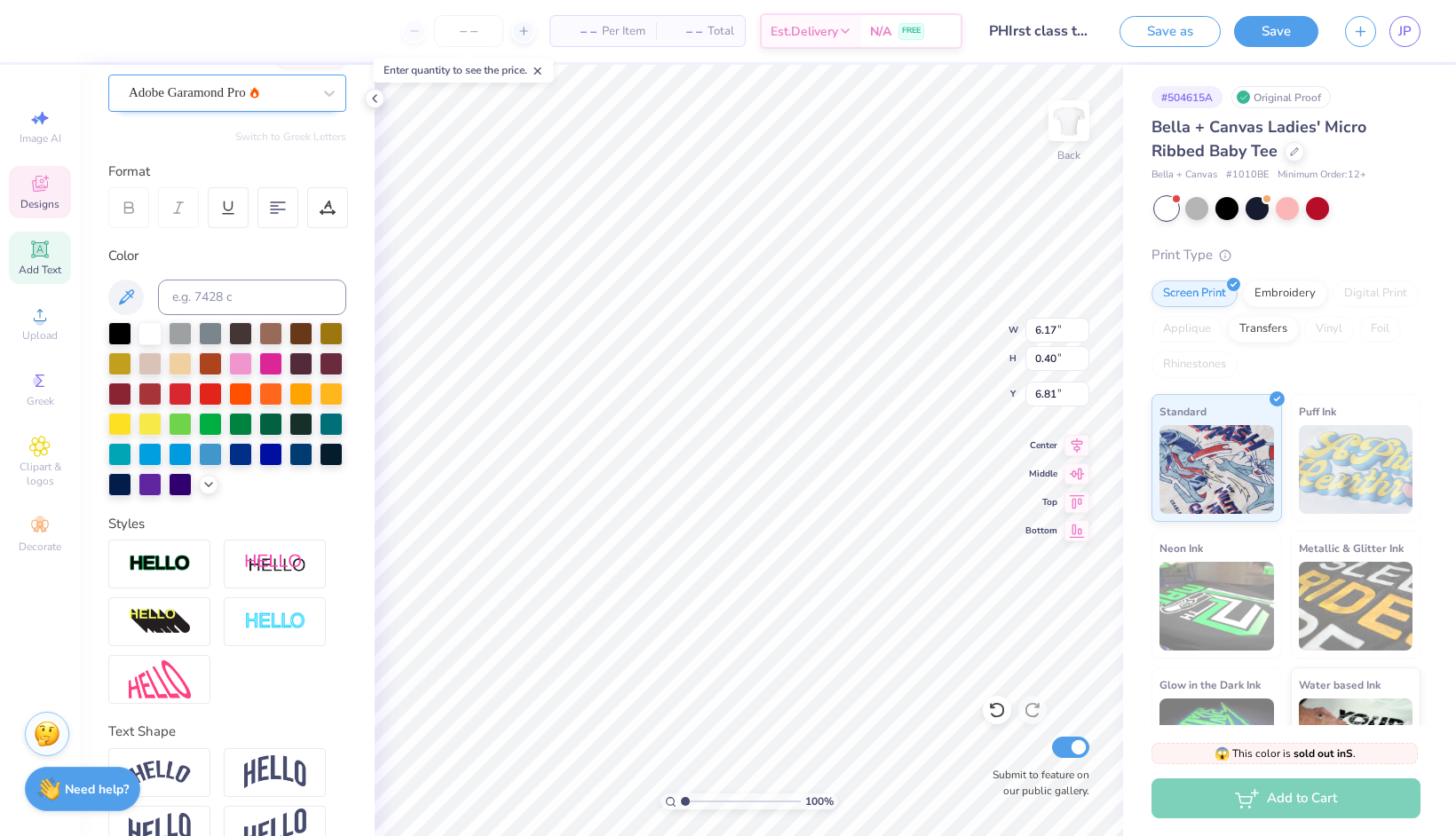 click on "Adobe Garamond Pro" at bounding box center (220, 92) 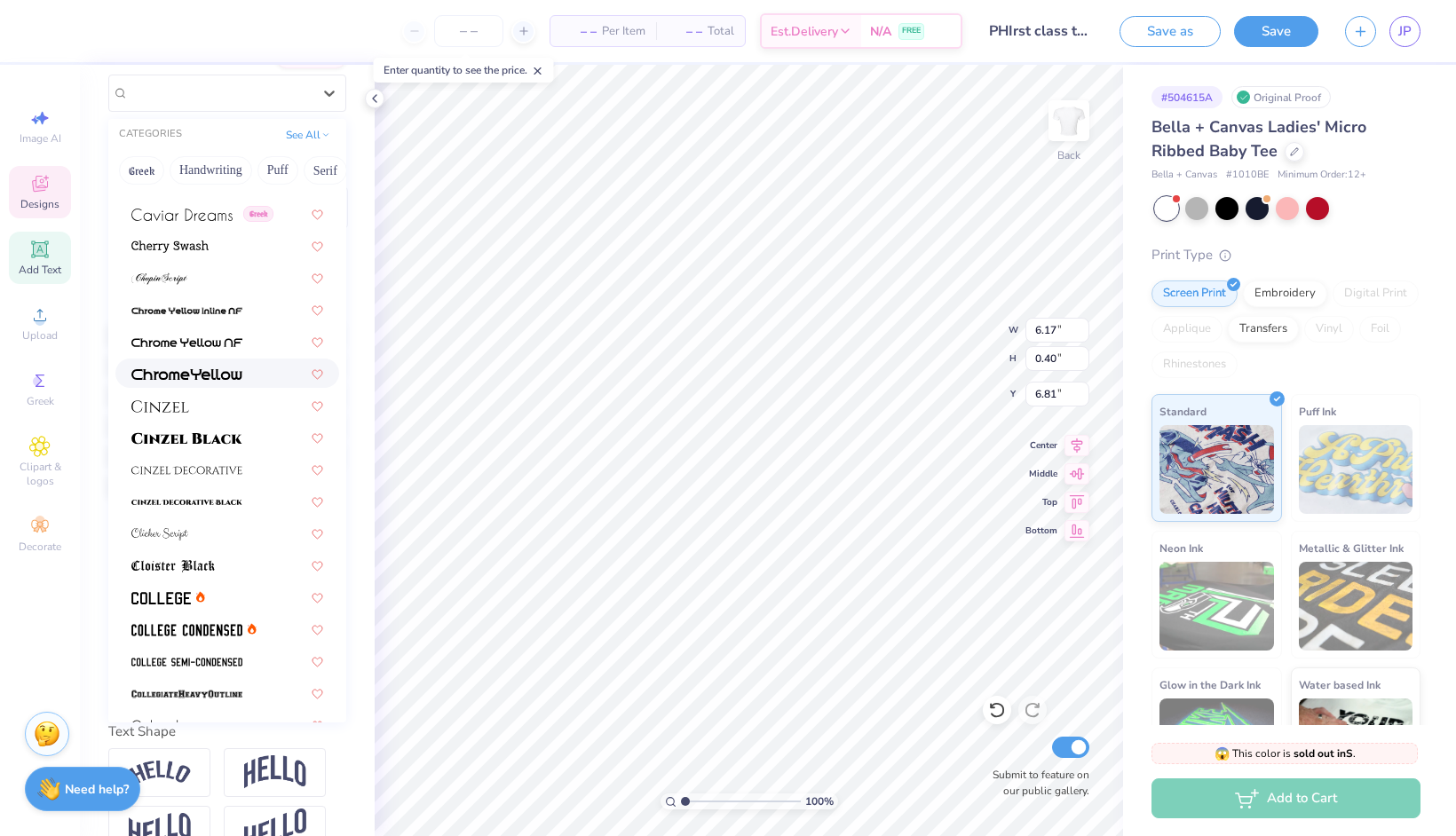 scroll, scrollTop: 2008, scrollLeft: 0, axis: vertical 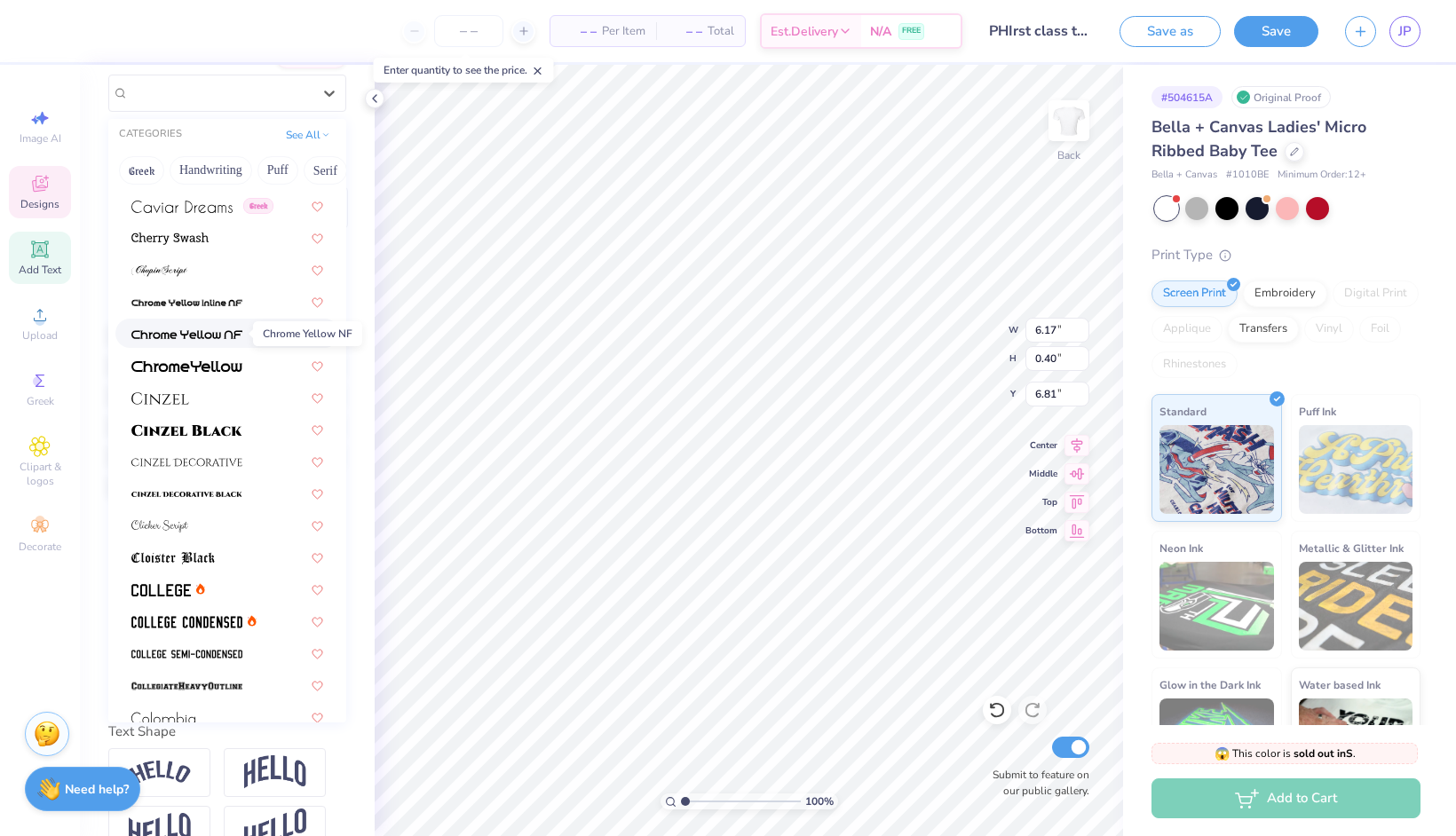 click at bounding box center [186, 335] 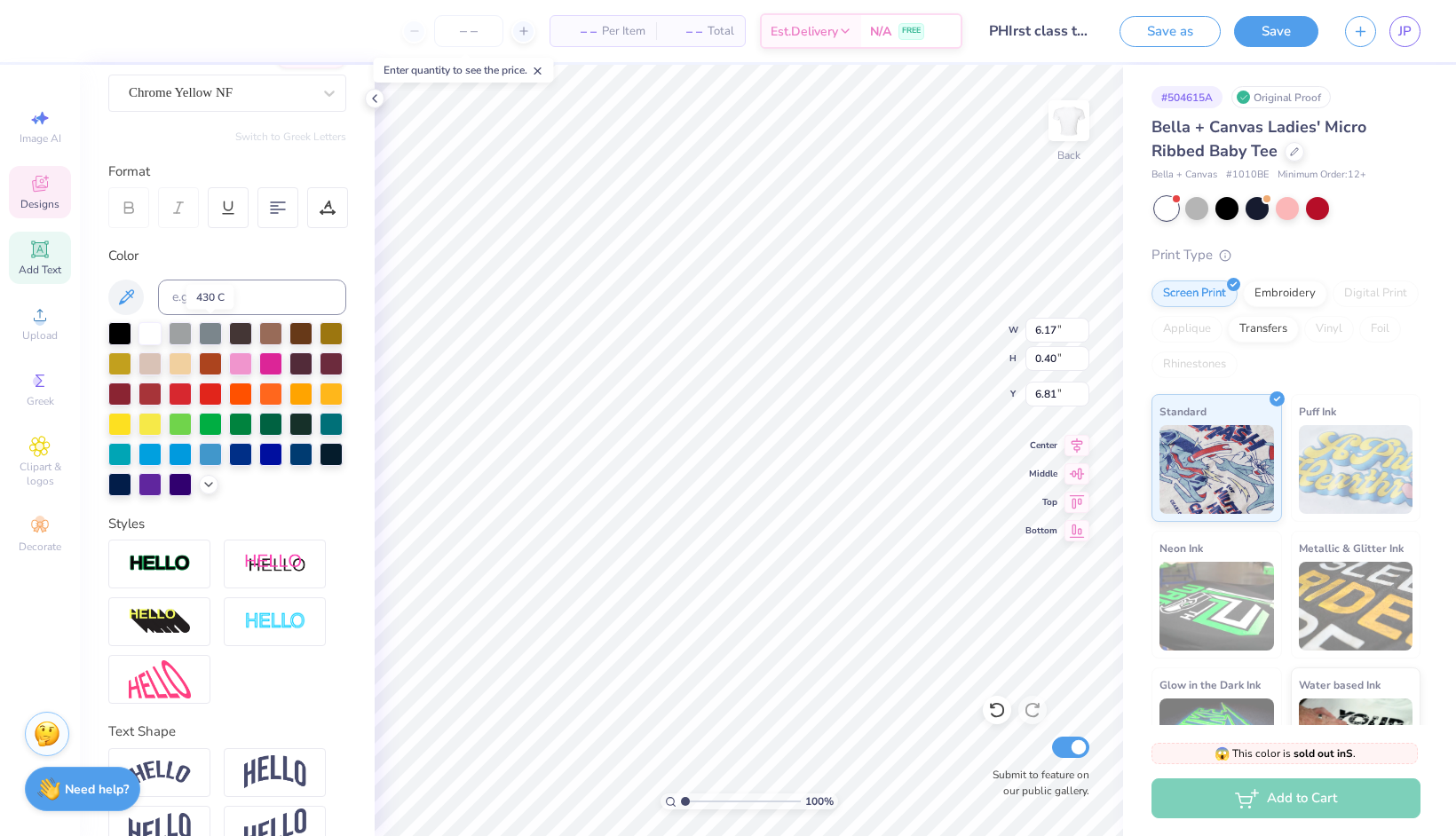scroll, scrollTop: 0, scrollLeft: 7, axis: horizontal 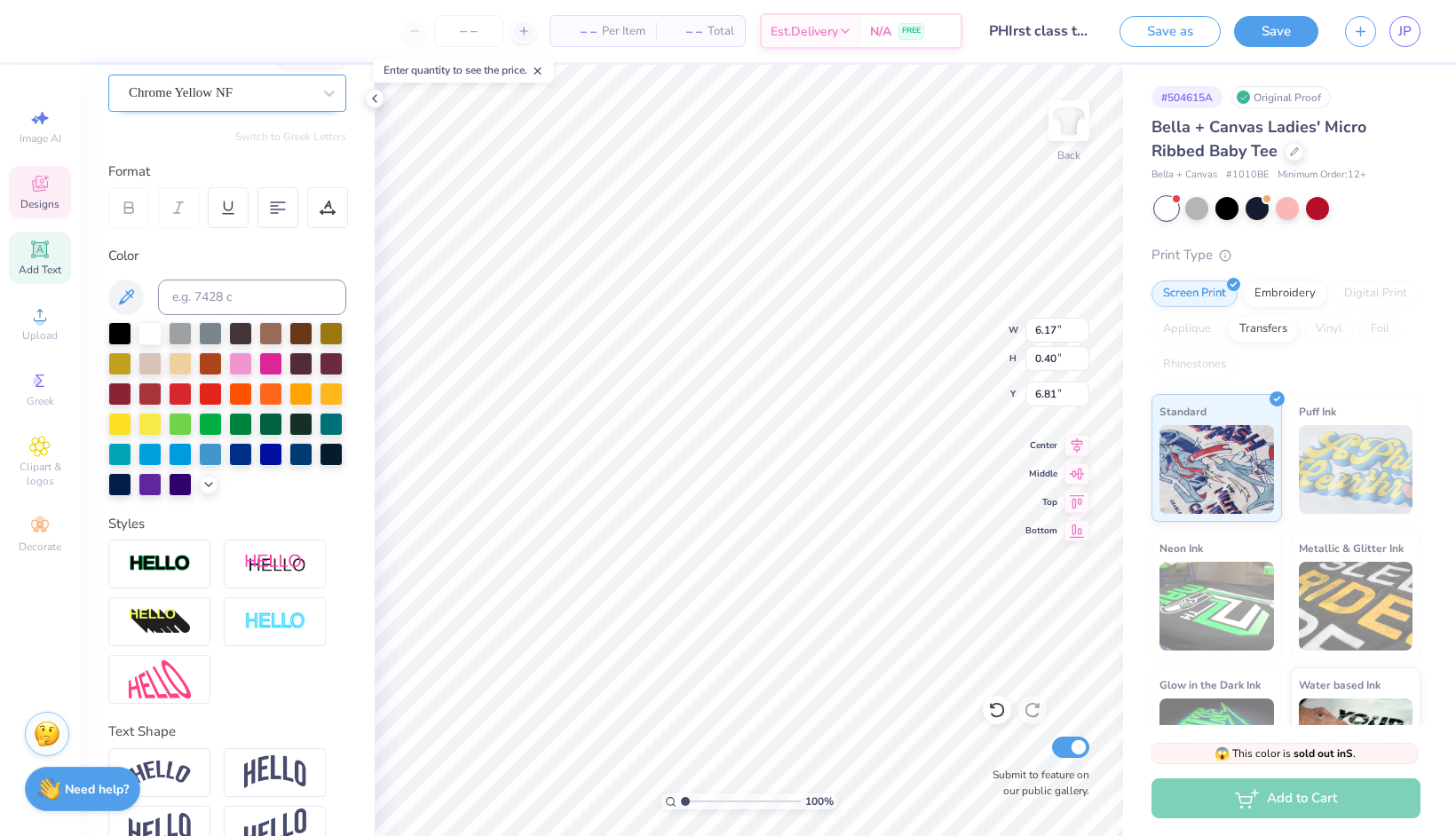 type on "[FRATERNITY] [EVENT] [YEAR]" 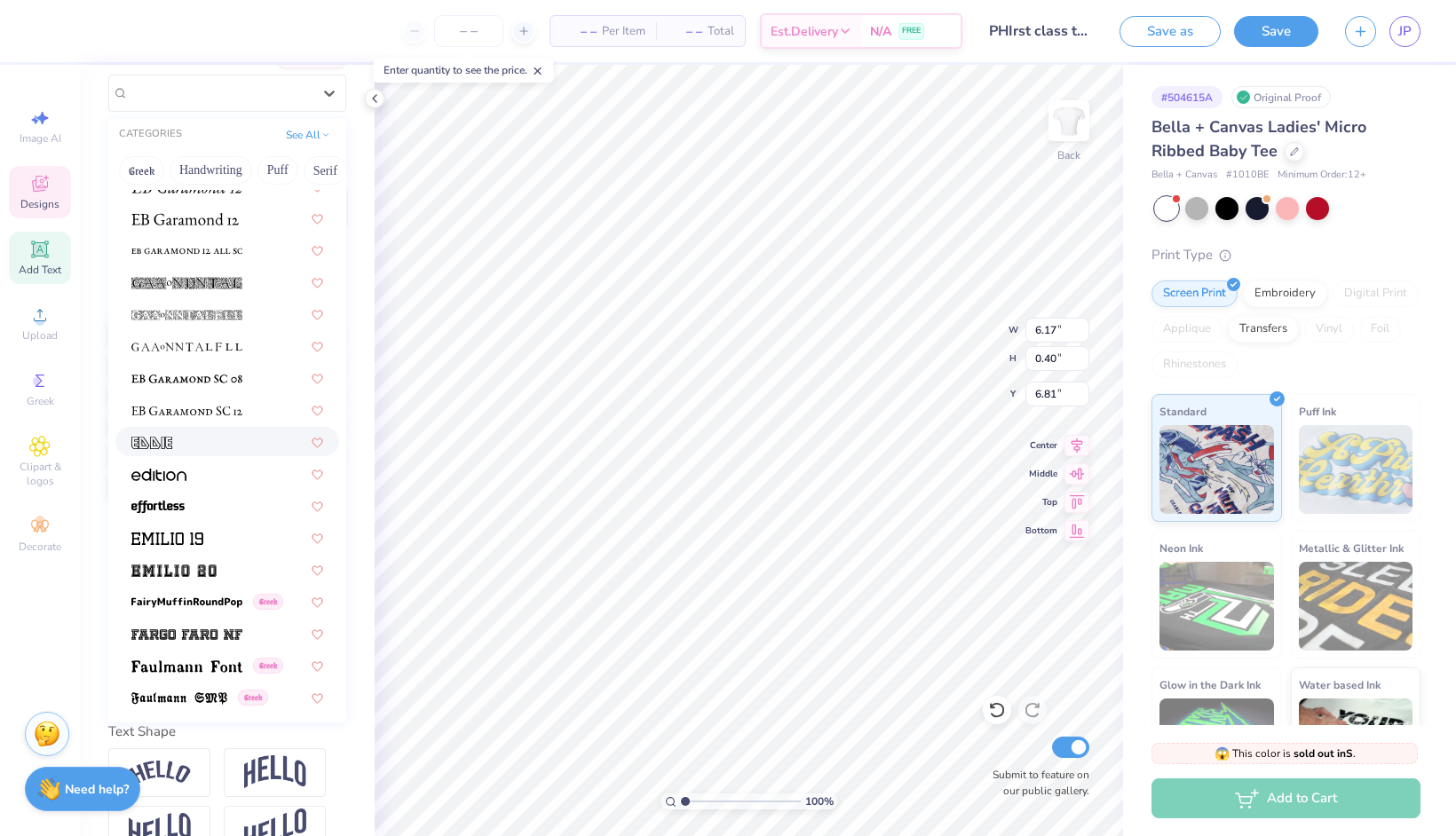 scroll, scrollTop: 3371, scrollLeft: 0, axis: vertical 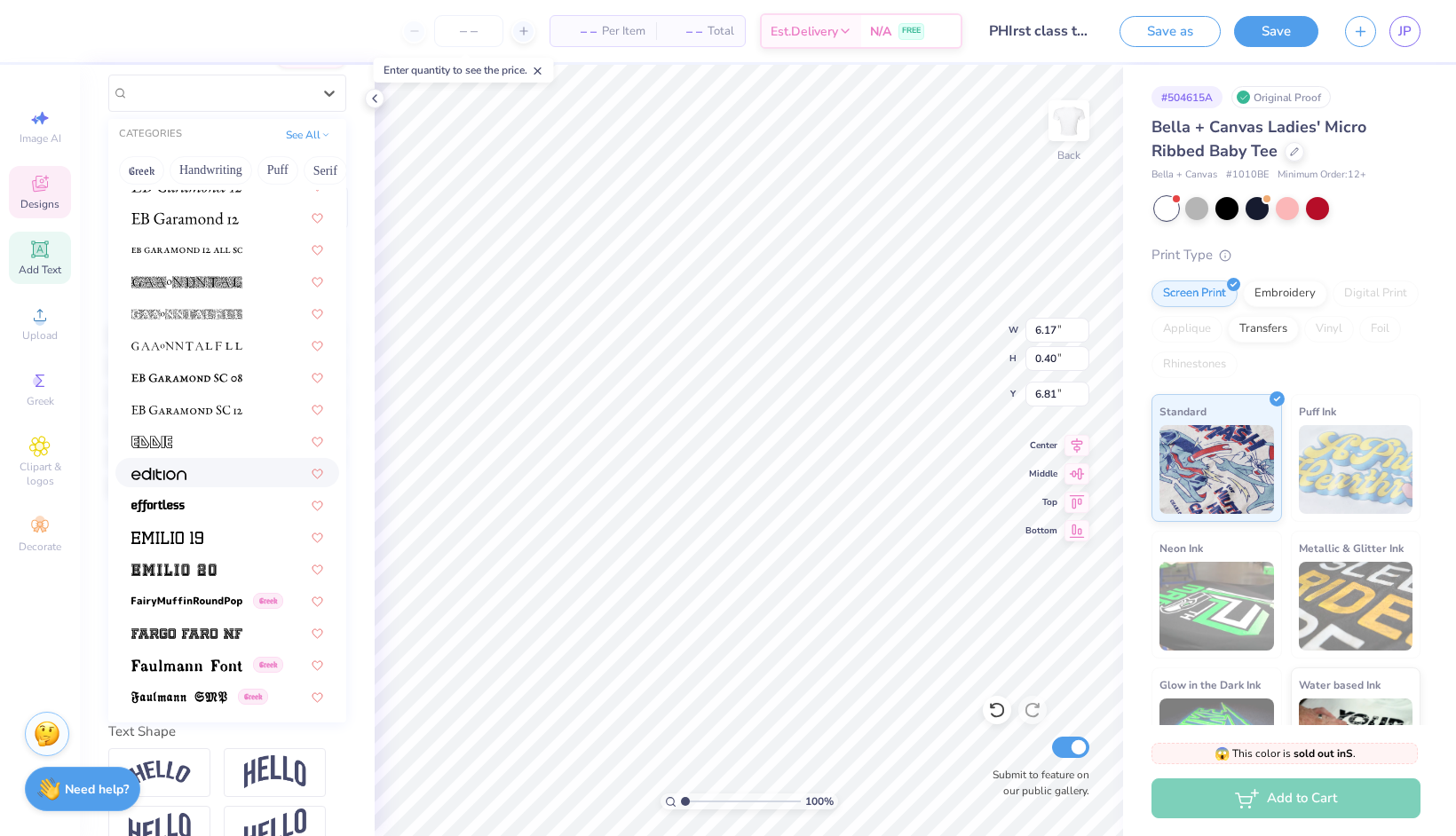 click at bounding box center (227, 472) 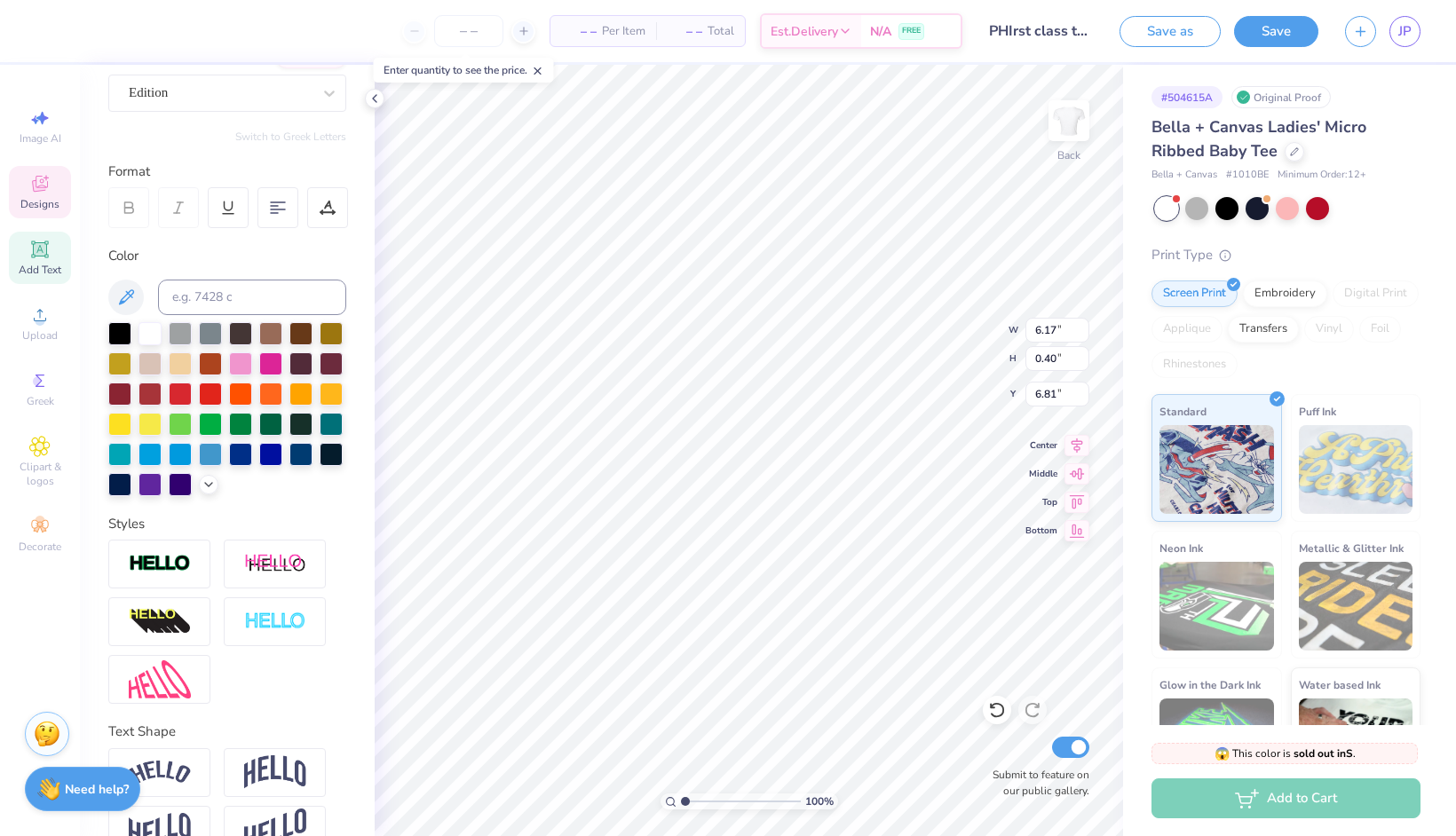 scroll, scrollTop: 0, scrollLeft: 1, axis: horizontal 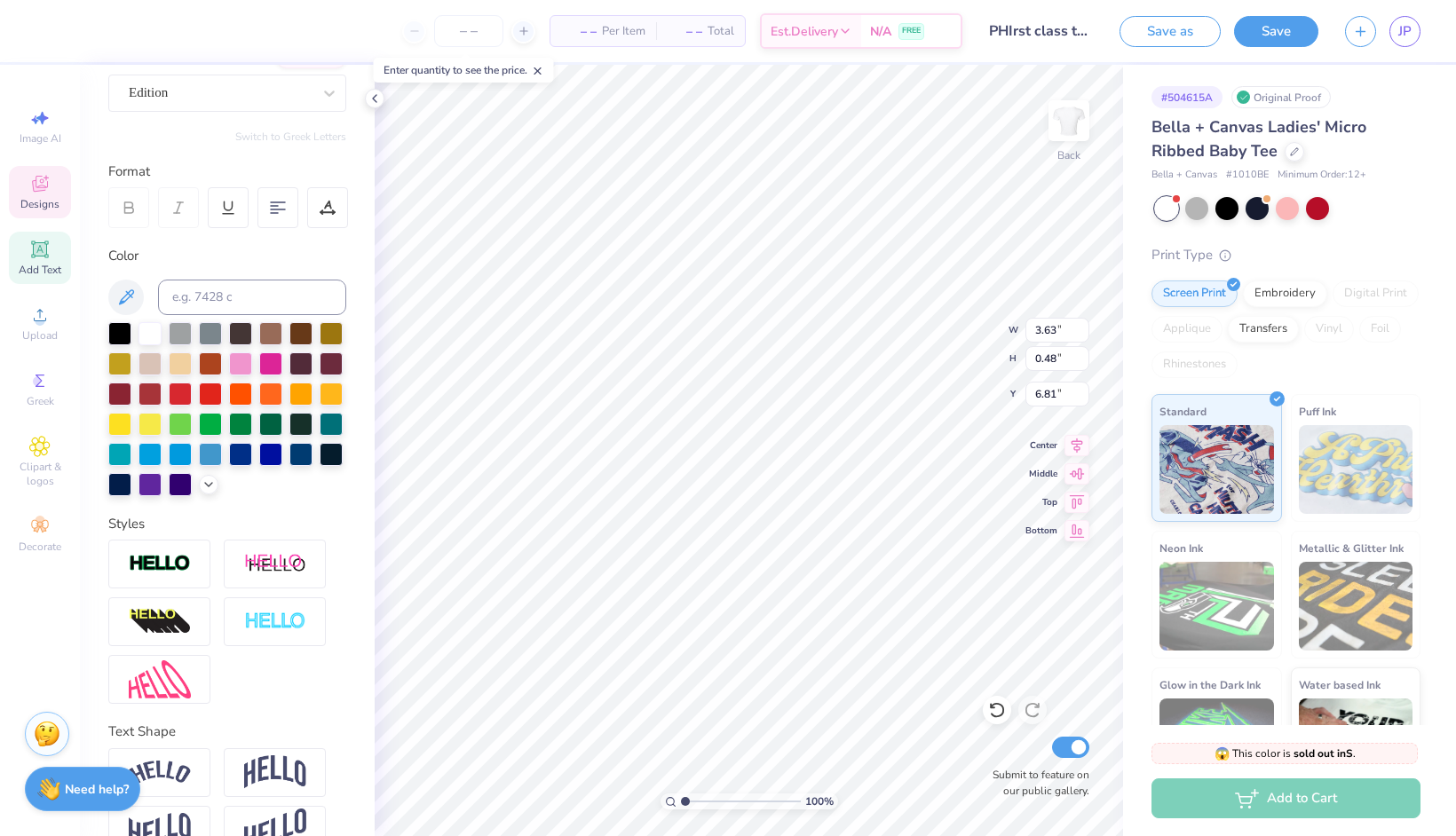 type on "Phi Mu Bid Day 20252025" 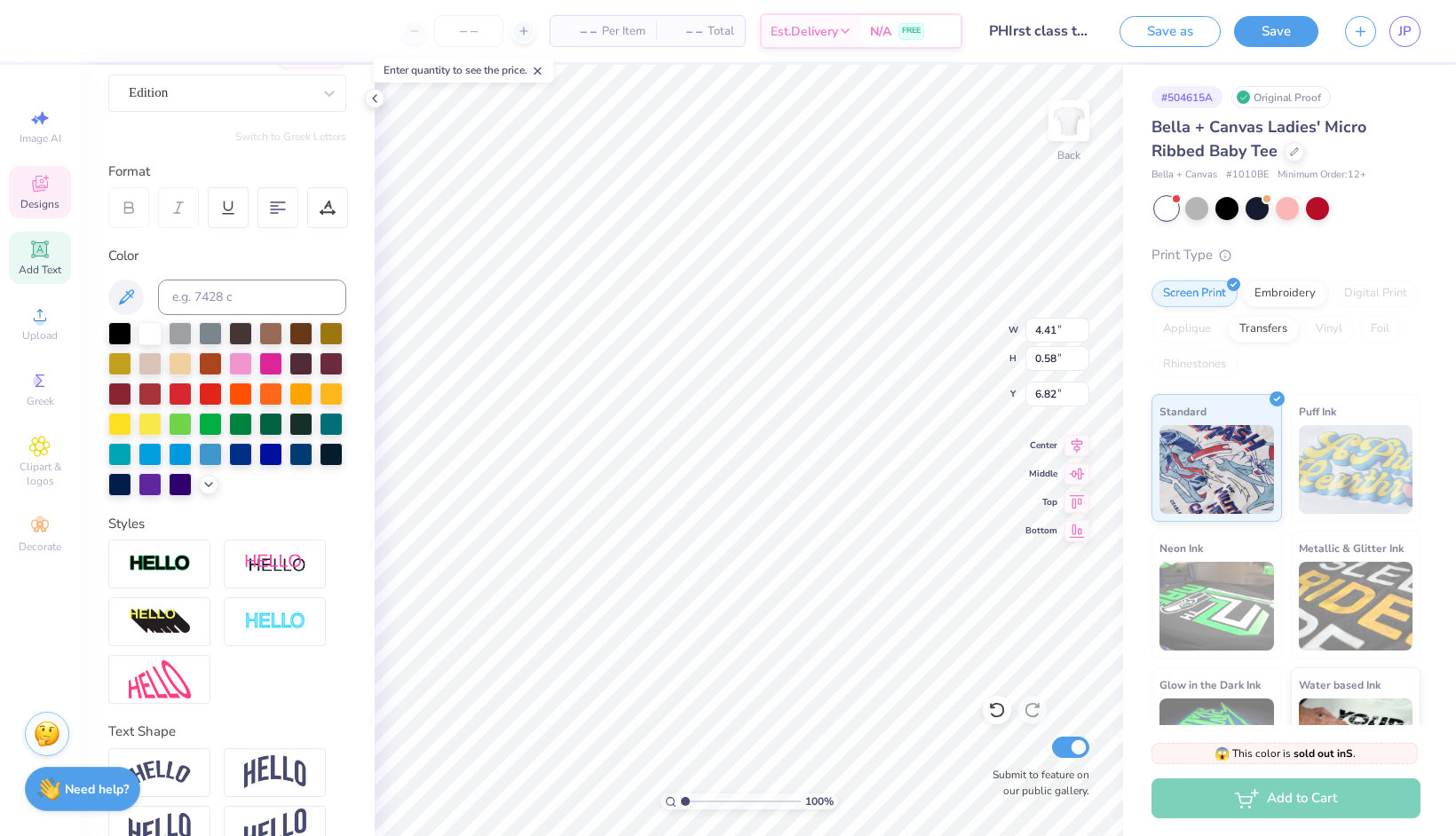 type on "4.41" 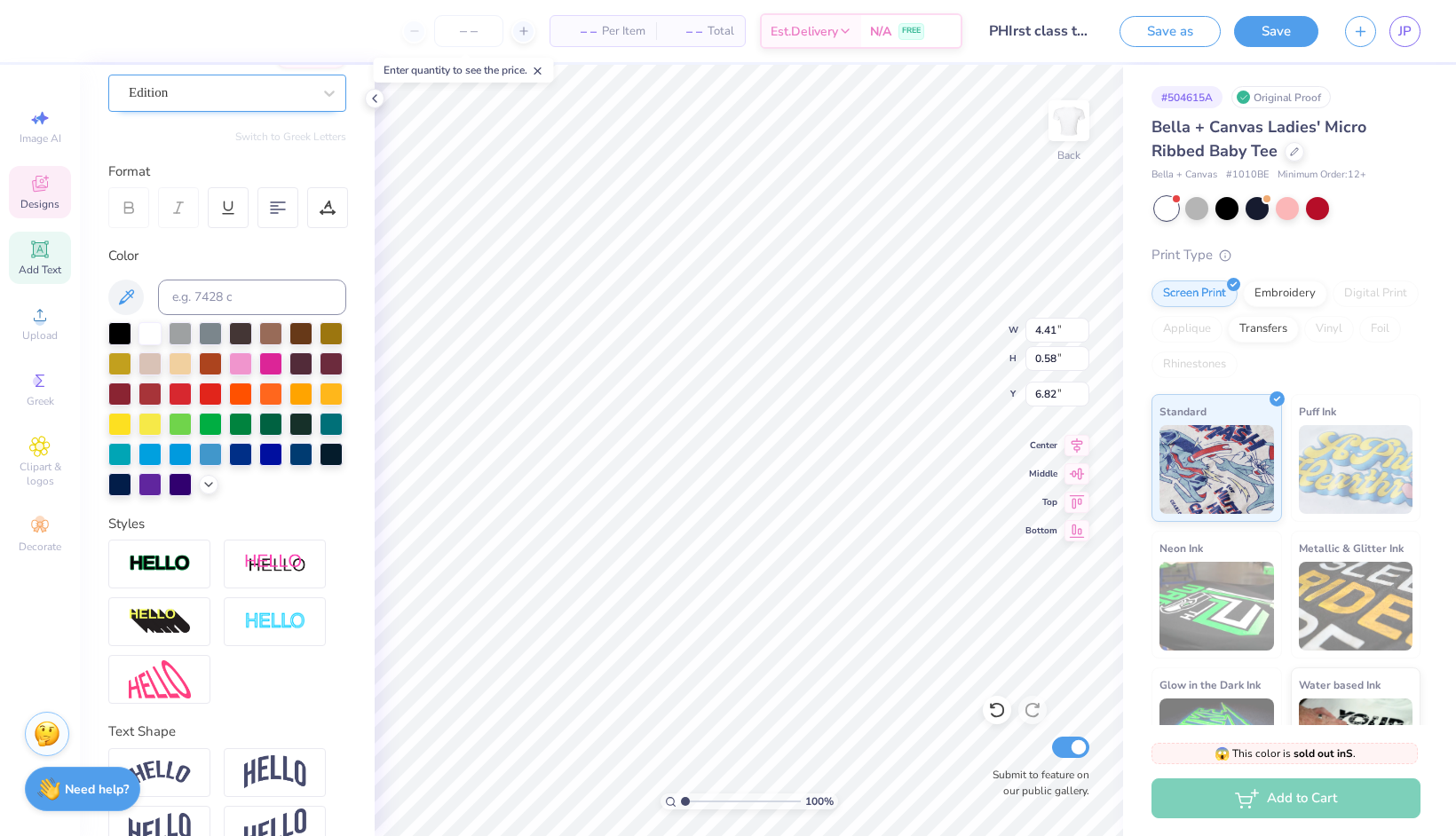 click on "Edition" at bounding box center [220, 92] 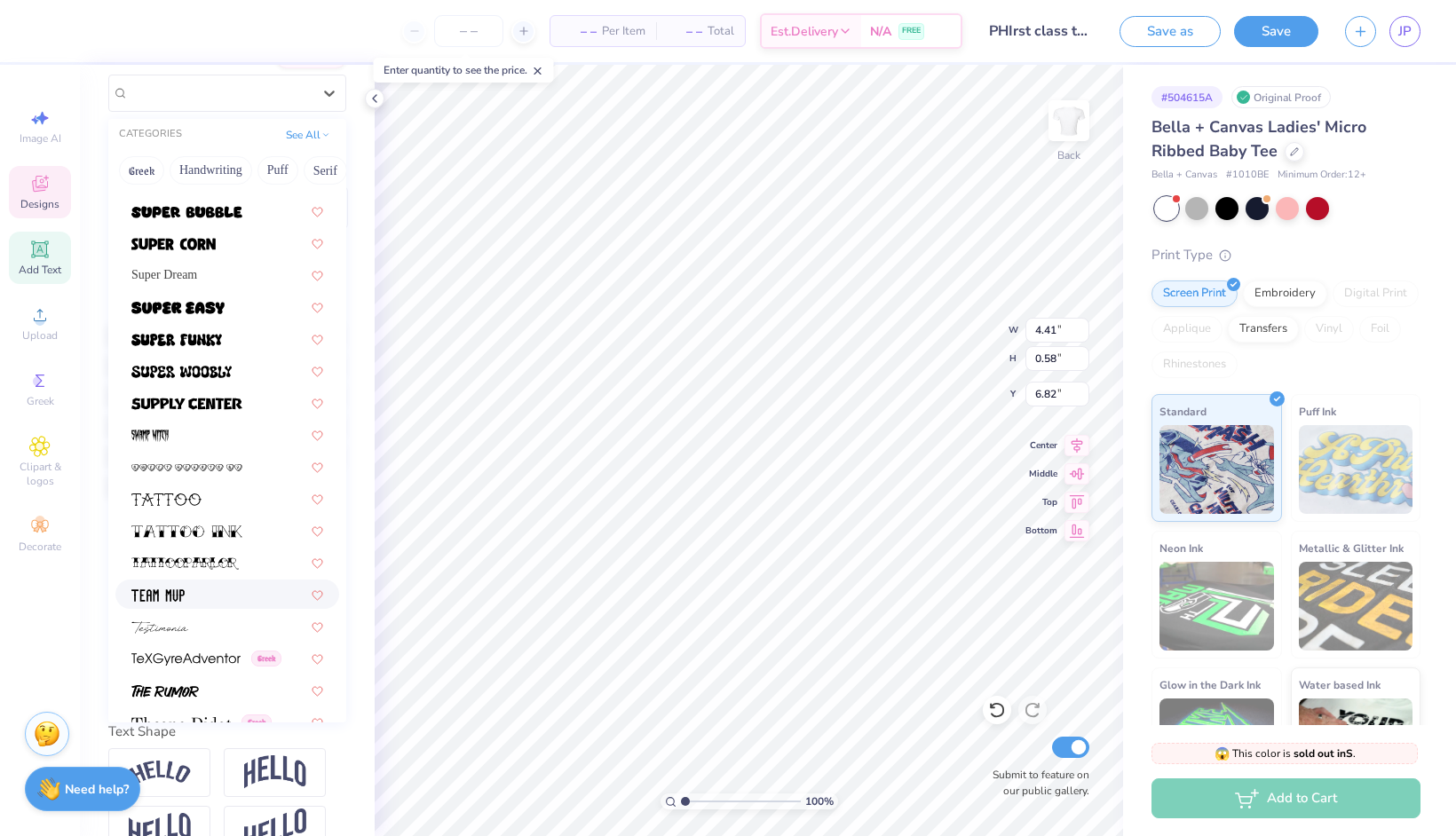 scroll, scrollTop: 8703, scrollLeft: 0, axis: vertical 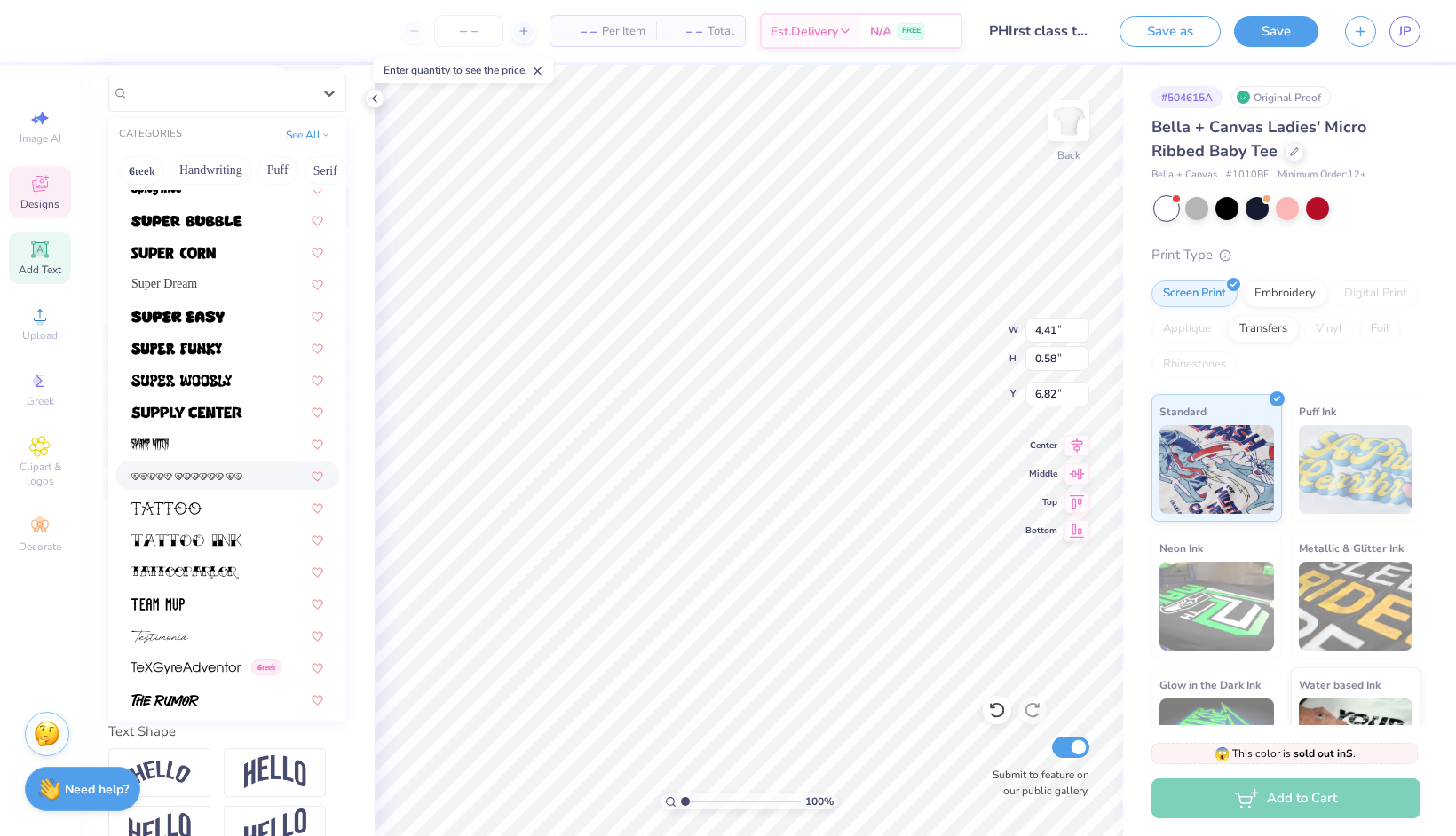 click at bounding box center [227, 475] 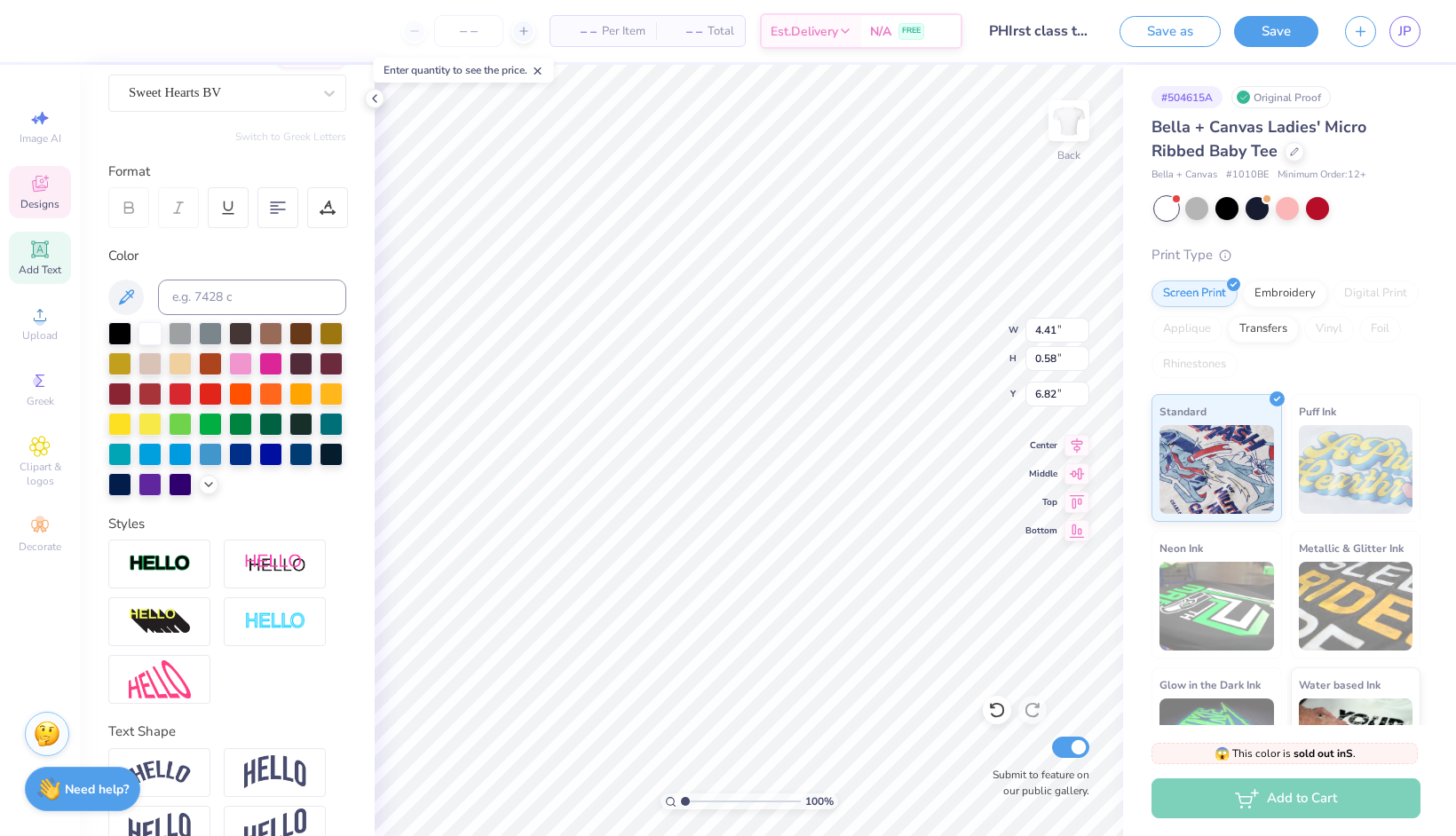 type on "8.95" 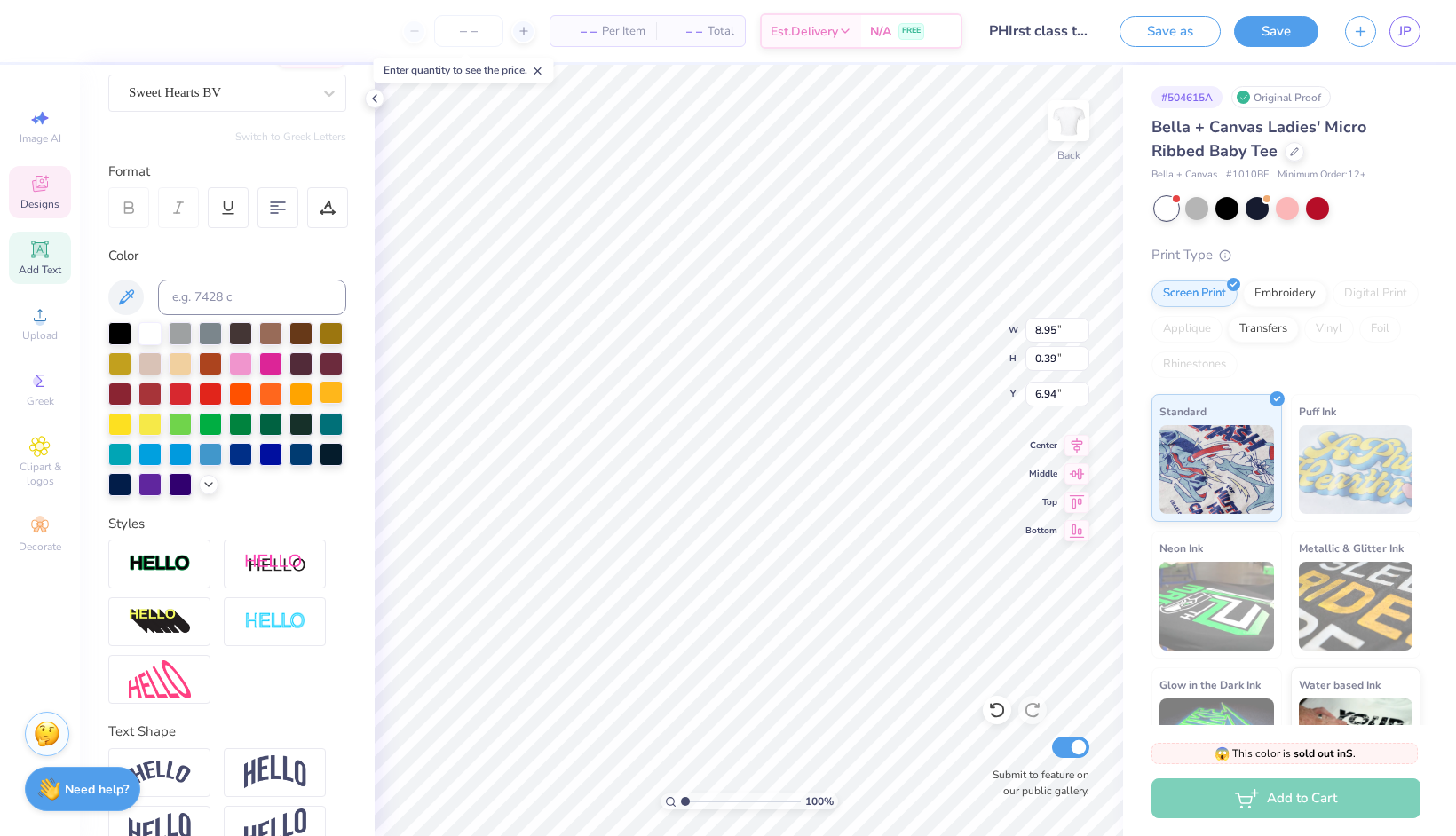 scroll, scrollTop: 1, scrollLeft: 2, axis: both 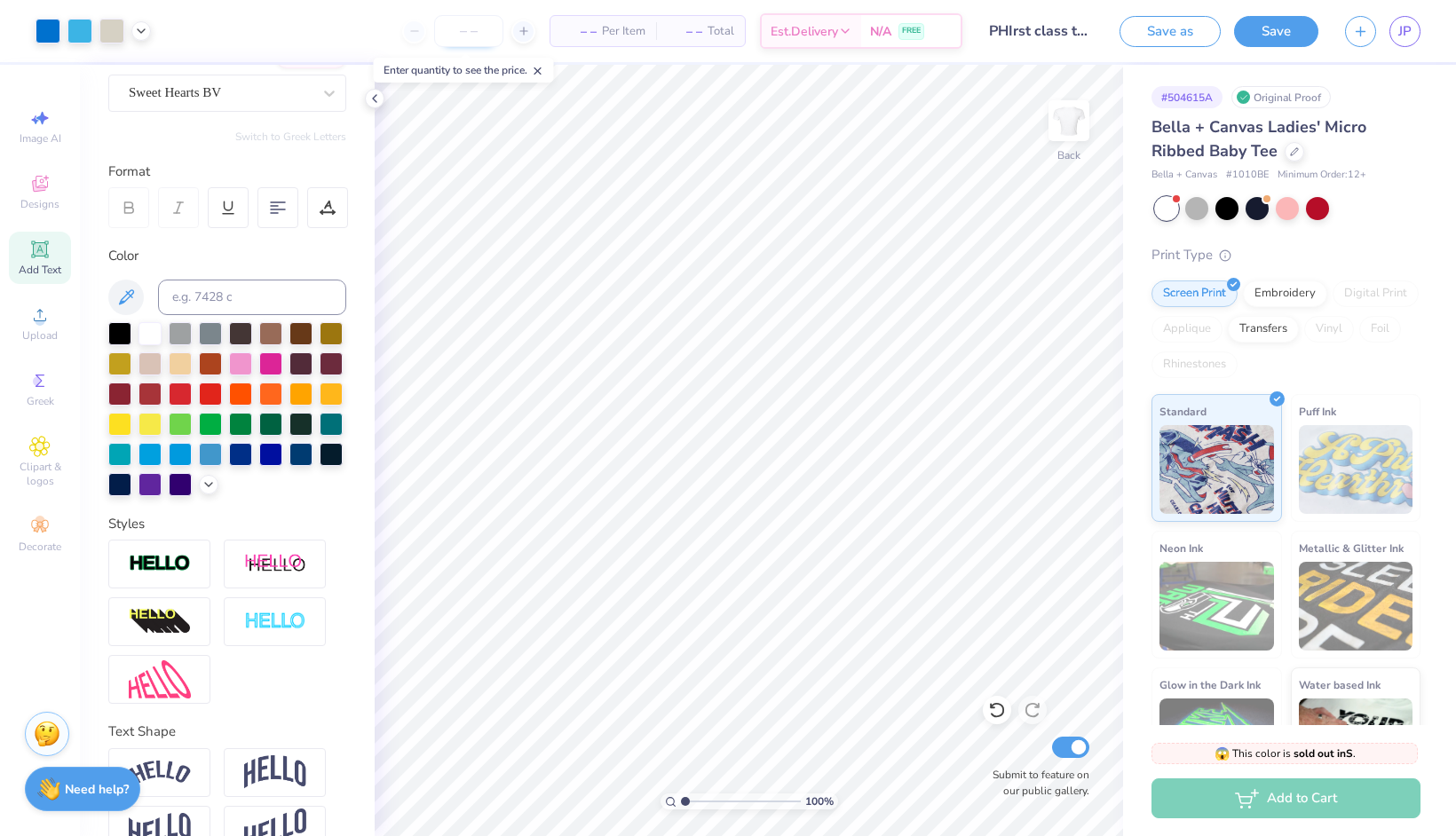 click at bounding box center (469, 31) 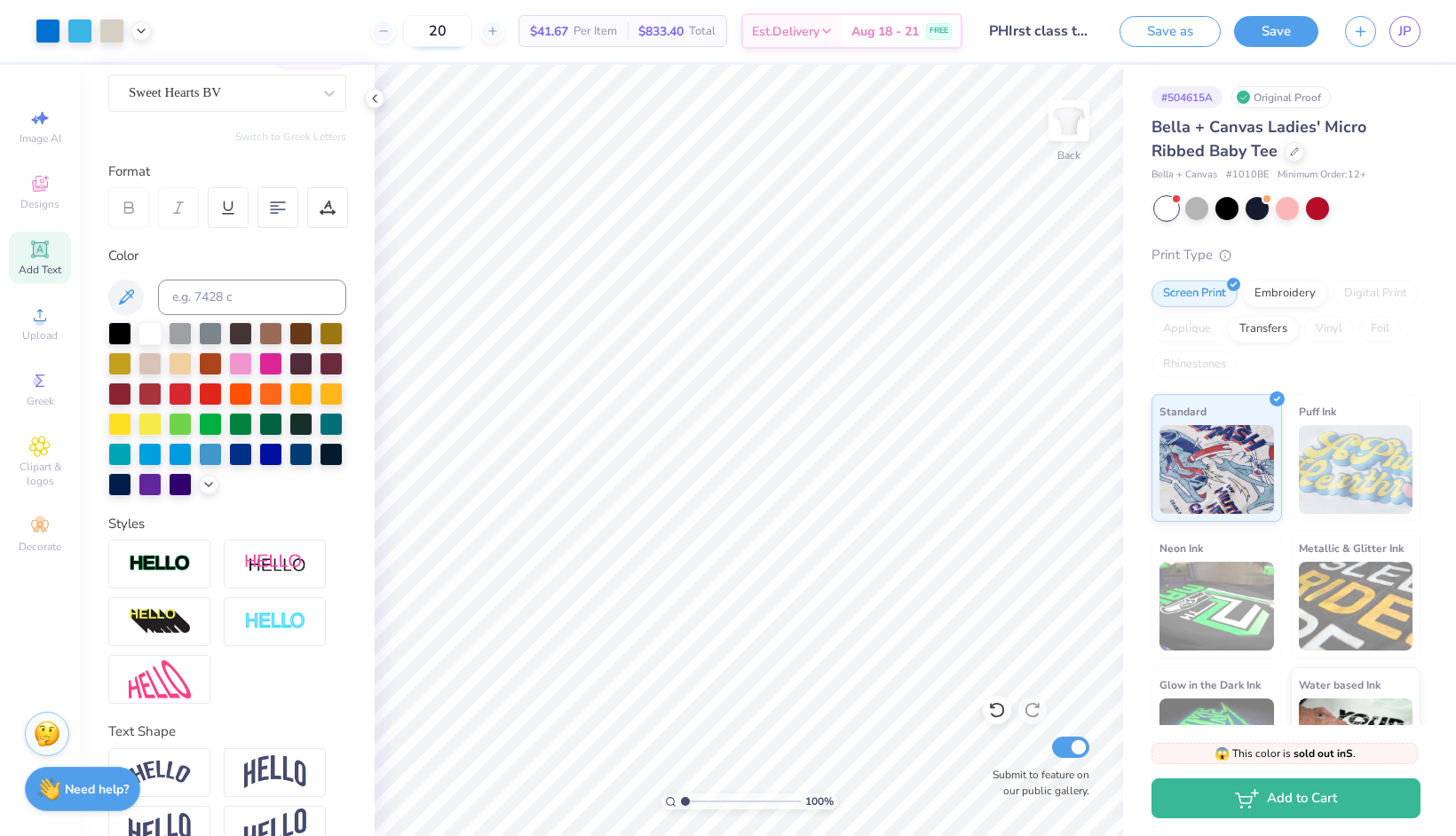 type on "2" 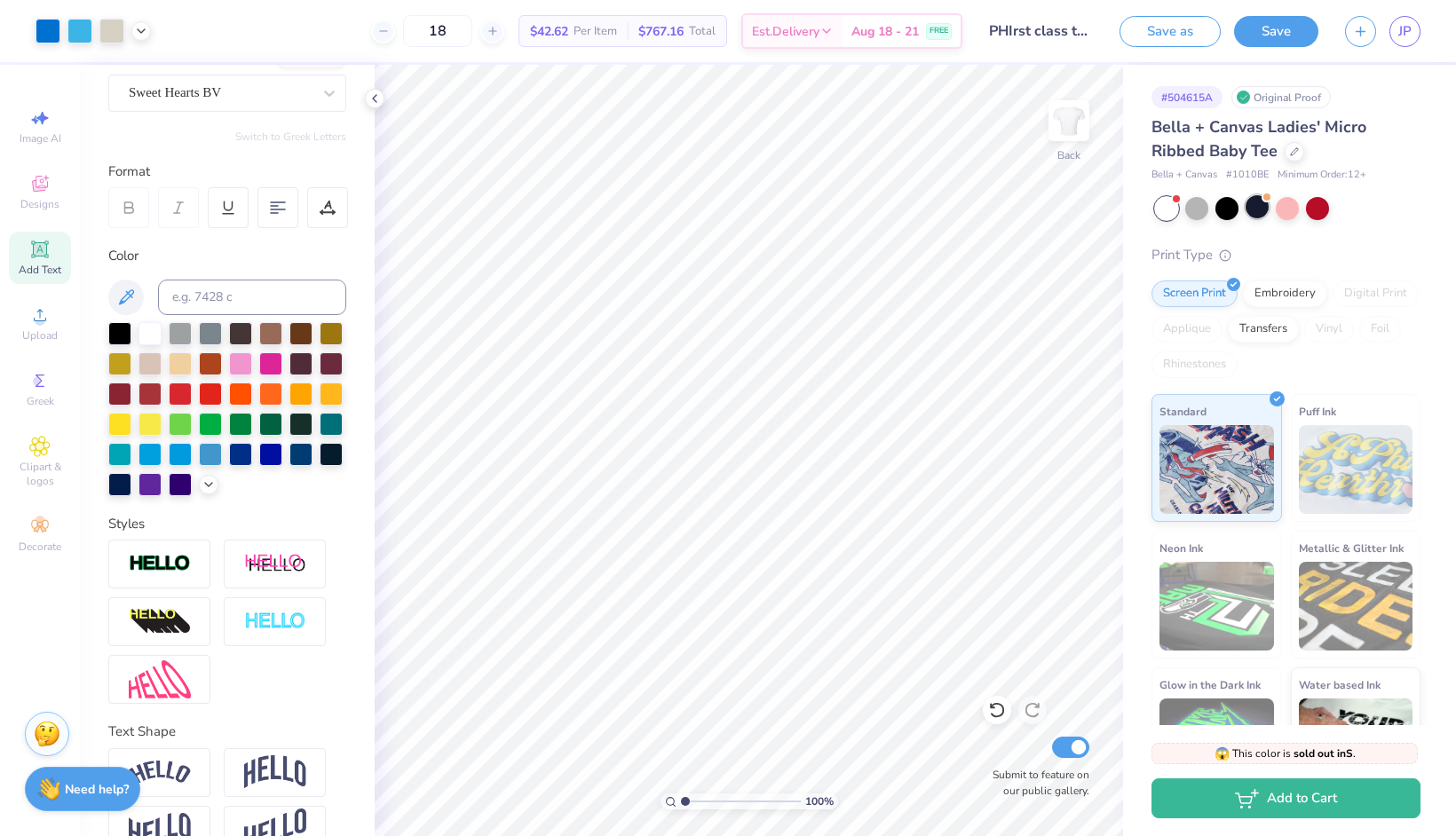 type on "18" 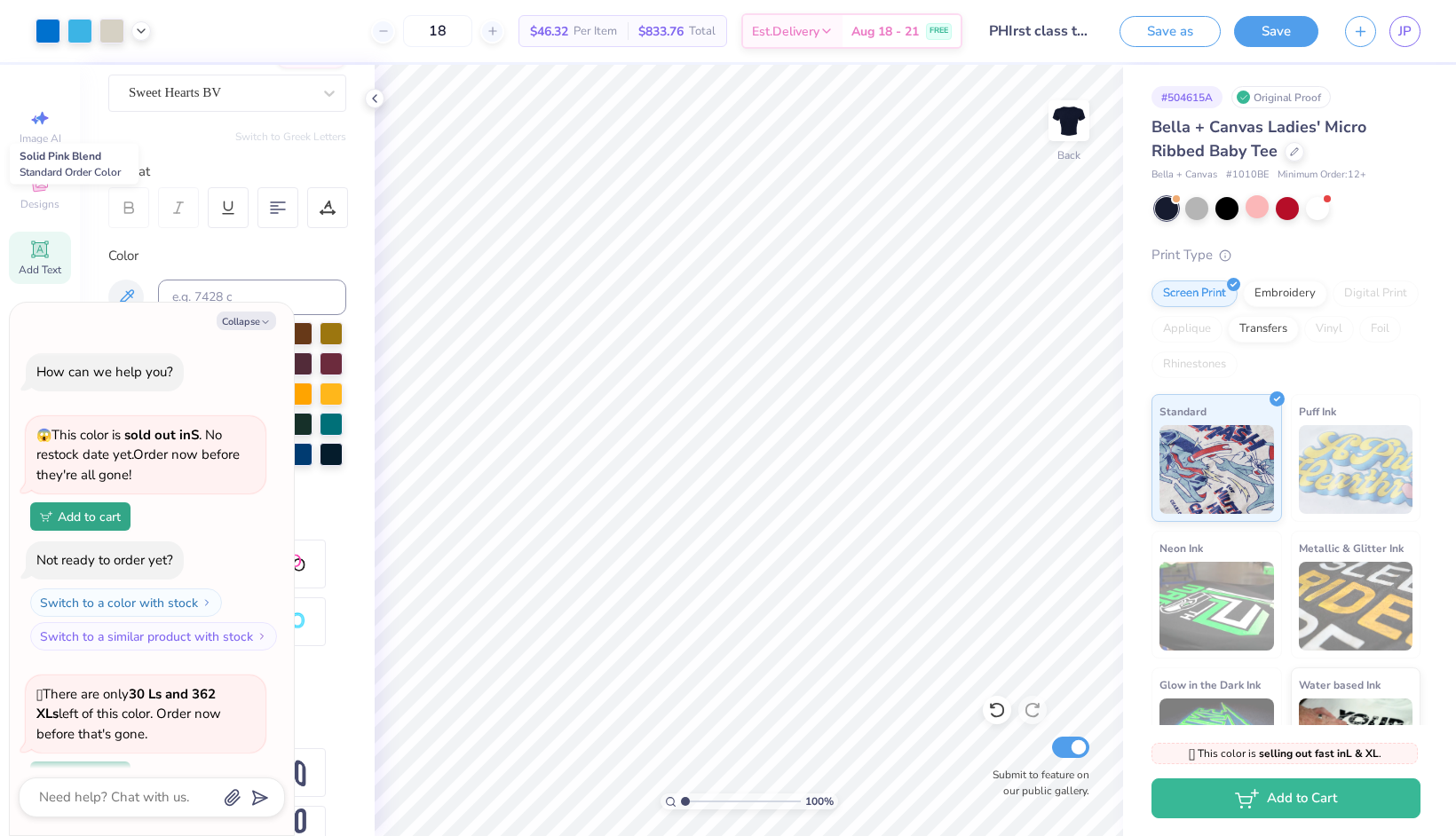 scroll, scrollTop: 154, scrollLeft: 0, axis: vertical 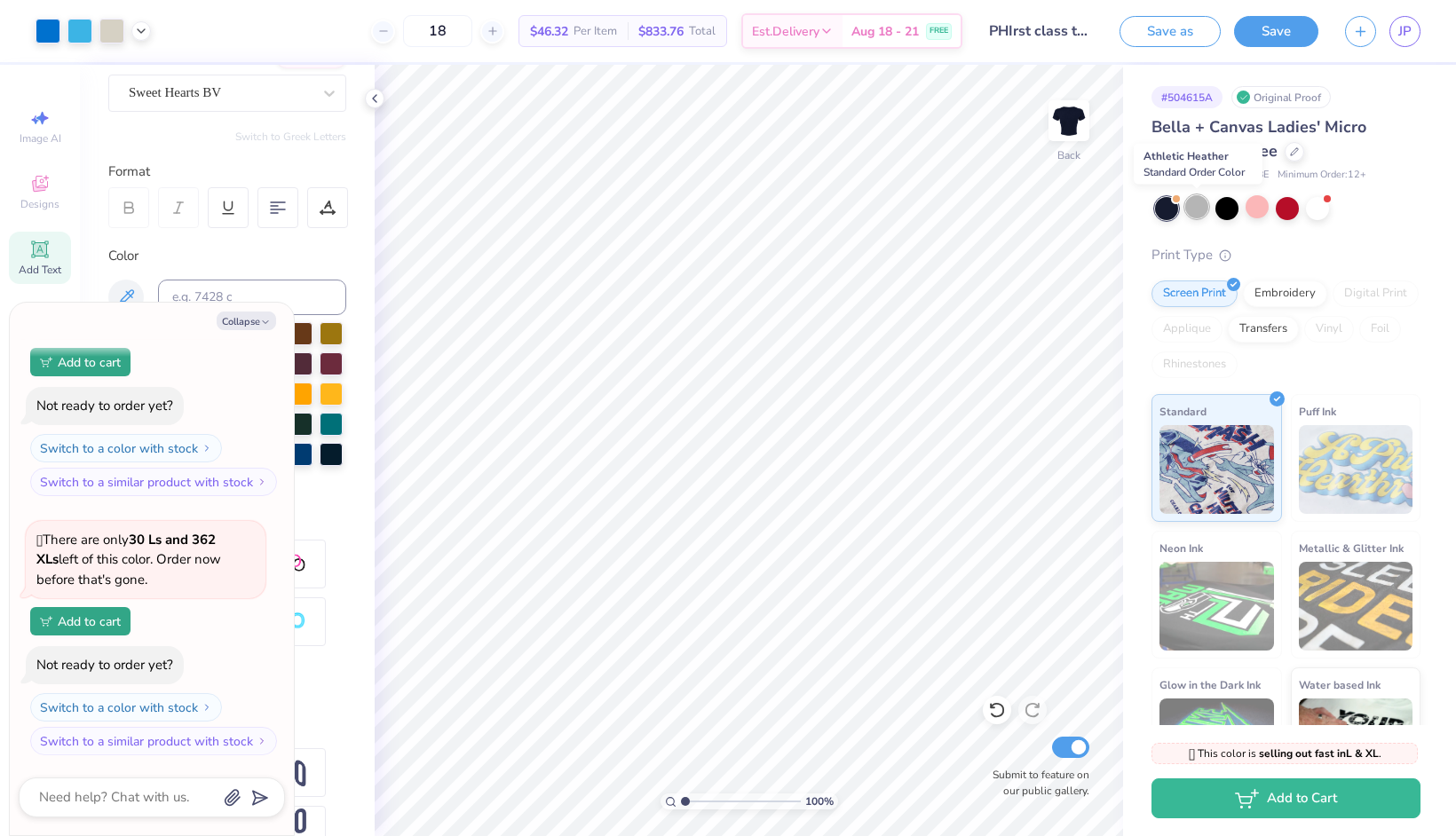 click at bounding box center [1197, 207] 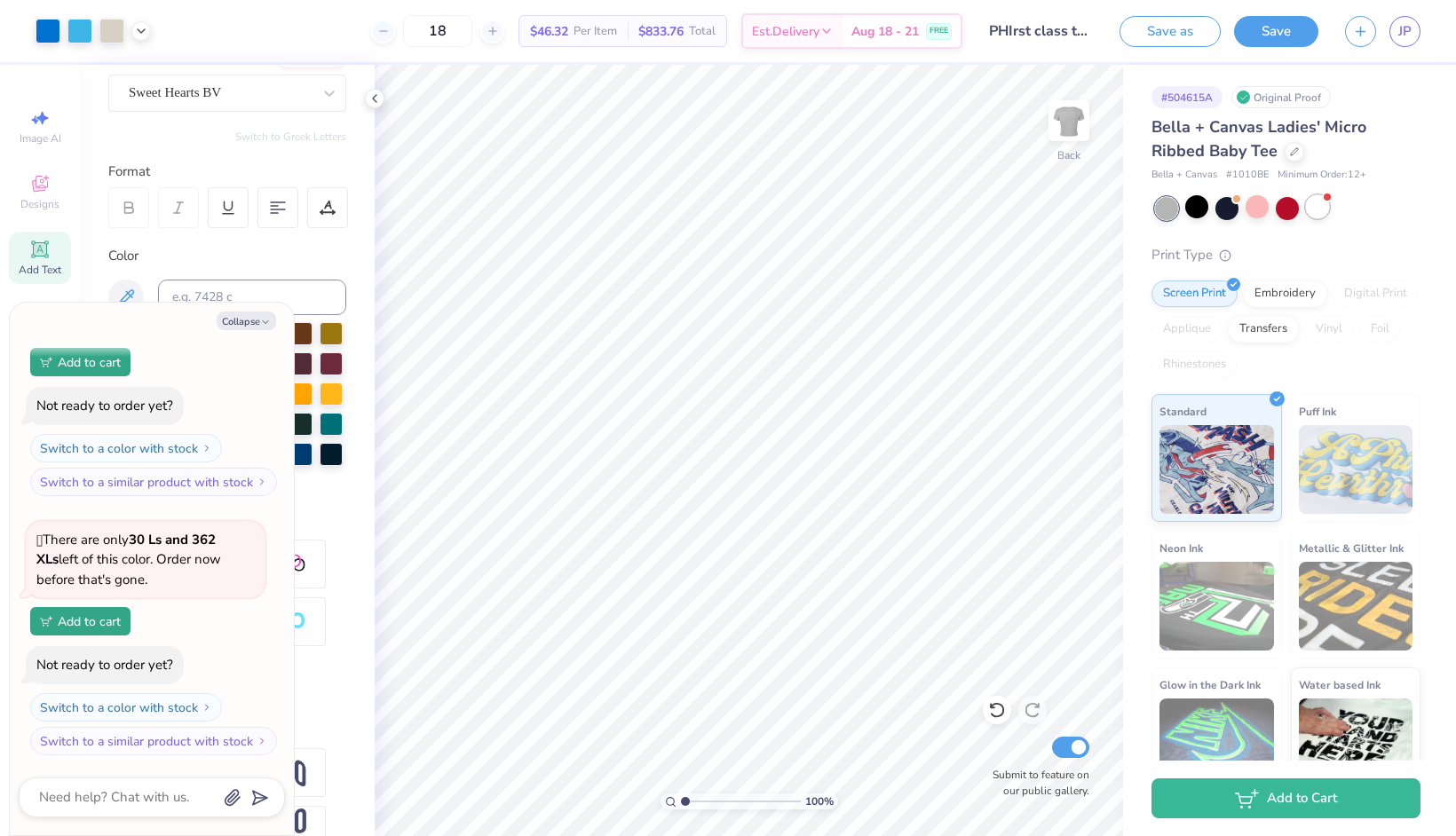 click at bounding box center [1318, 207] 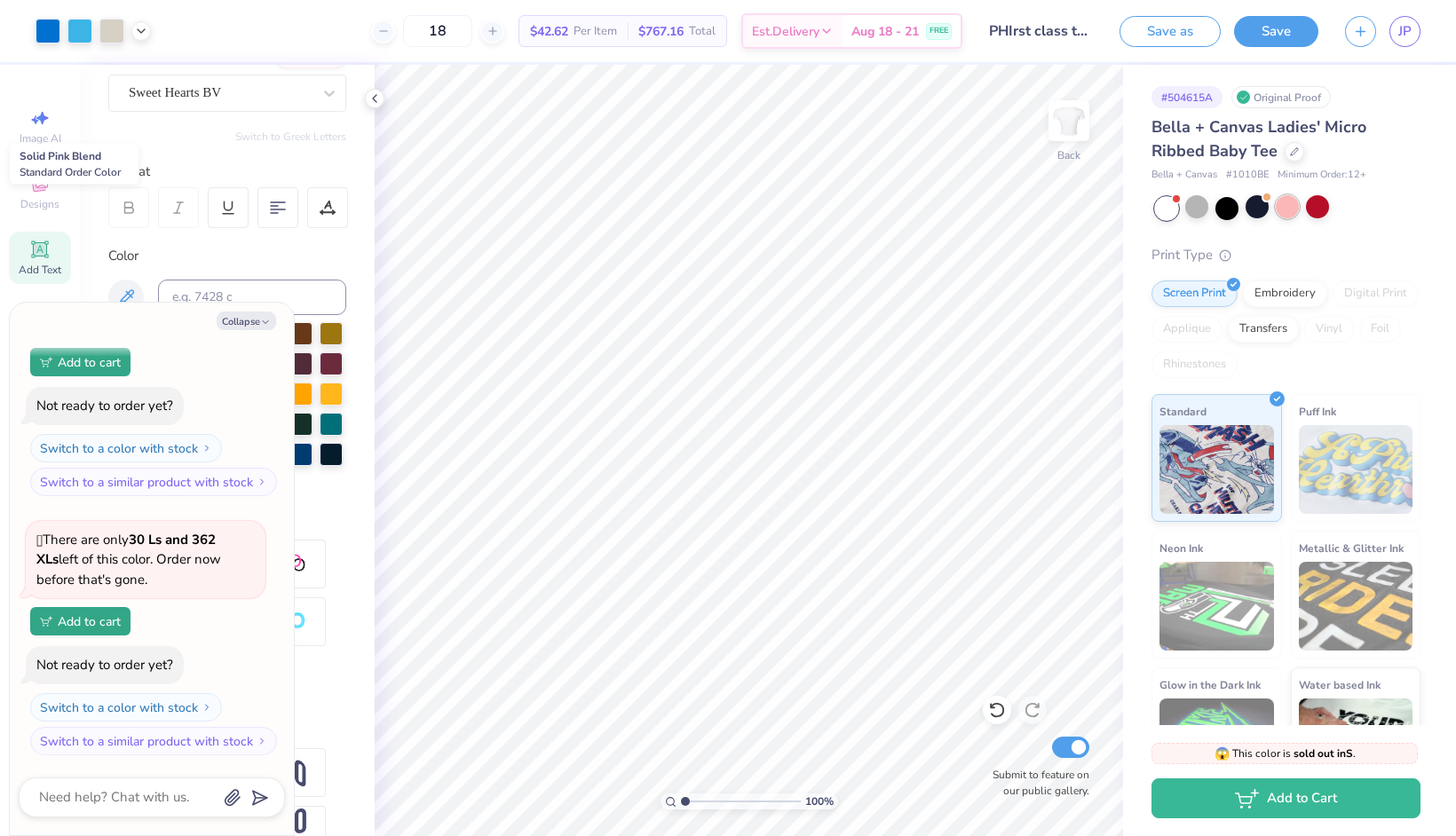 scroll, scrollTop: 414, scrollLeft: 0, axis: vertical 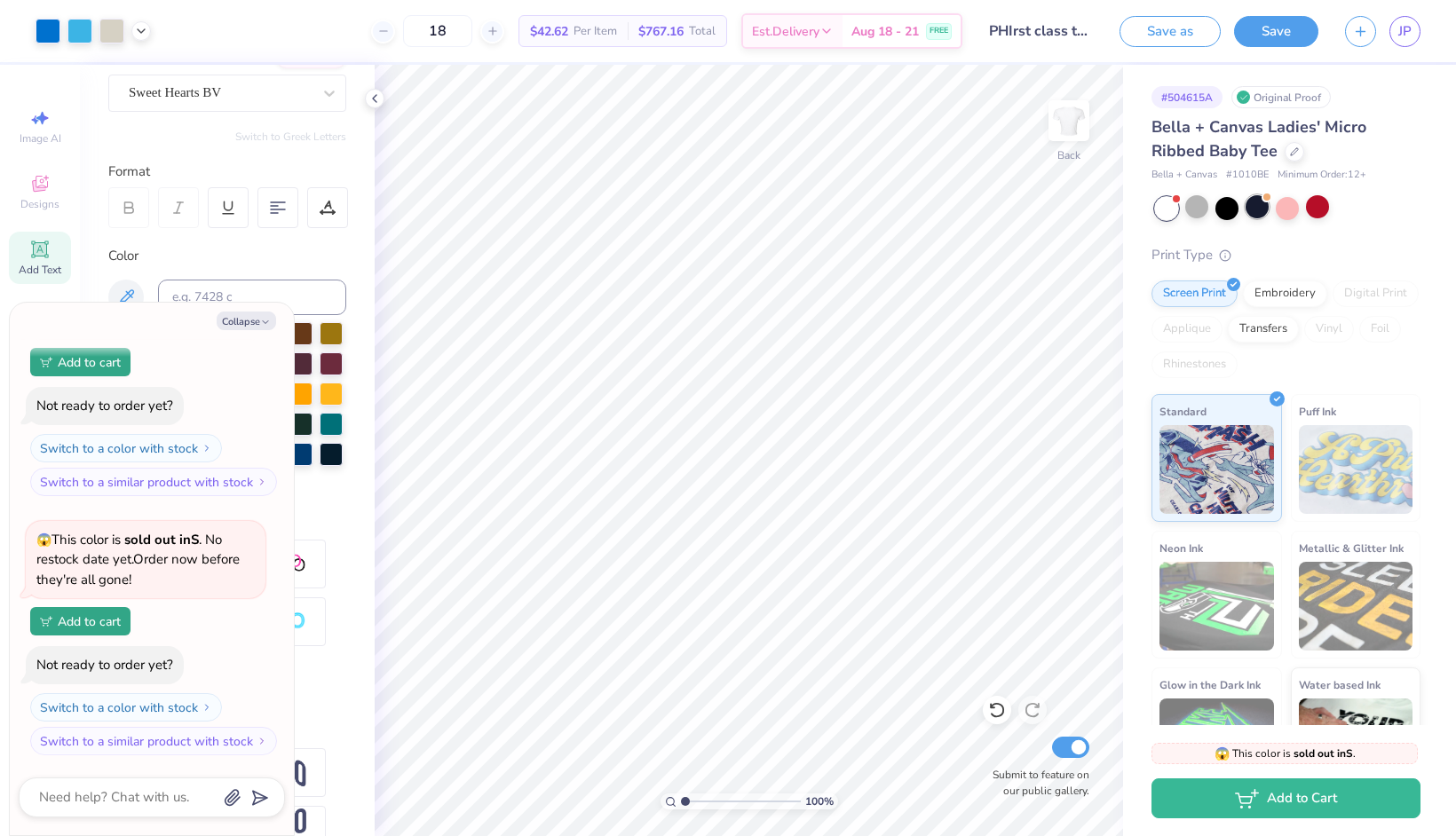 click at bounding box center (1257, 207) 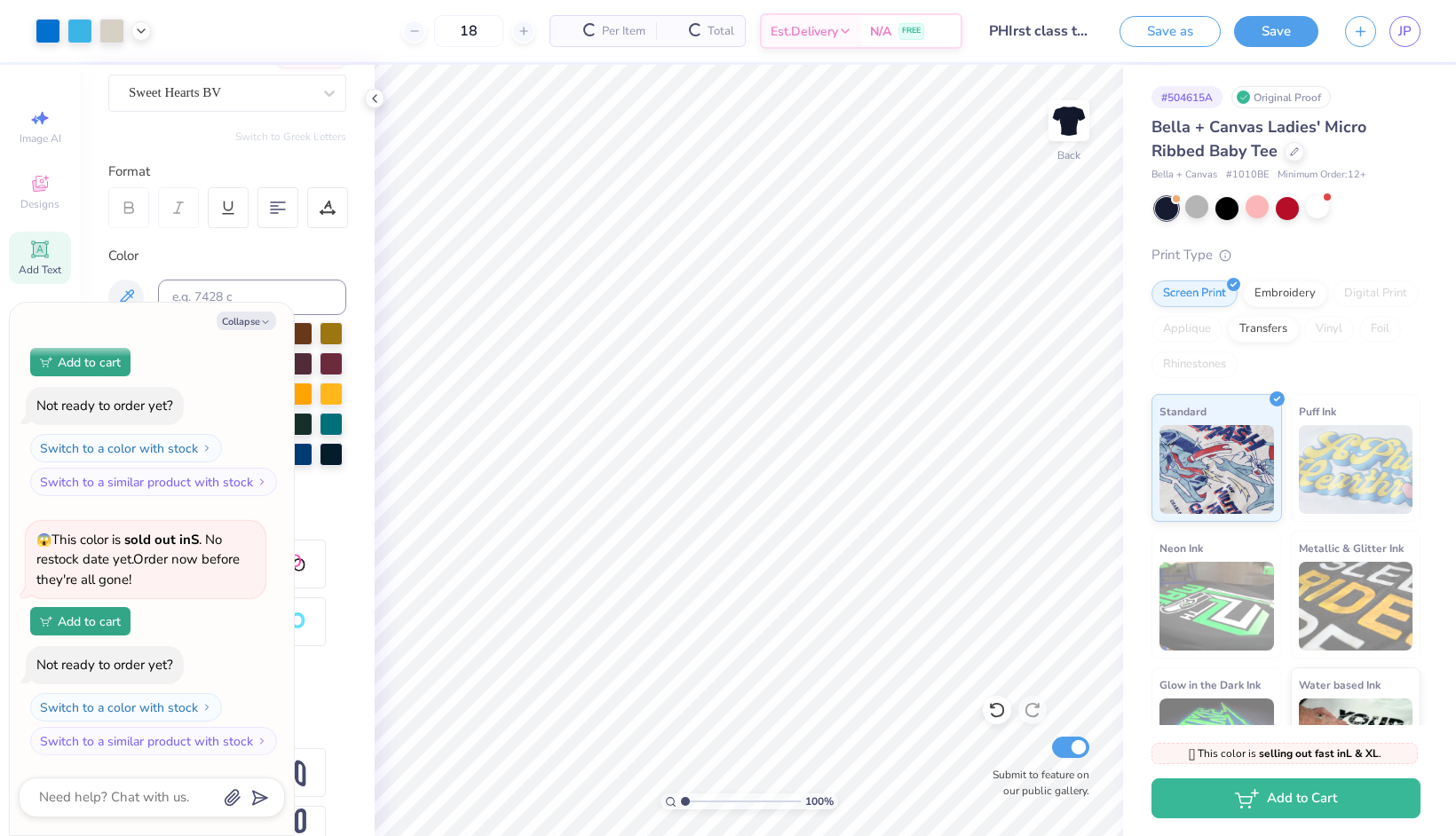 scroll, scrollTop: 673, scrollLeft: 0, axis: vertical 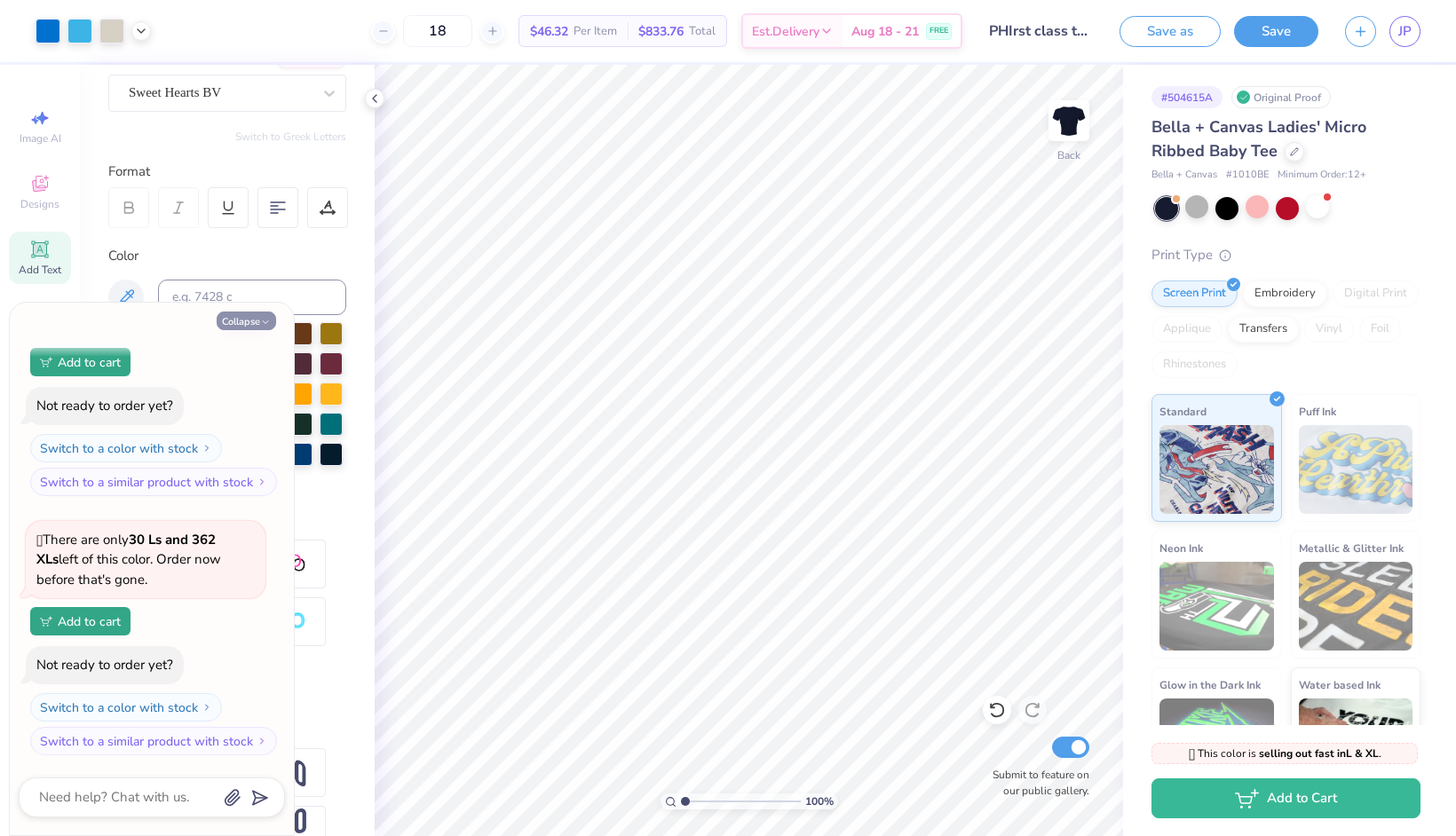click on "Collapse" at bounding box center [246, 320] 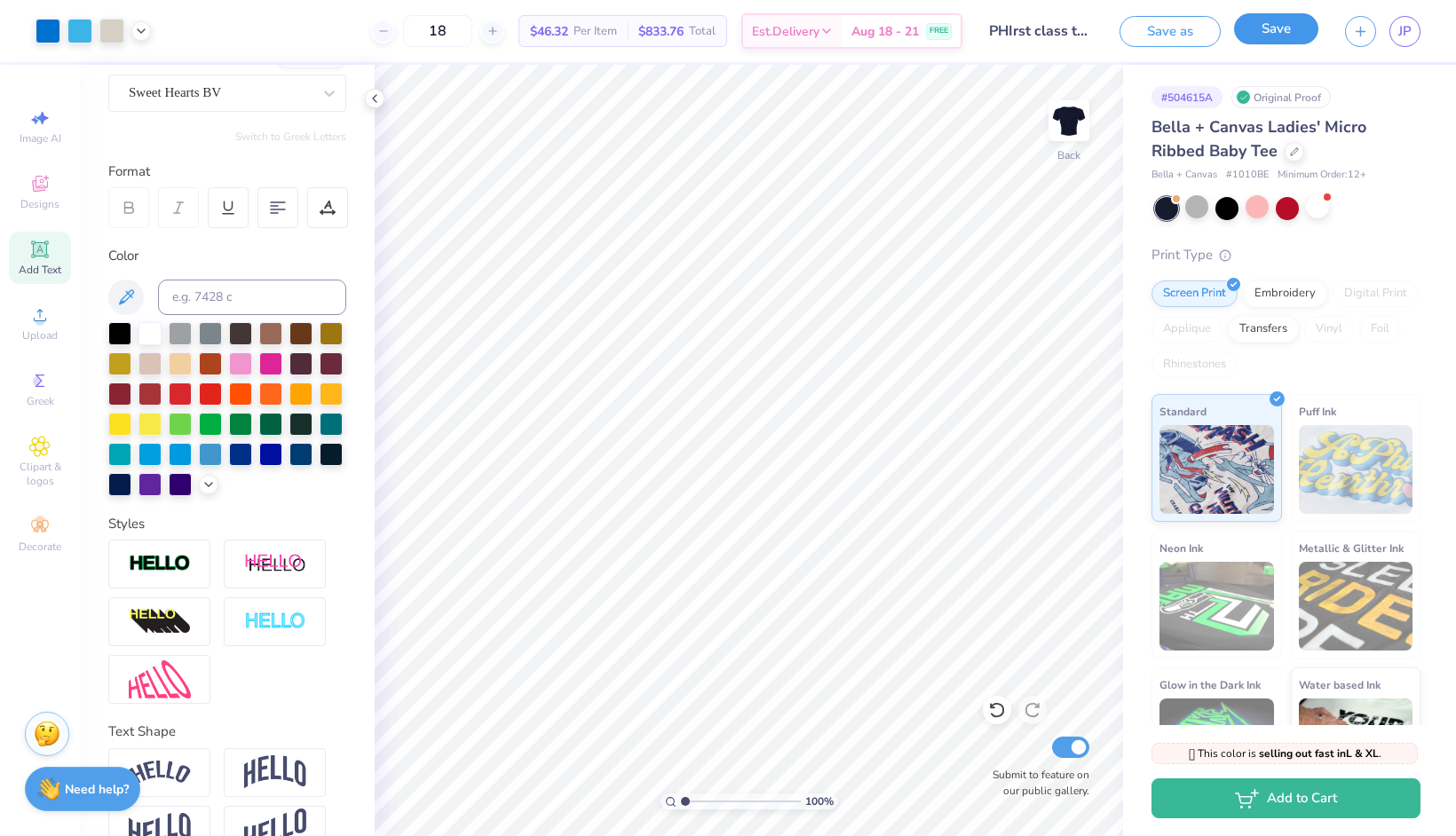 click on "Save" at bounding box center (1276, 28) 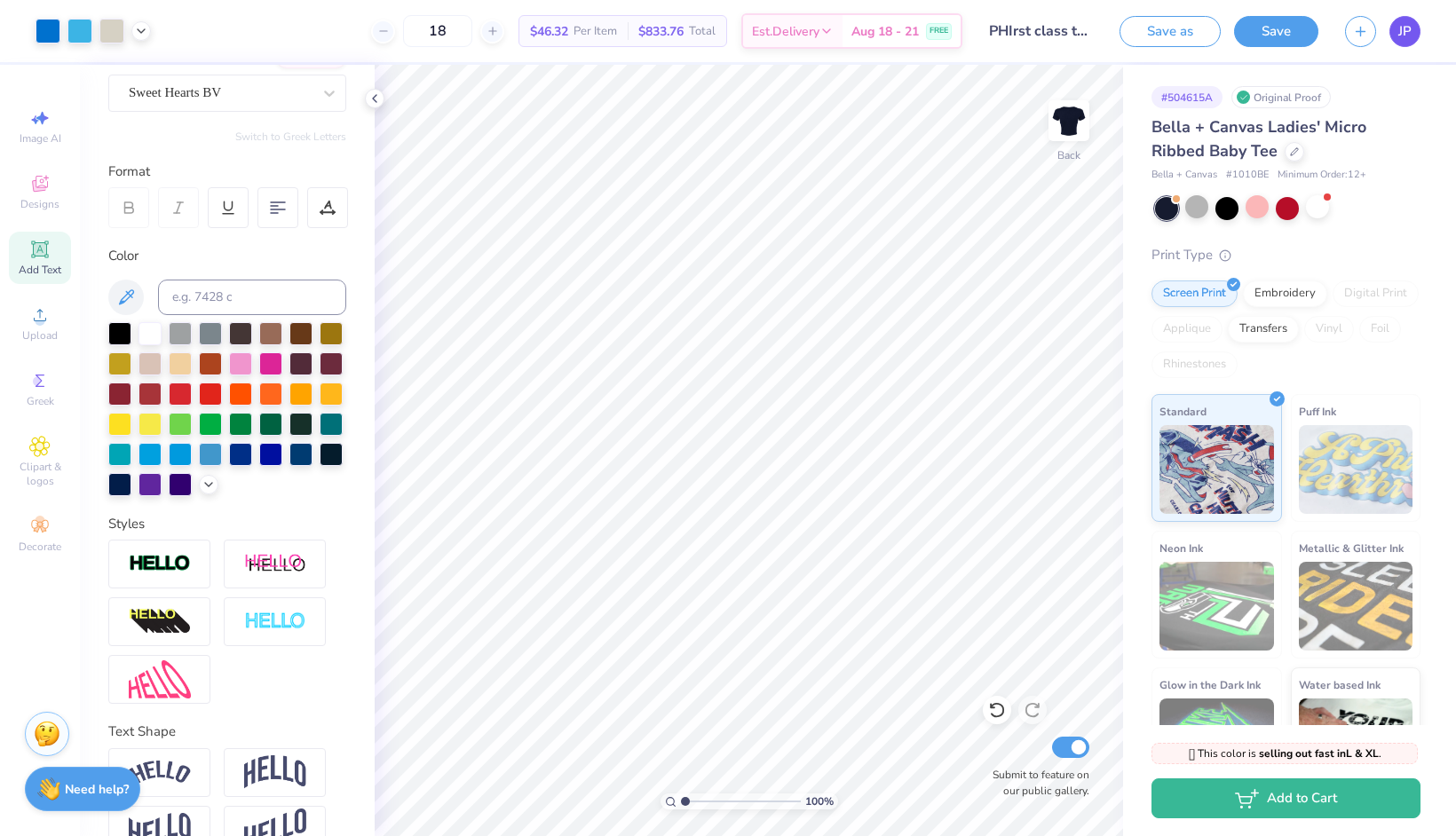 click on "JP" at bounding box center [1405, 31] 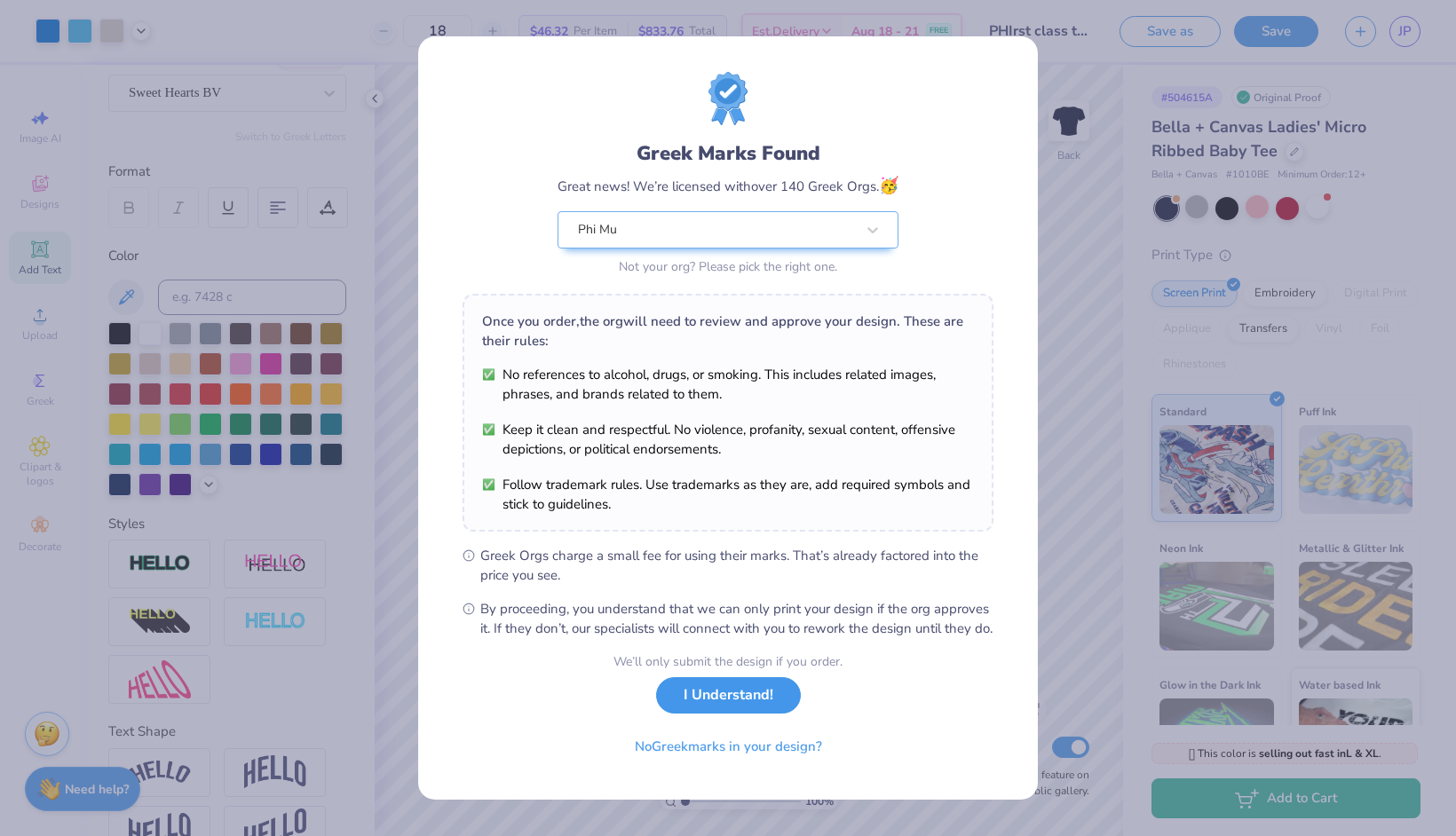 click on "I Understand!" at bounding box center [728, 695] 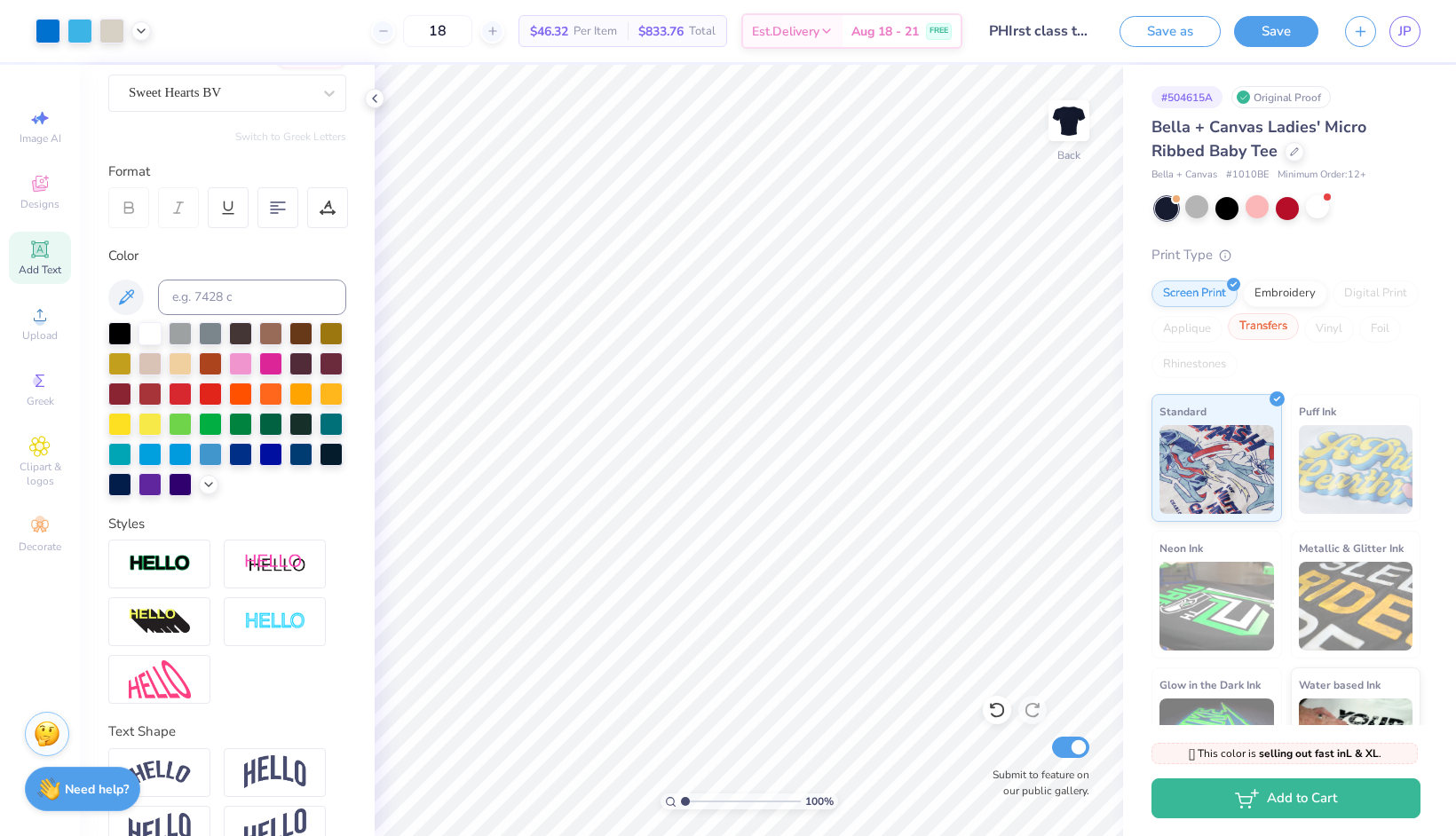 click on "Transfers" at bounding box center (1263, 327) 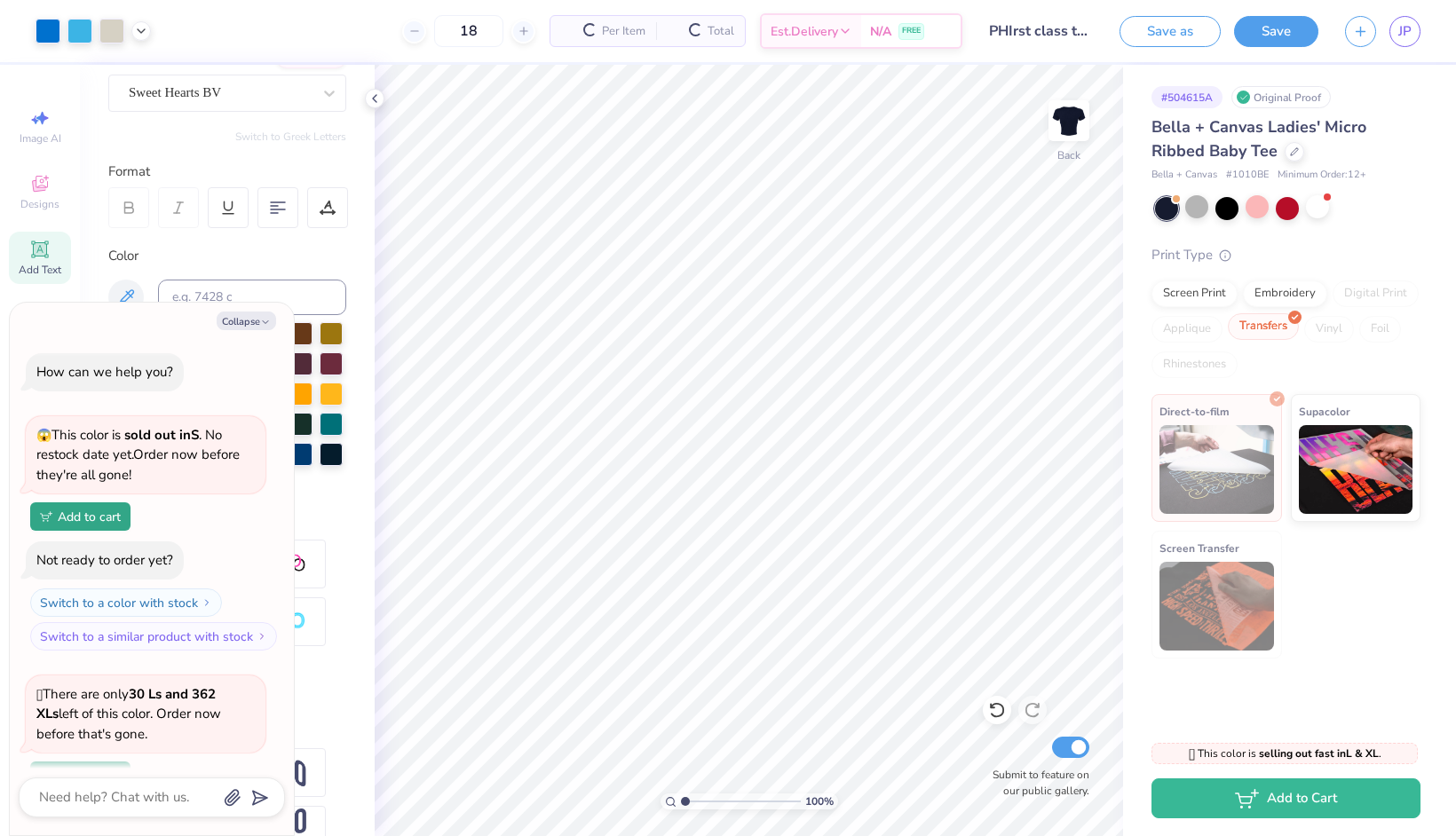 scroll, scrollTop: 1195, scrollLeft: 0, axis: vertical 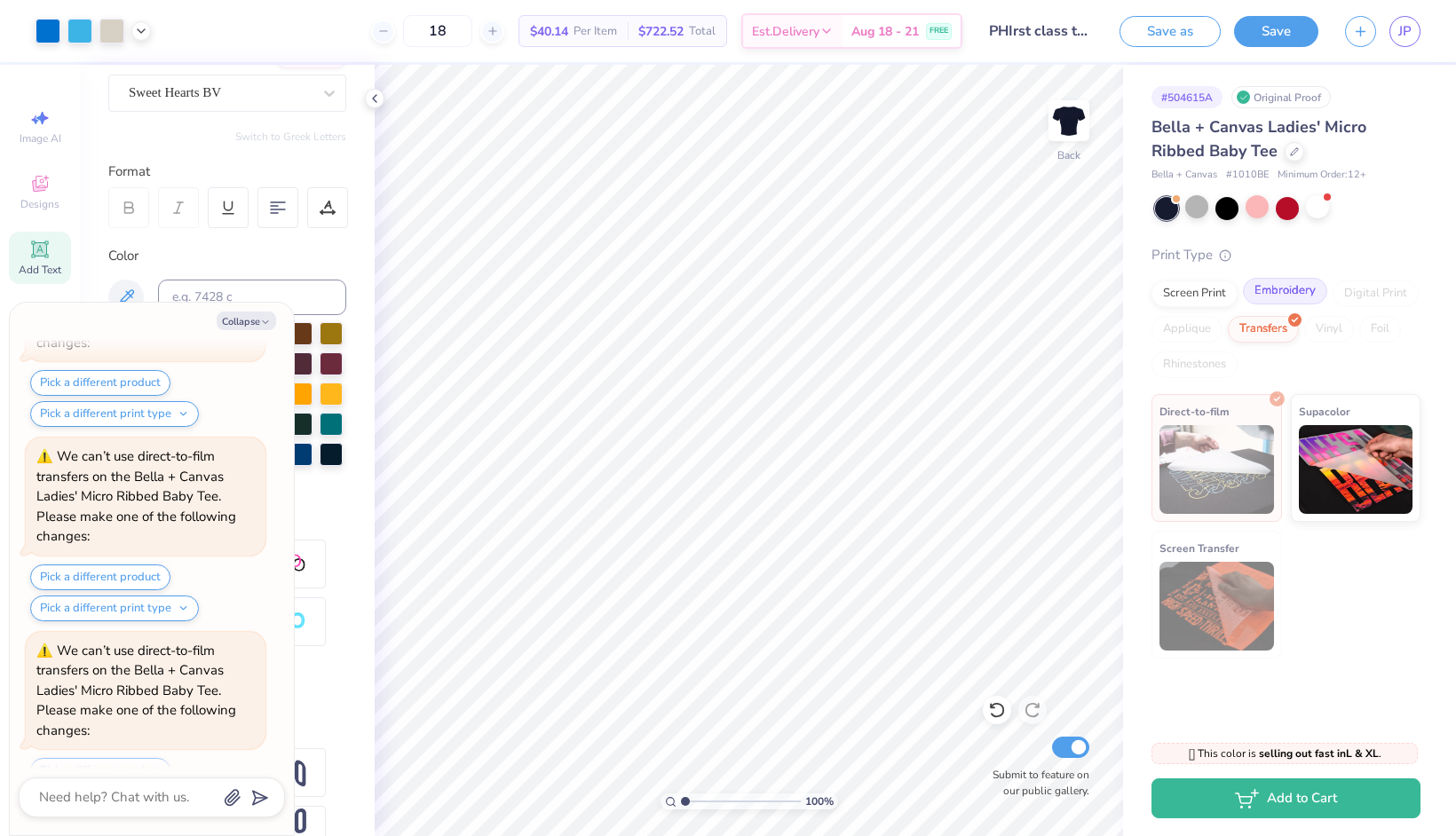 click on "Embroidery" at bounding box center (1285, 291) 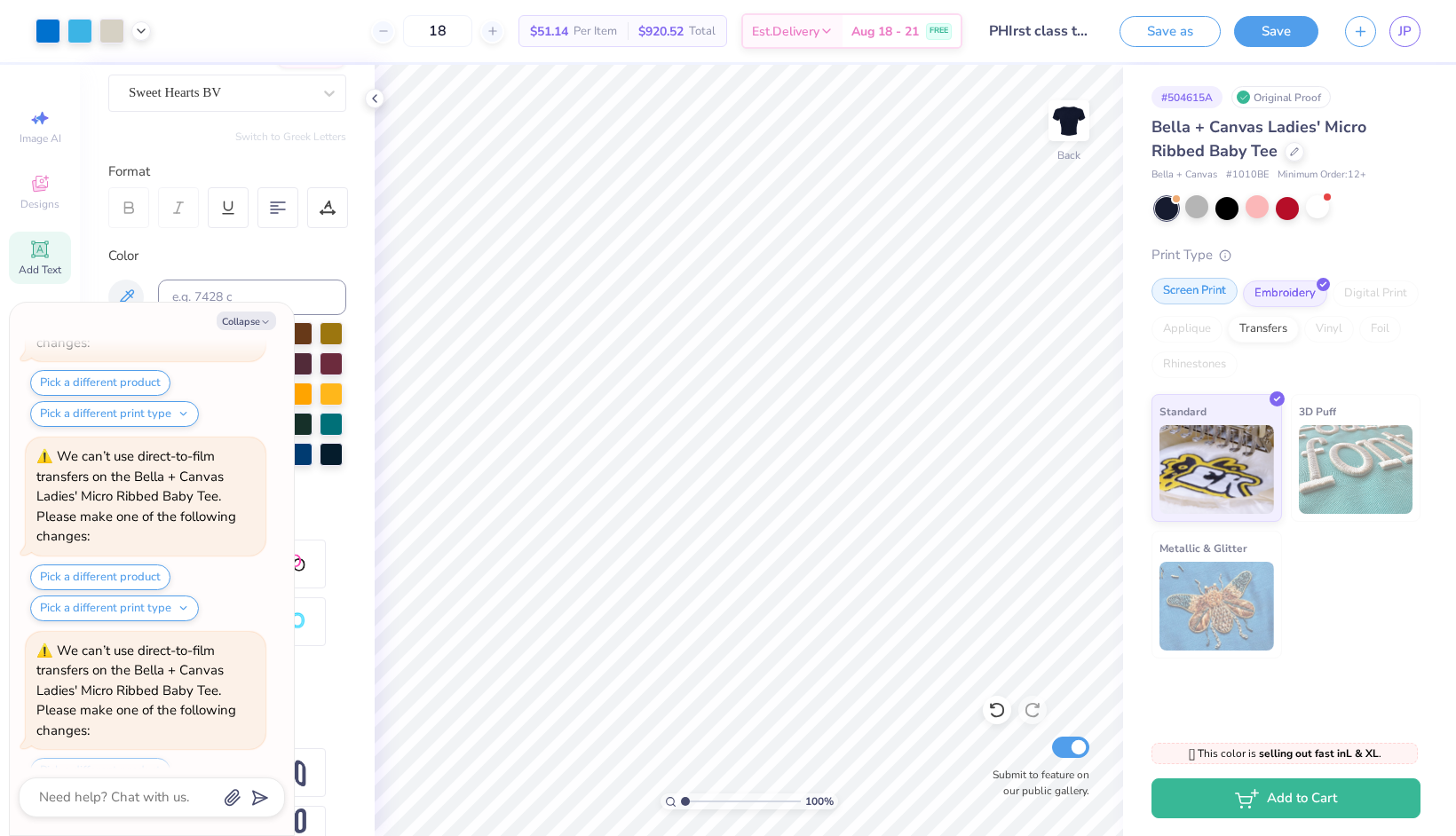 click on "Screen Print" at bounding box center [1194, 291] 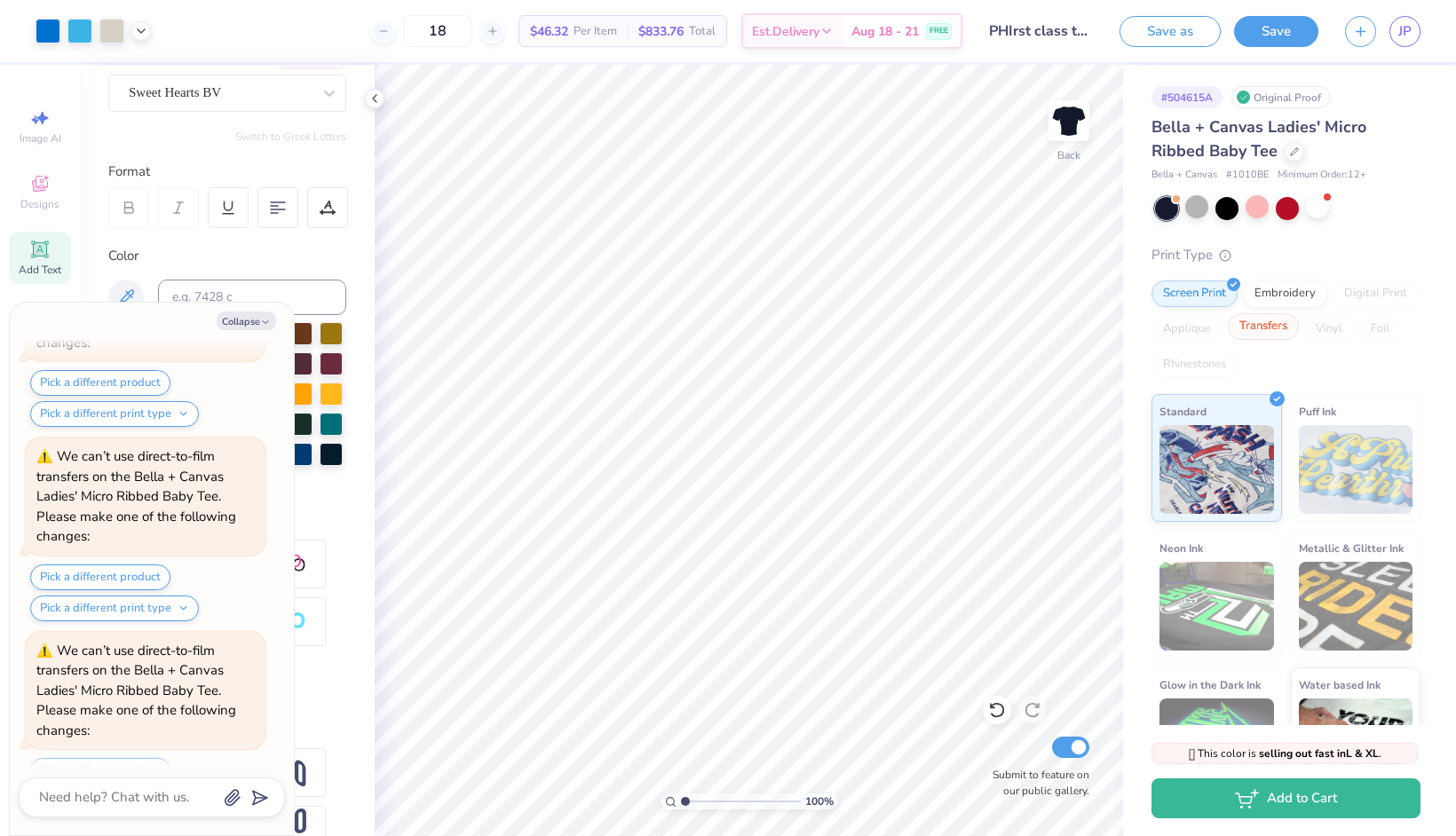 click on "Transfers" at bounding box center [1263, 327] 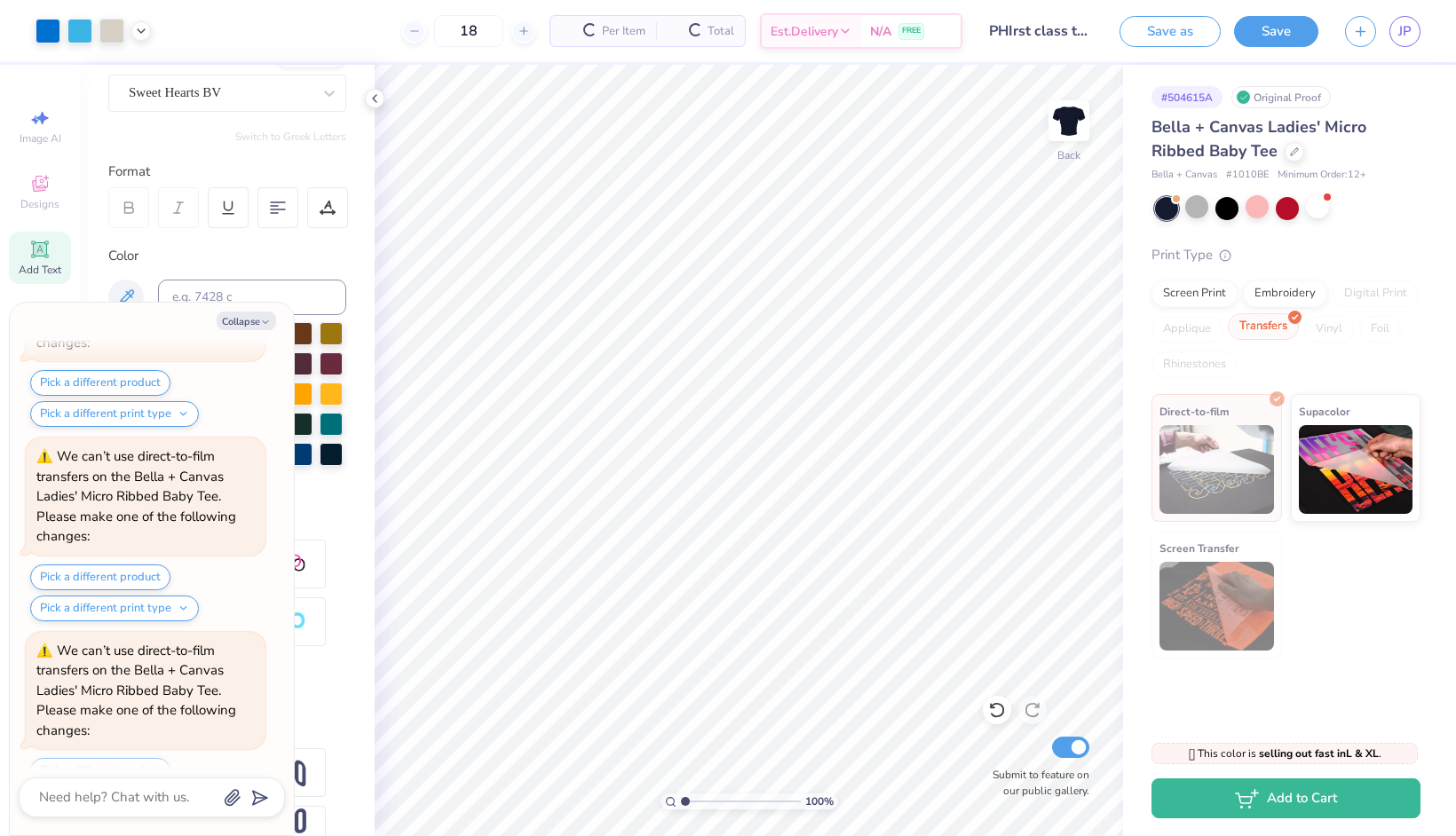 scroll, scrollTop: 1716, scrollLeft: 0, axis: vertical 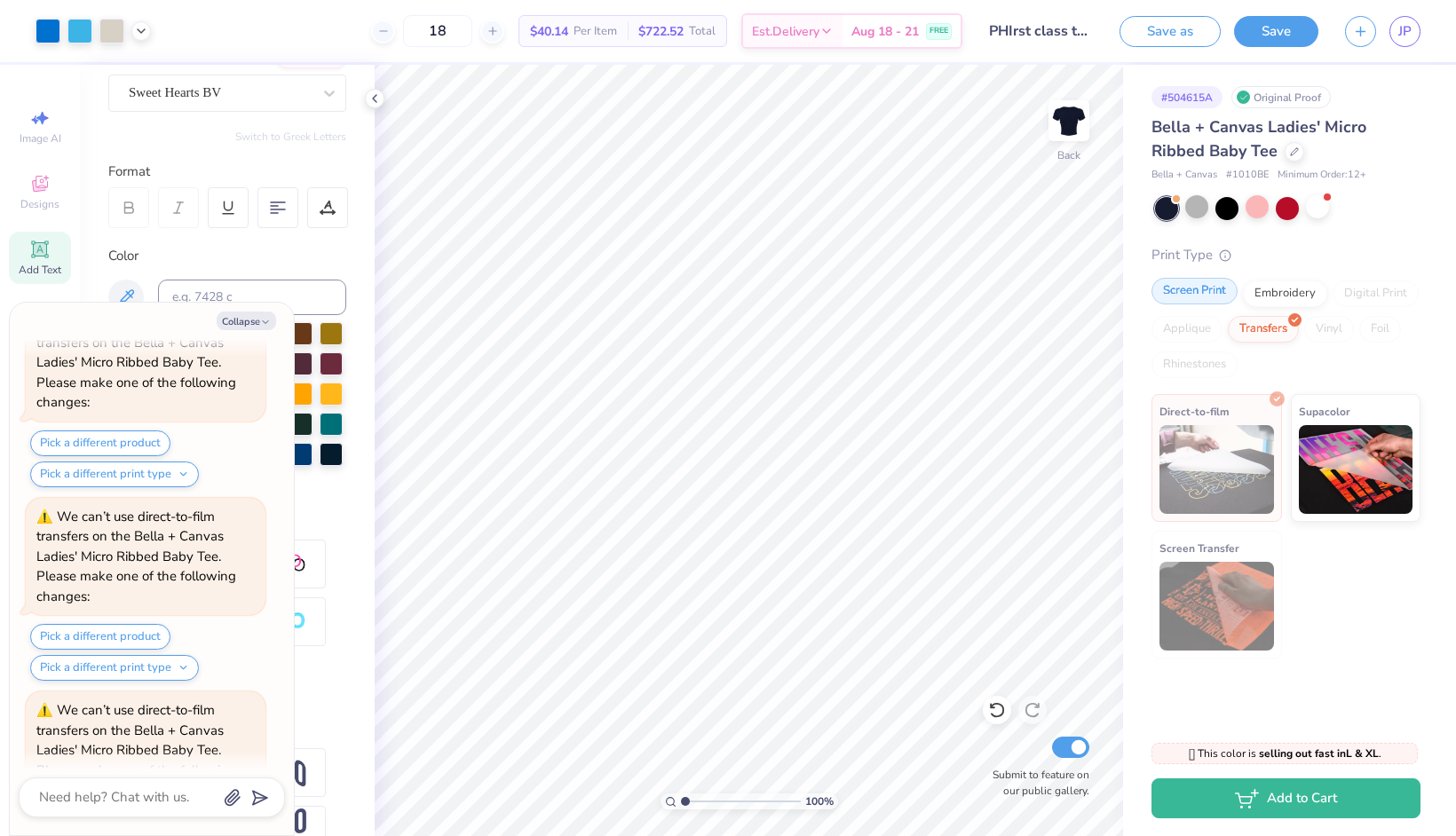click on "Screen Print" at bounding box center (1194, 291) 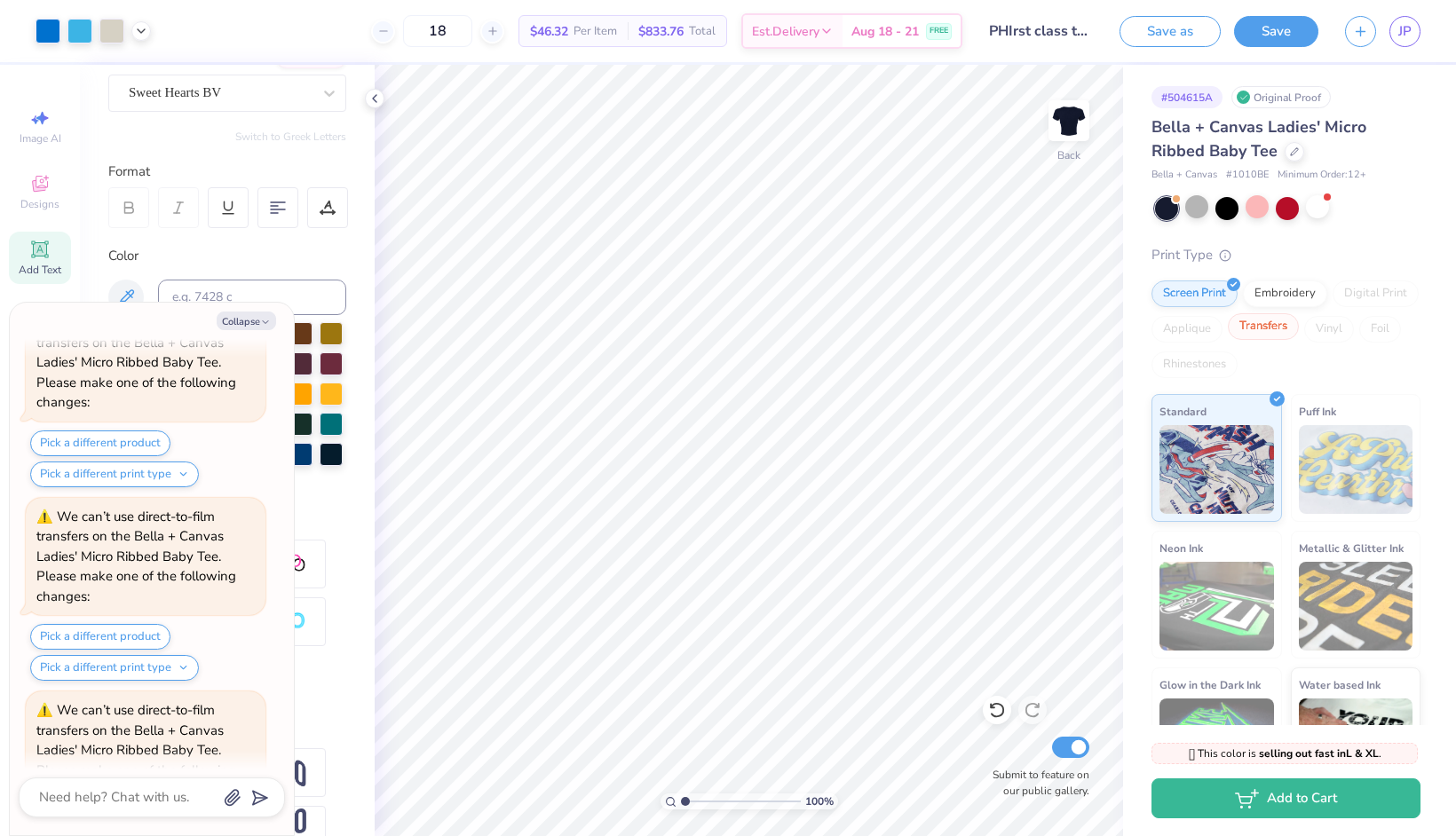 click on "Transfers" at bounding box center [1263, 327] 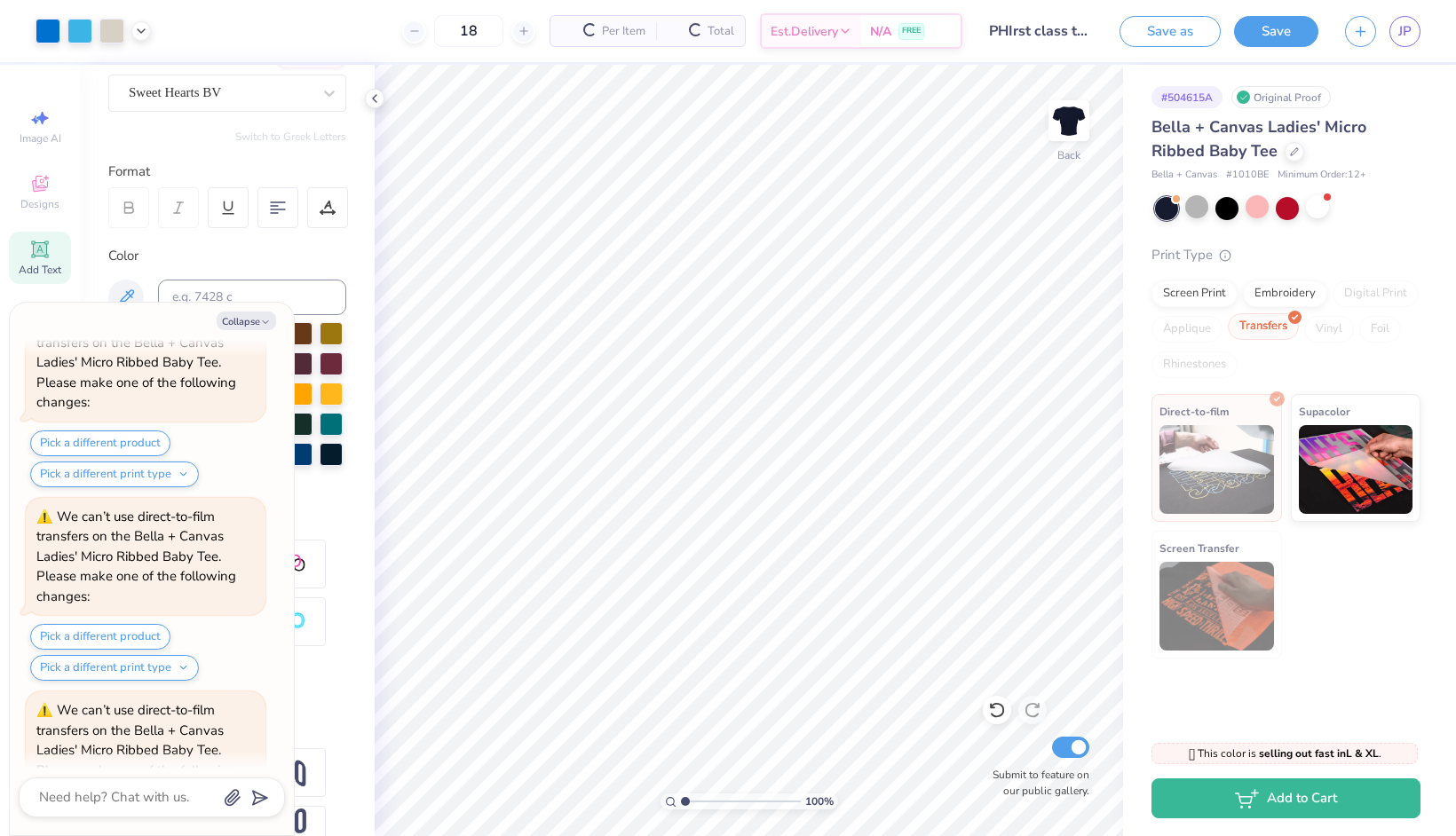 scroll, scrollTop: 2238, scrollLeft: 0, axis: vertical 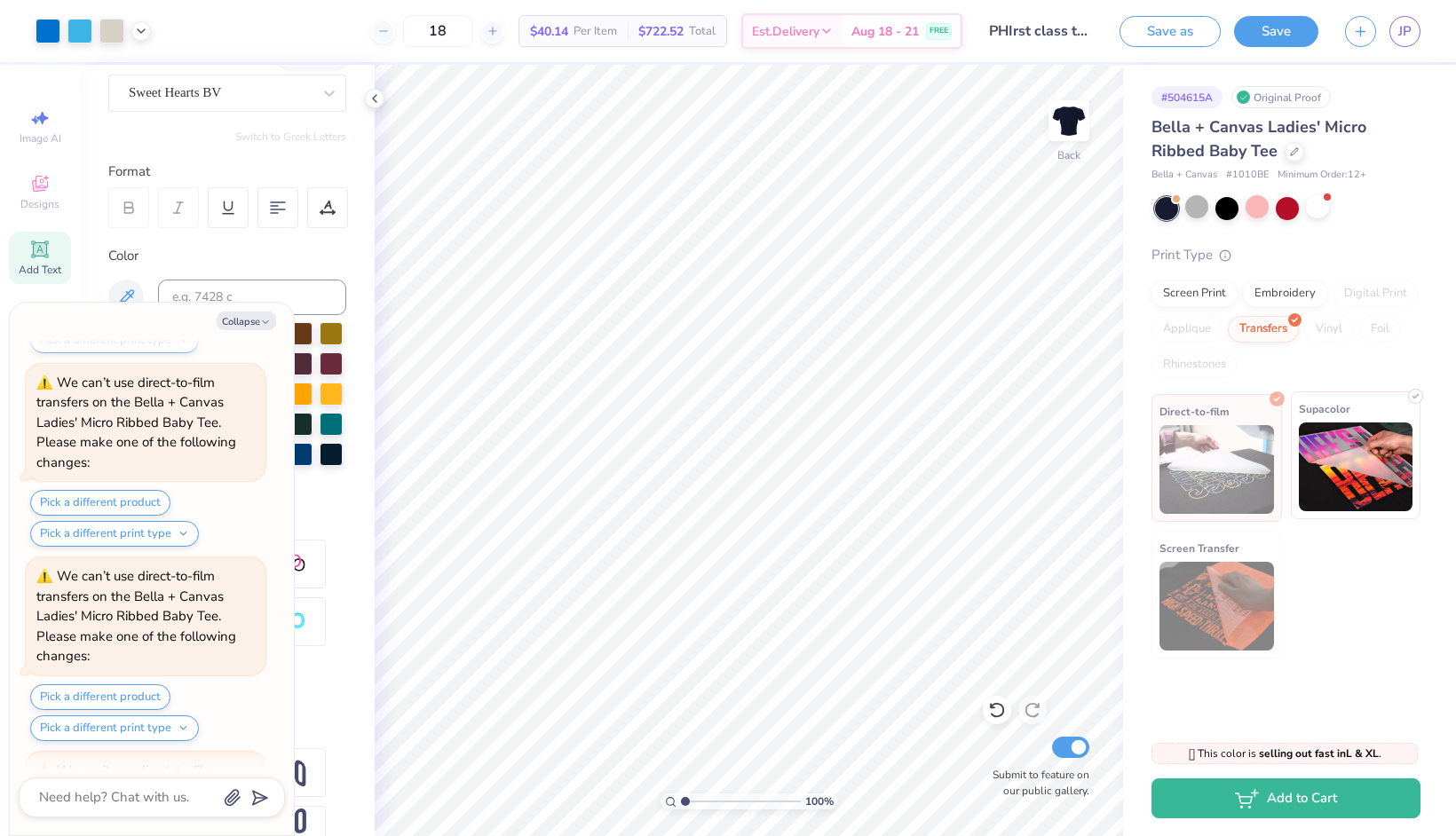 click at bounding box center (1356, 467) 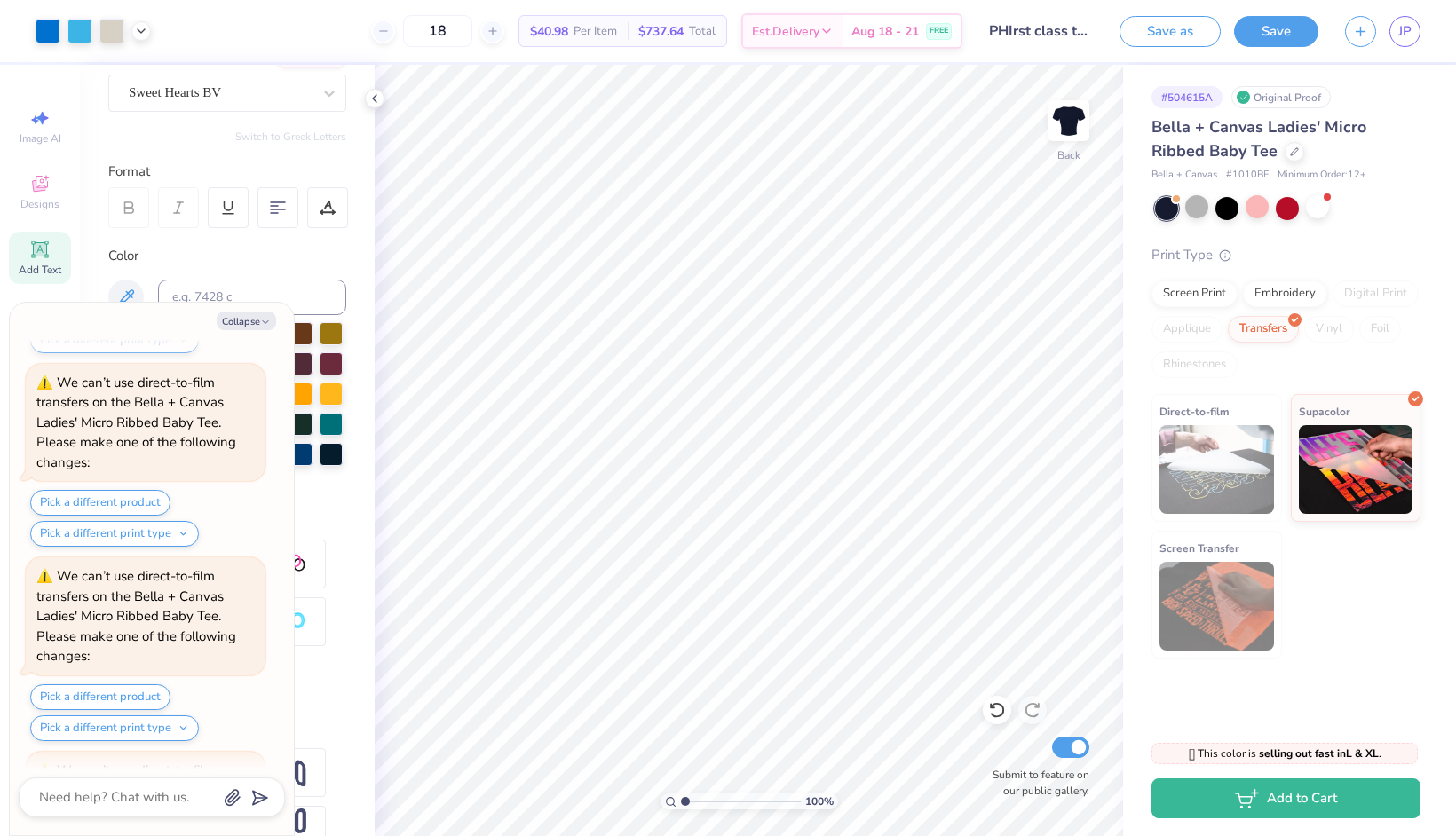 type on "x" 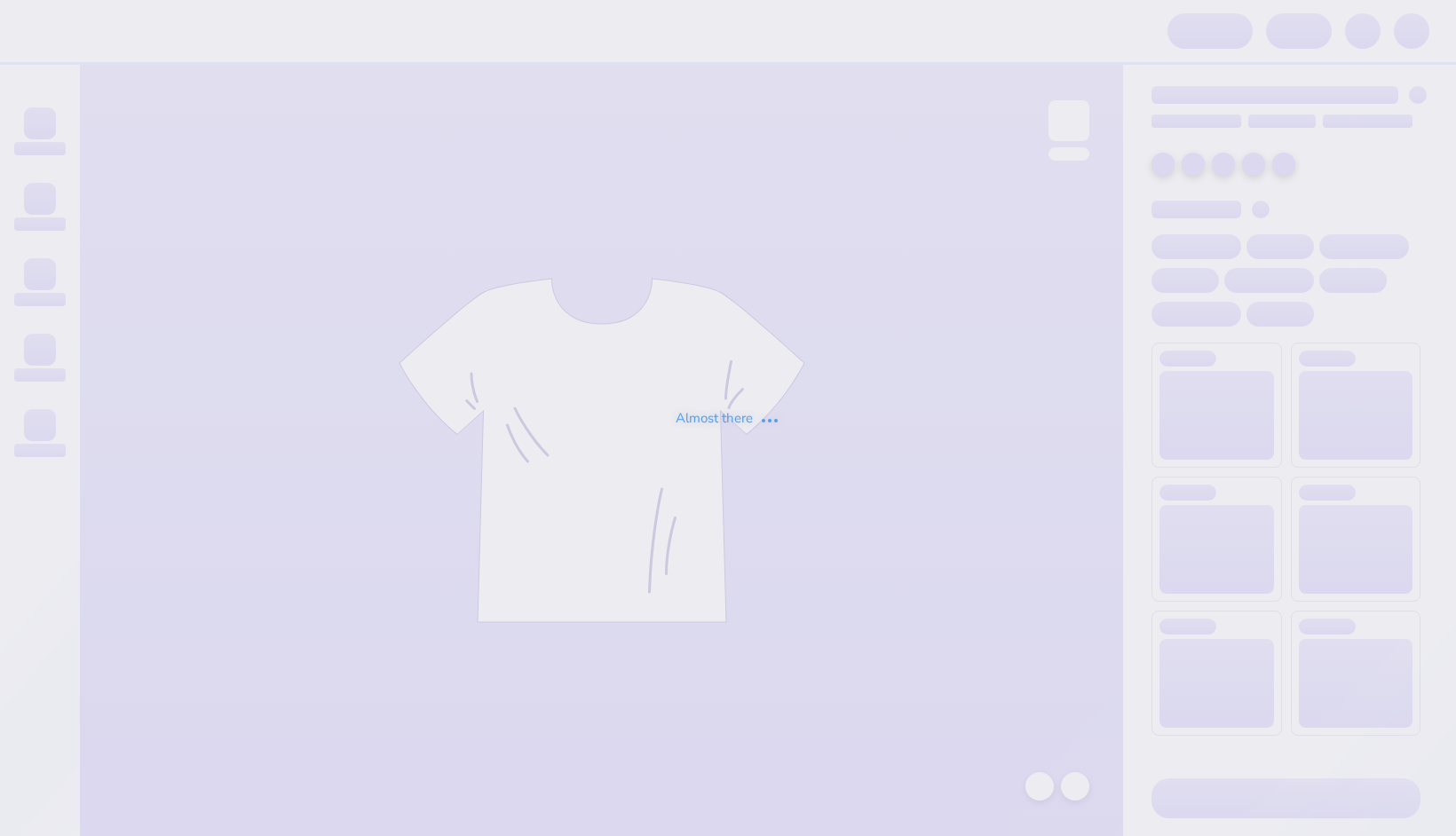 scroll, scrollTop: 0, scrollLeft: 0, axis: both 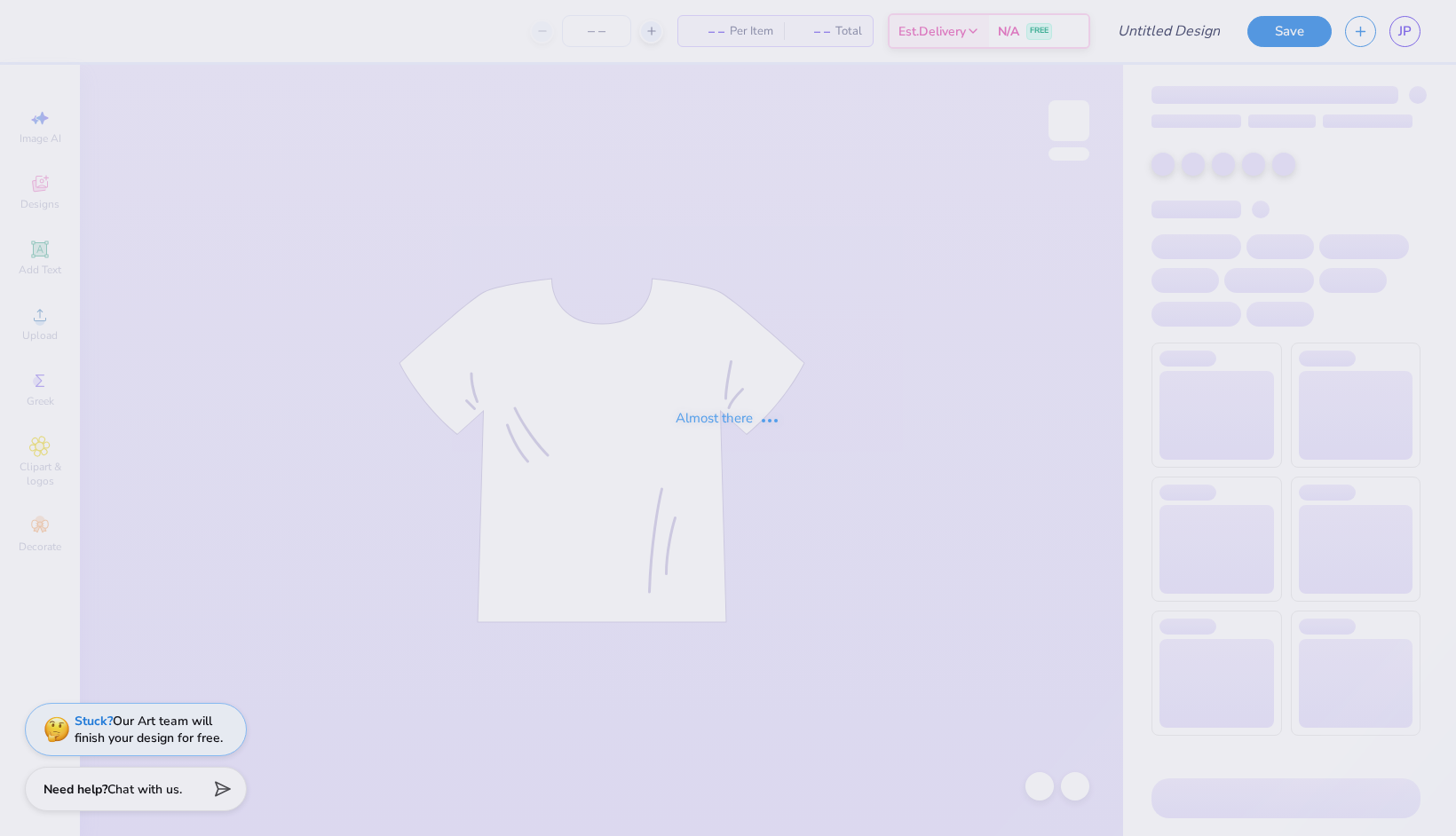 type on "[FIRST] [LAST] class themed" 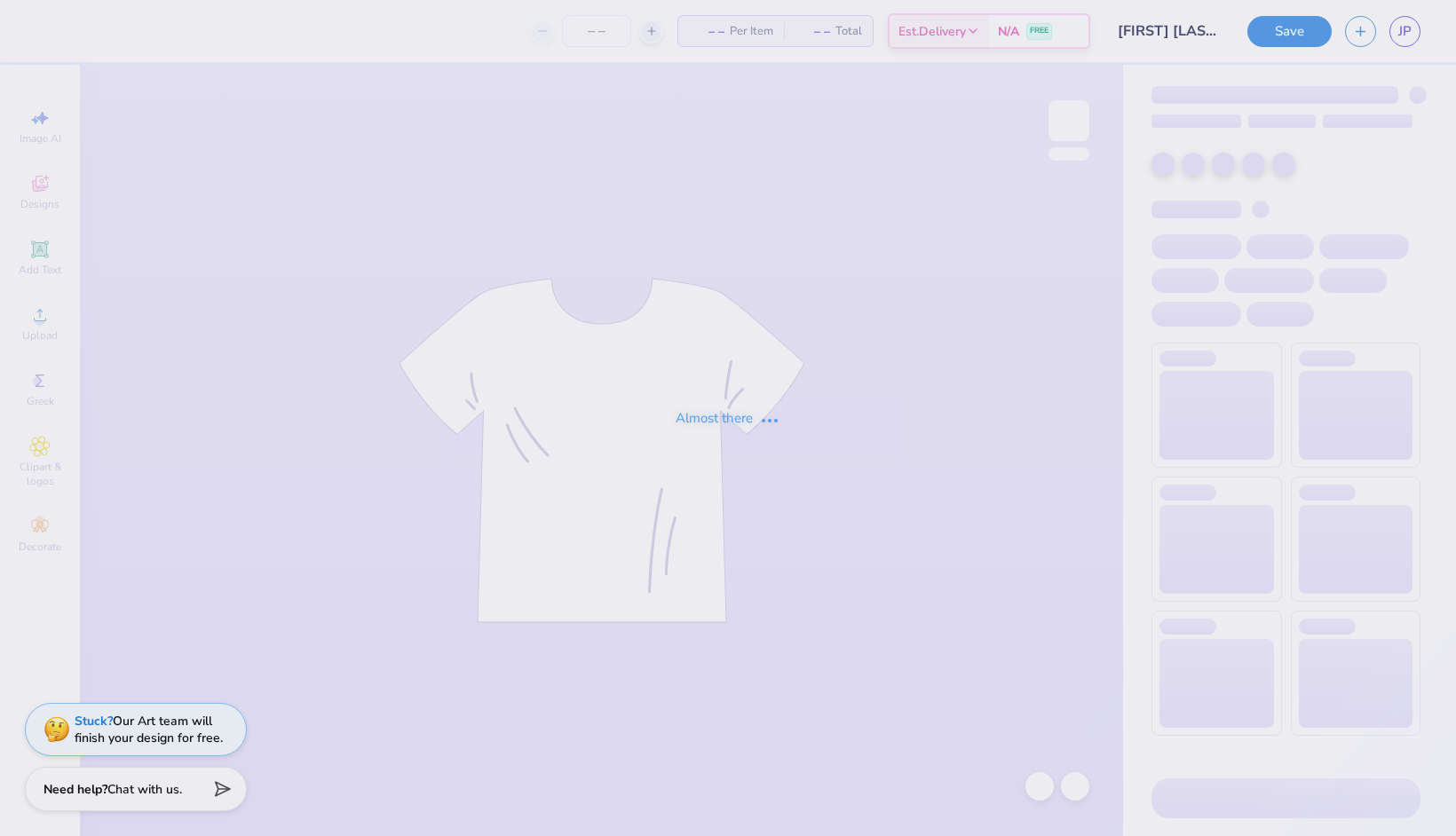 type on "18" 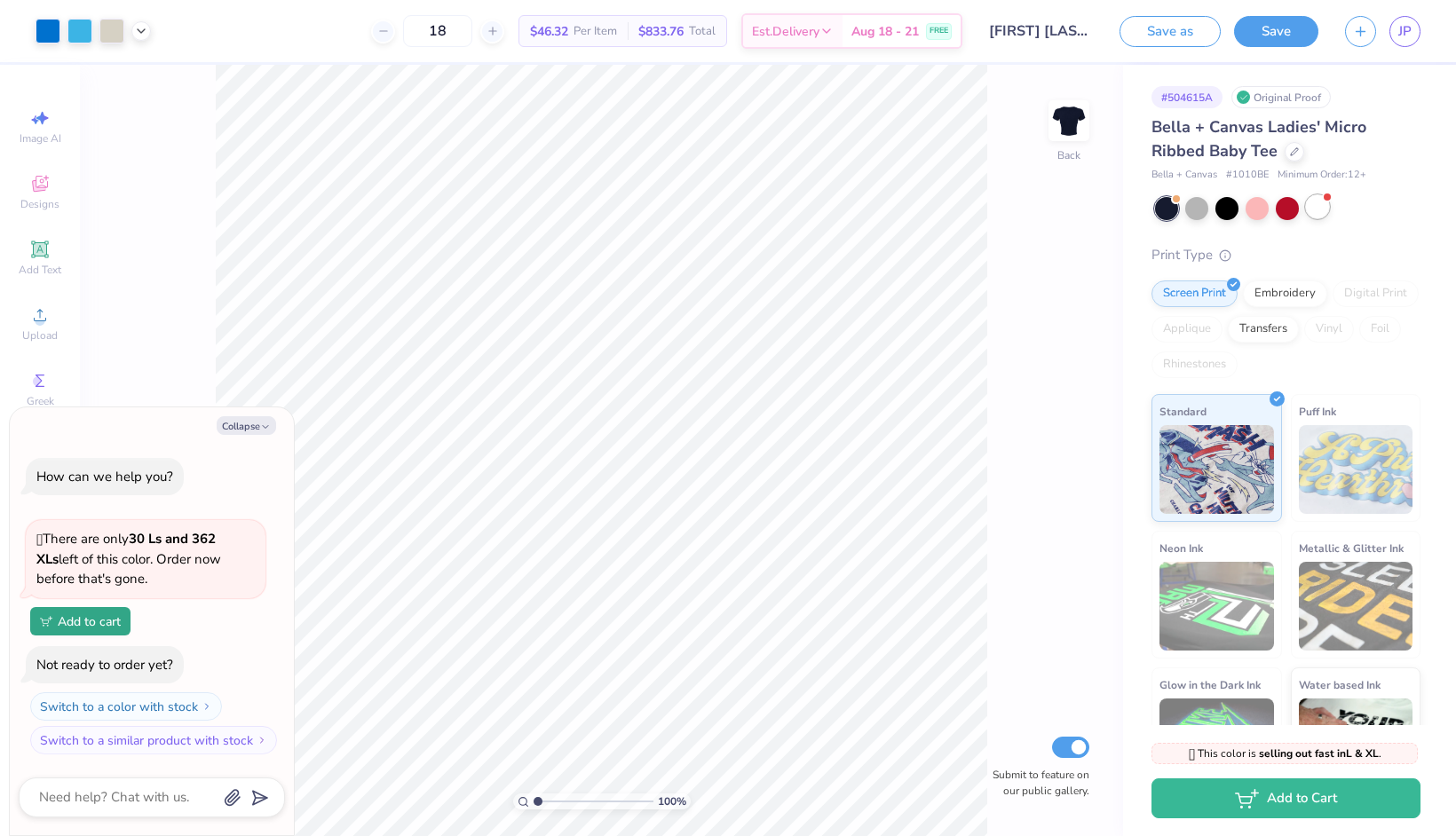 click at bounding box center (1318, 207) 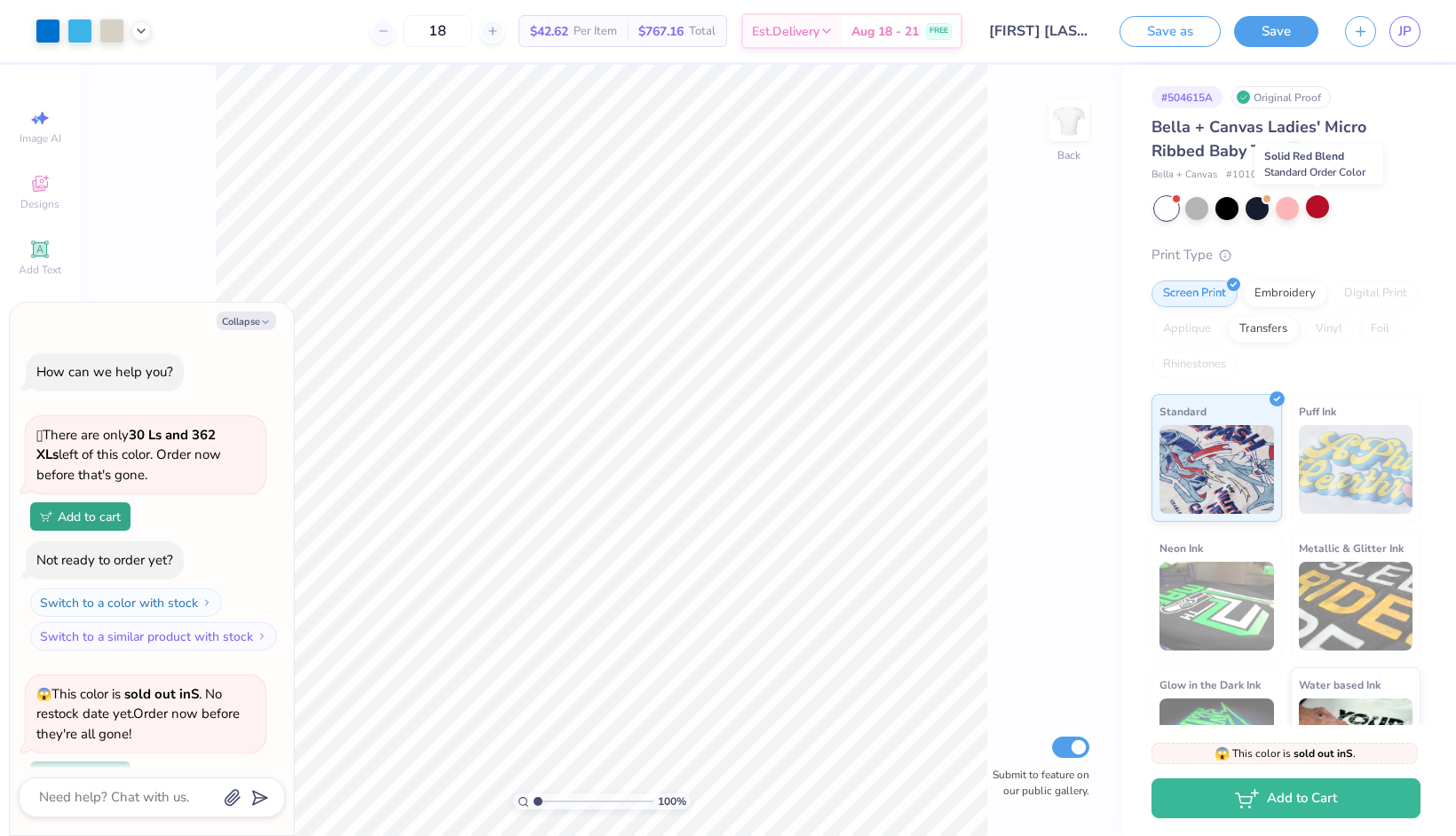 scroll, scrollTop: 154, scrollLeft: 0, axis: vertical 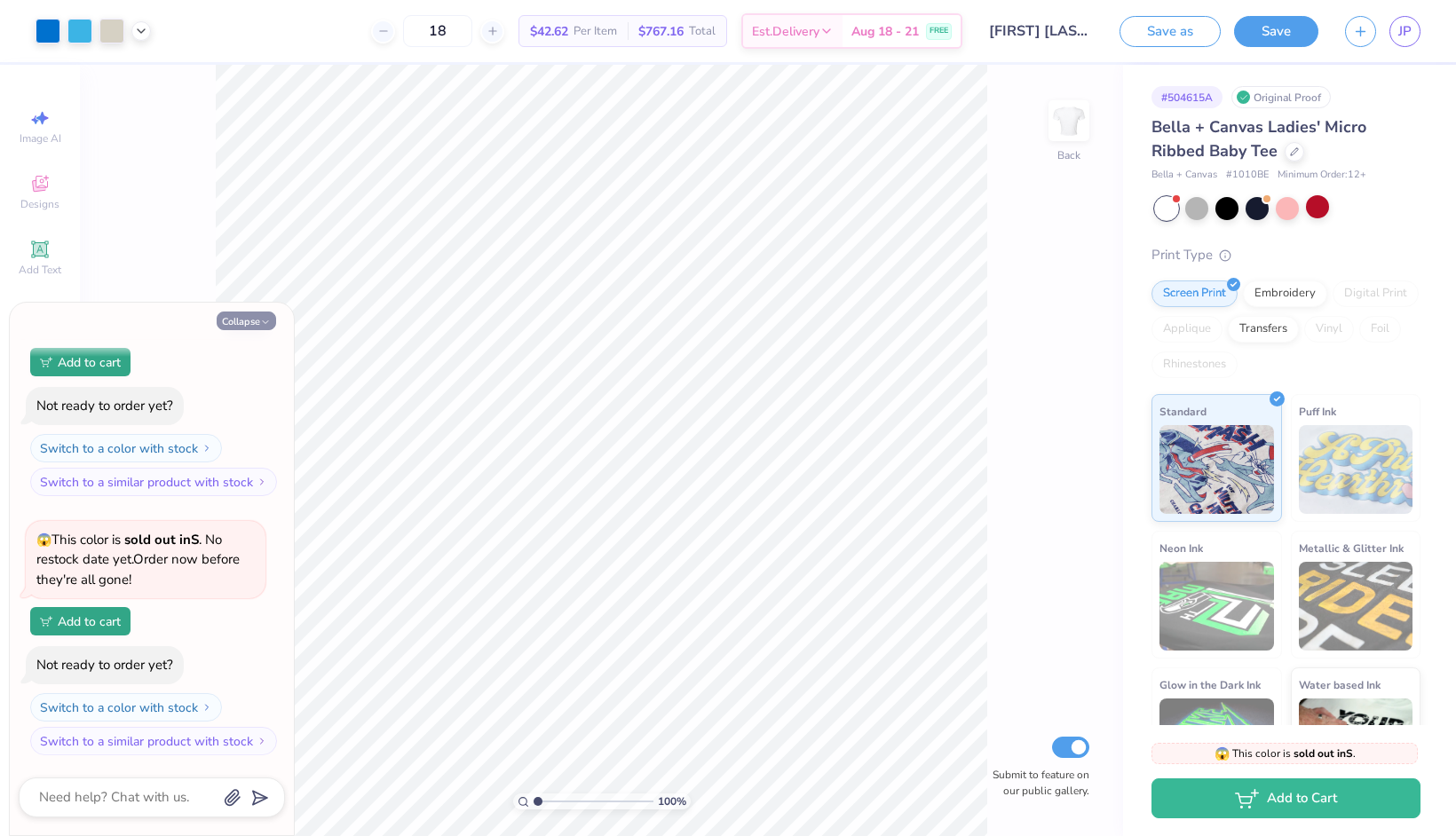 click on "Collapse" at bounding box center [246, 320] 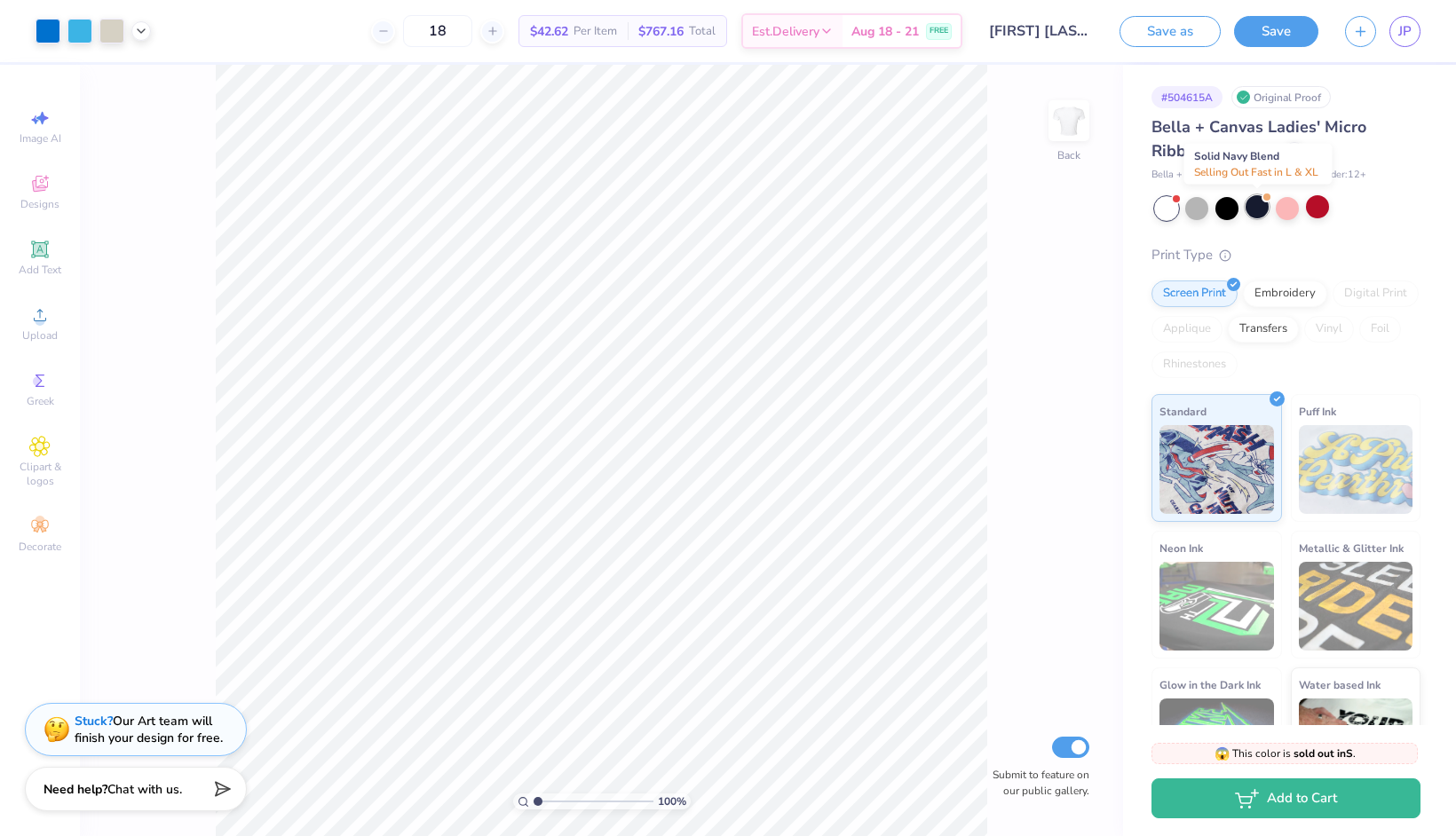 click at bounding box center [1257, 207] 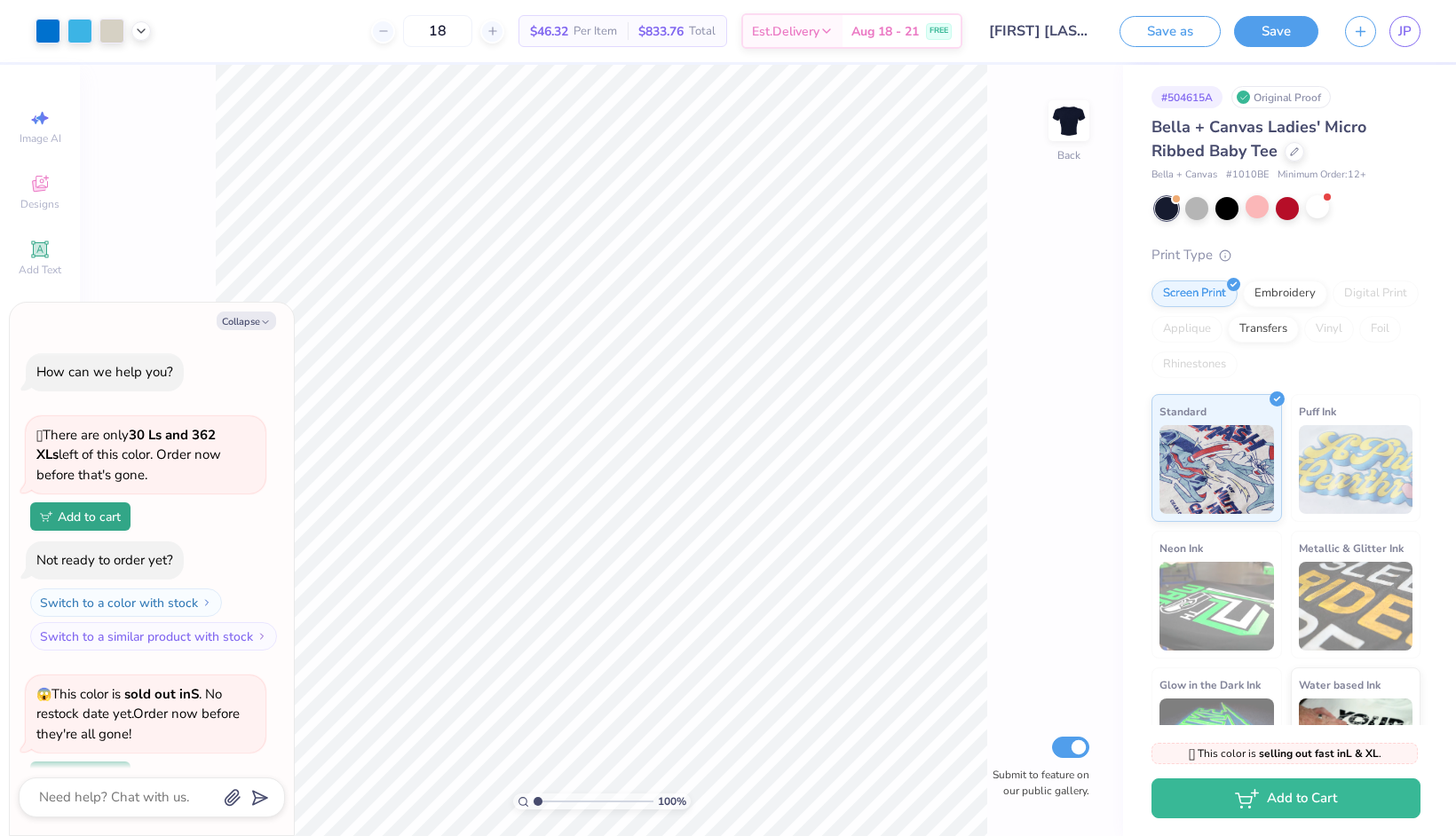 scroll, scrollTop: 414, scrollLeft: 0, axis: vertical 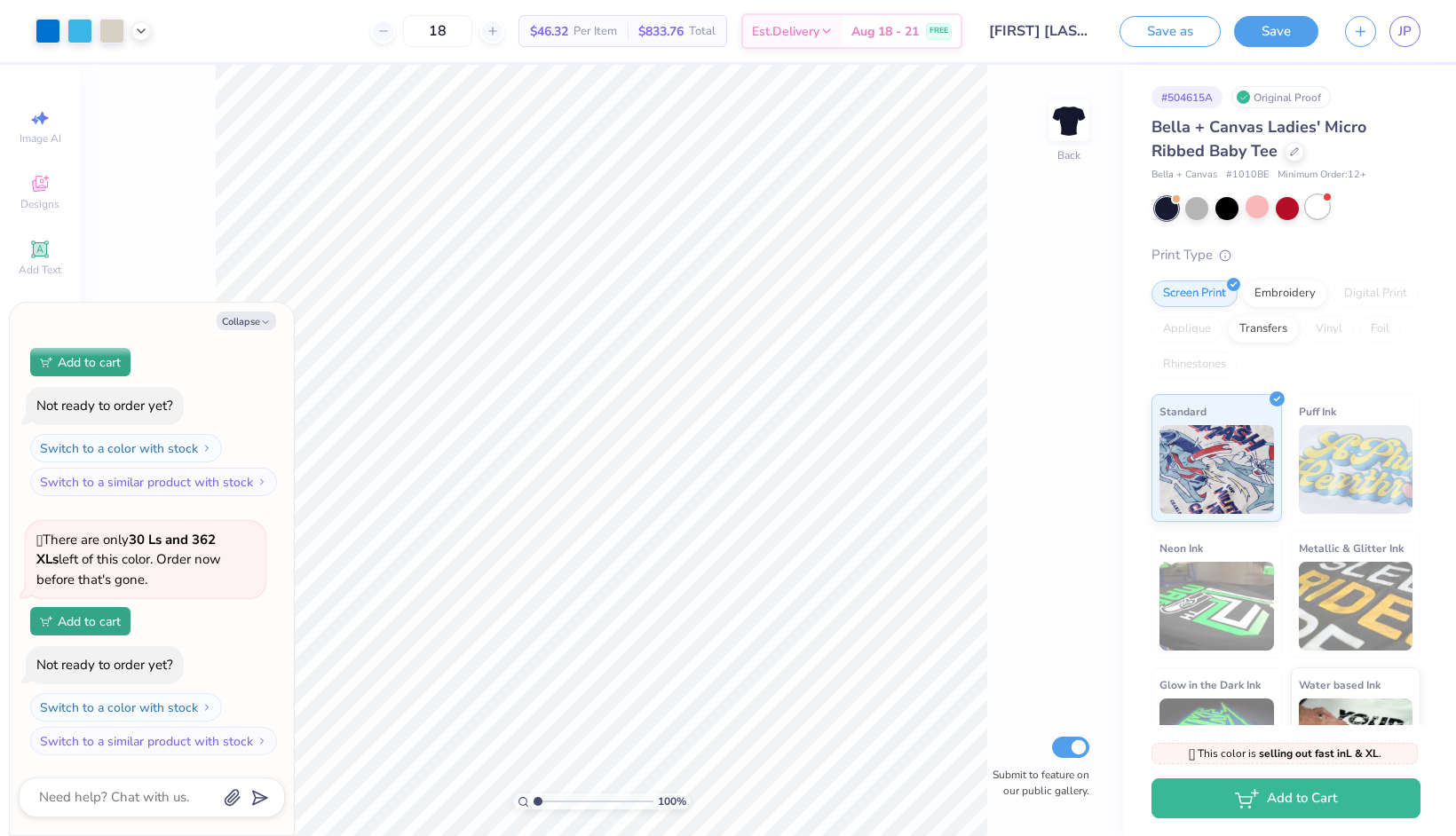 click at bounding box center [1318, 207] 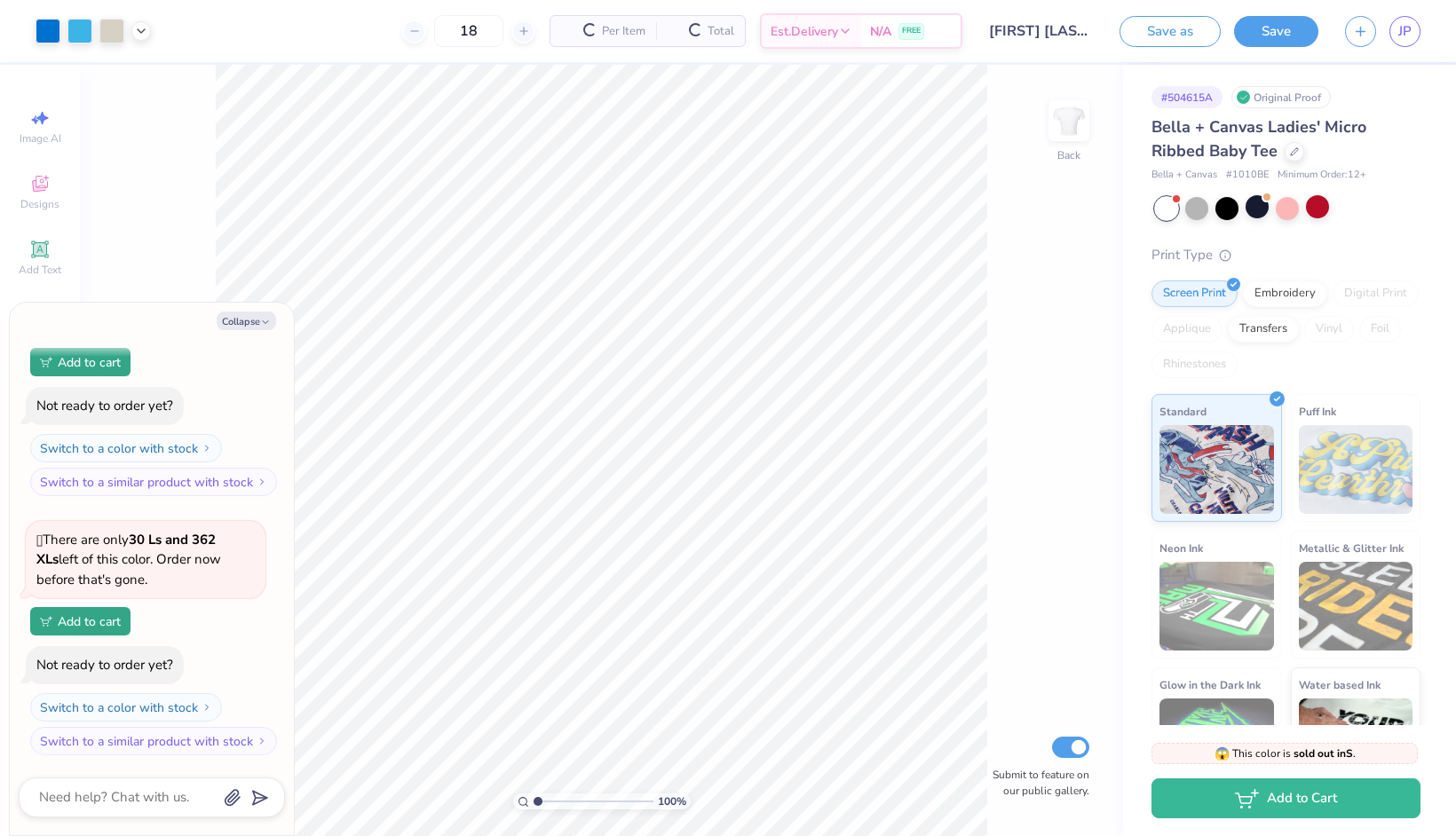 scroll, scrollTop: 673, scrollLeft: 0, axis: vertical 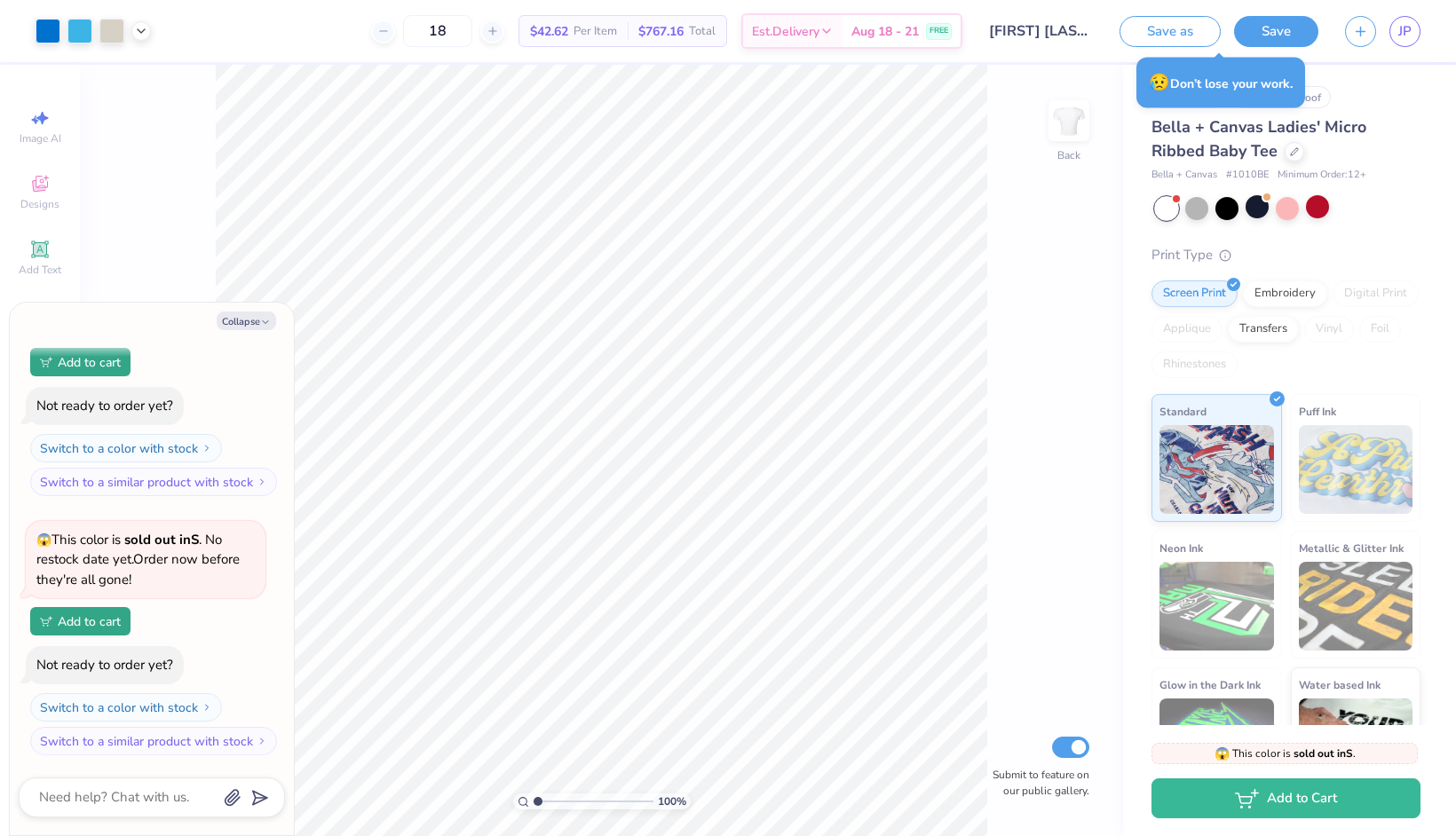 type on "x" 